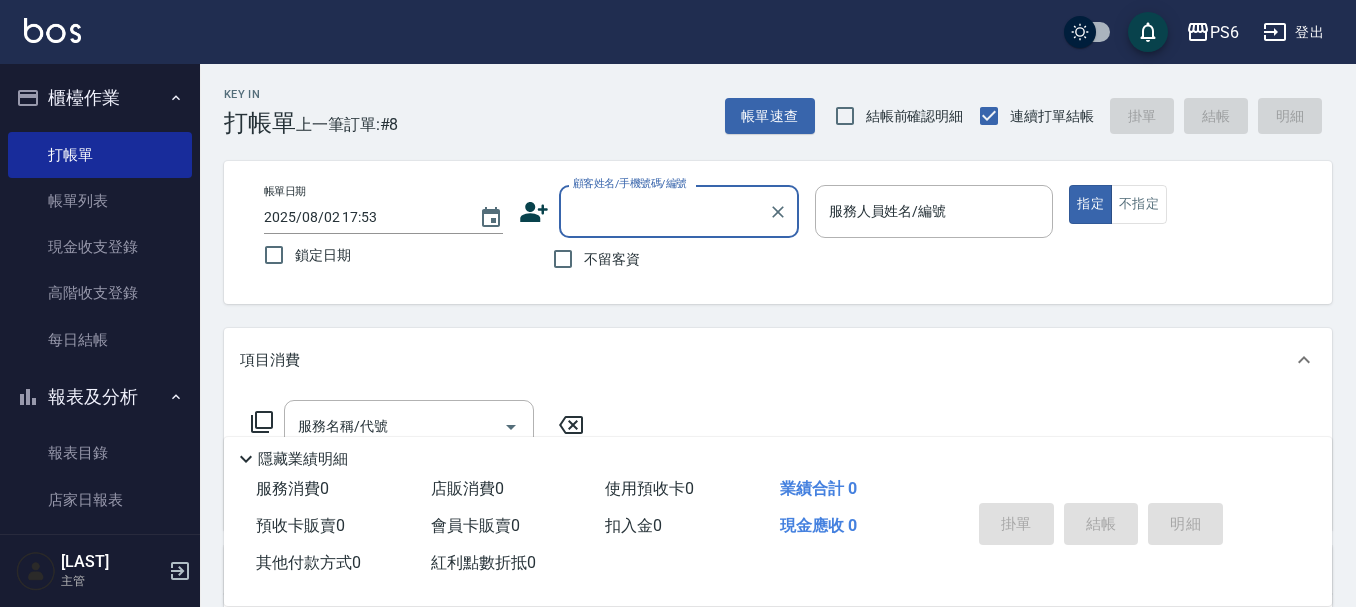 scroll, scrollTop: 0, scrollLeft: 0, axis: both 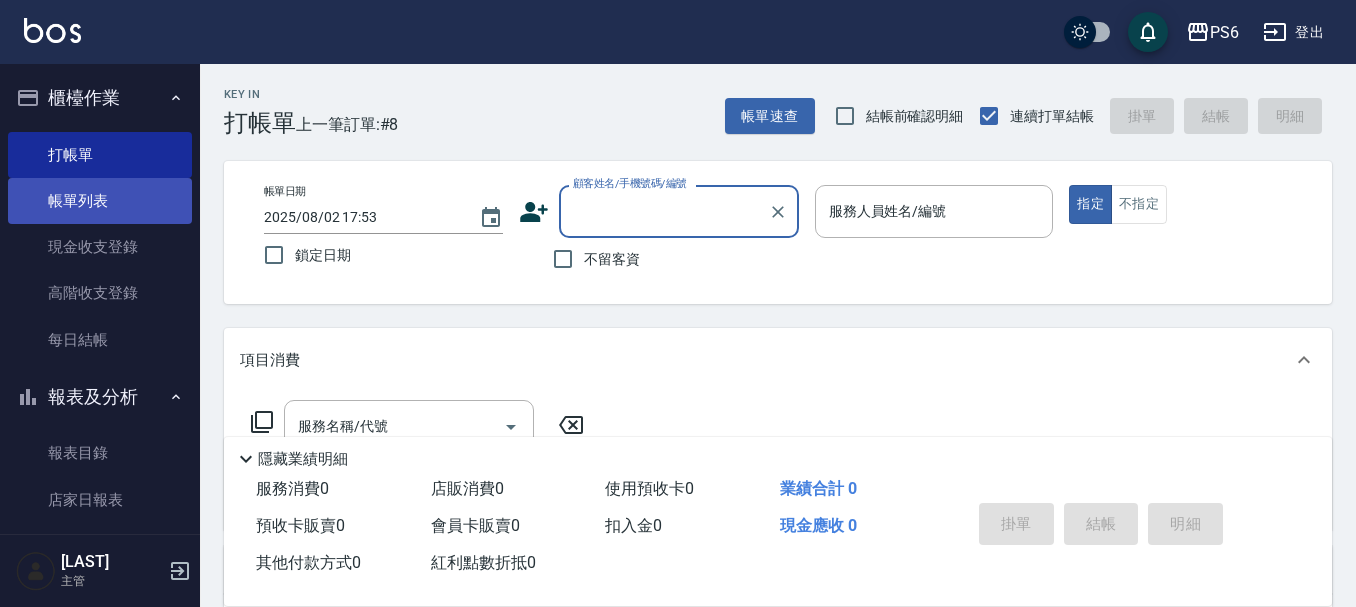 click on "帳單列表" at bounding box center [100, 201] 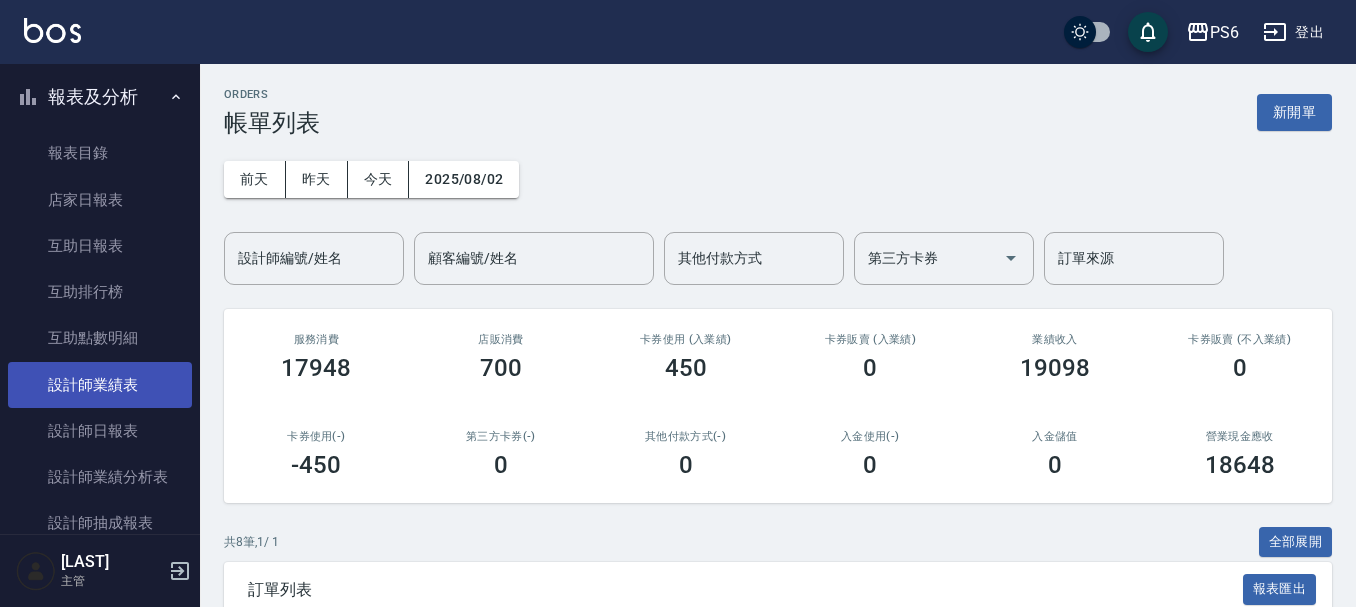 scroll, scrollTop: 400, scrollLeft: 0, axis: vertical 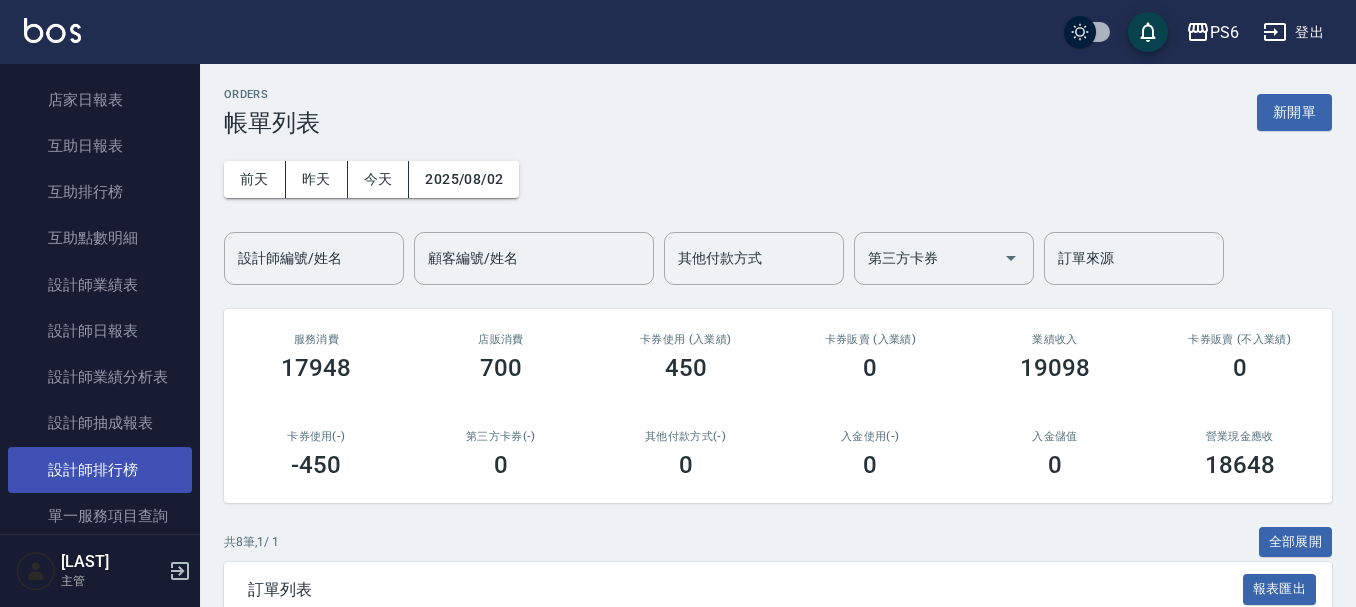 click on "設計師排行榜" at bounding box center [100, 470] 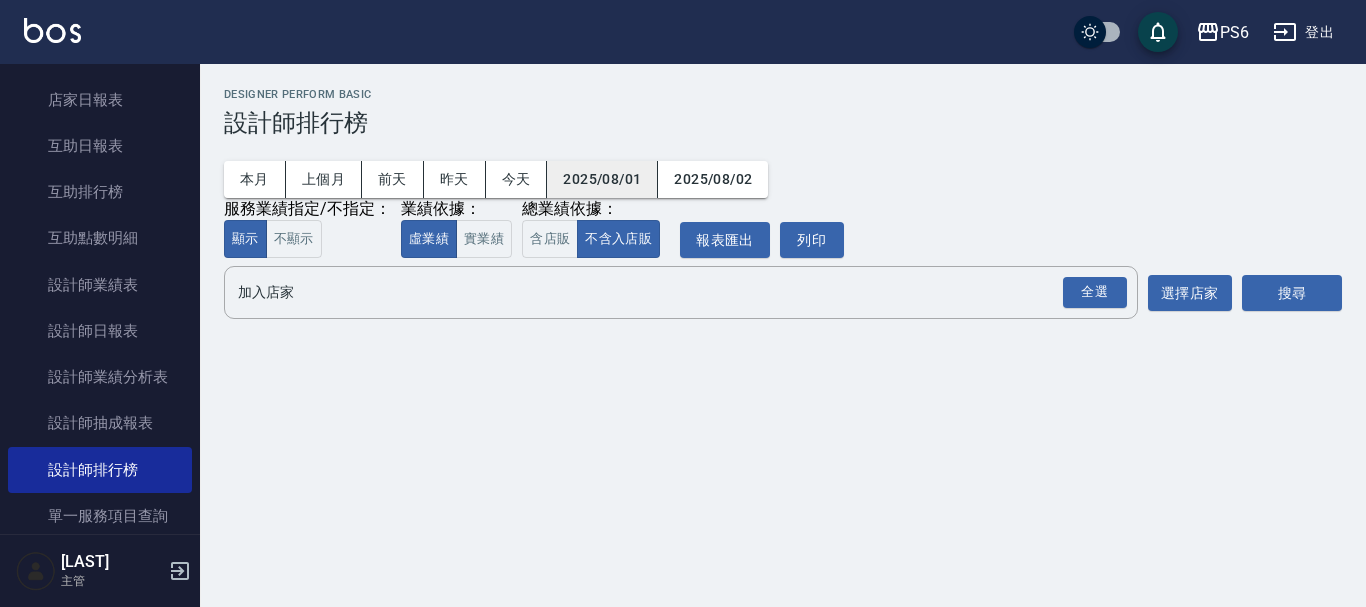 click on "2025/08/01" at bounding box center [602, 179] 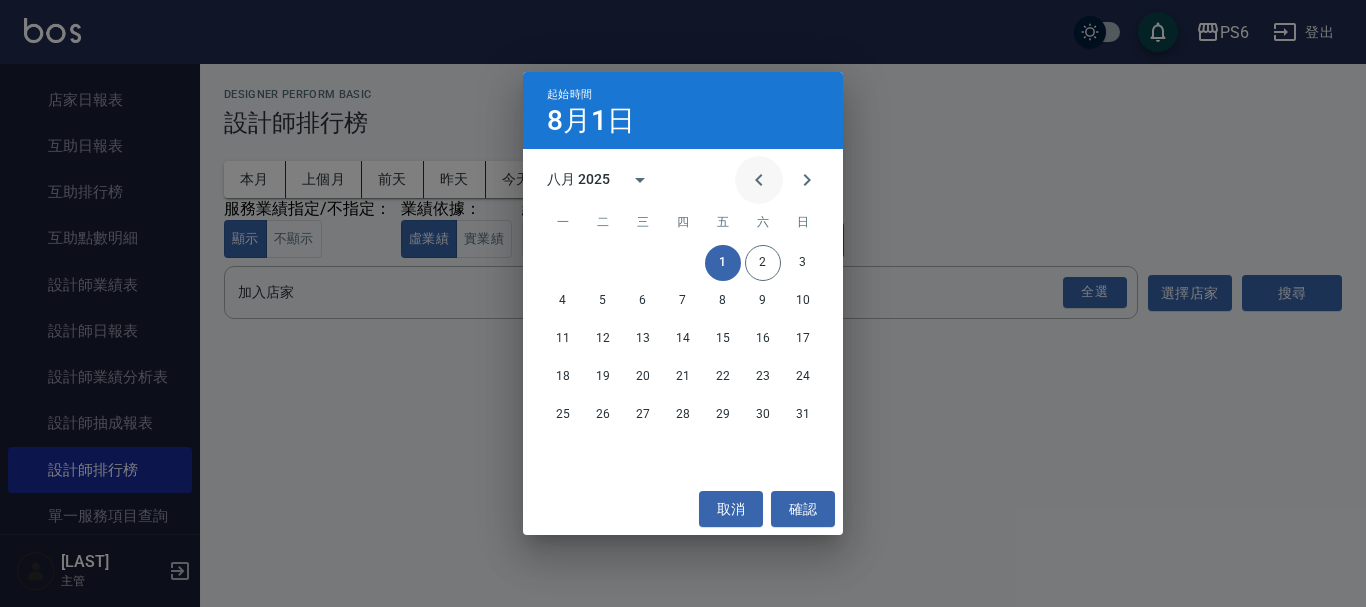 click 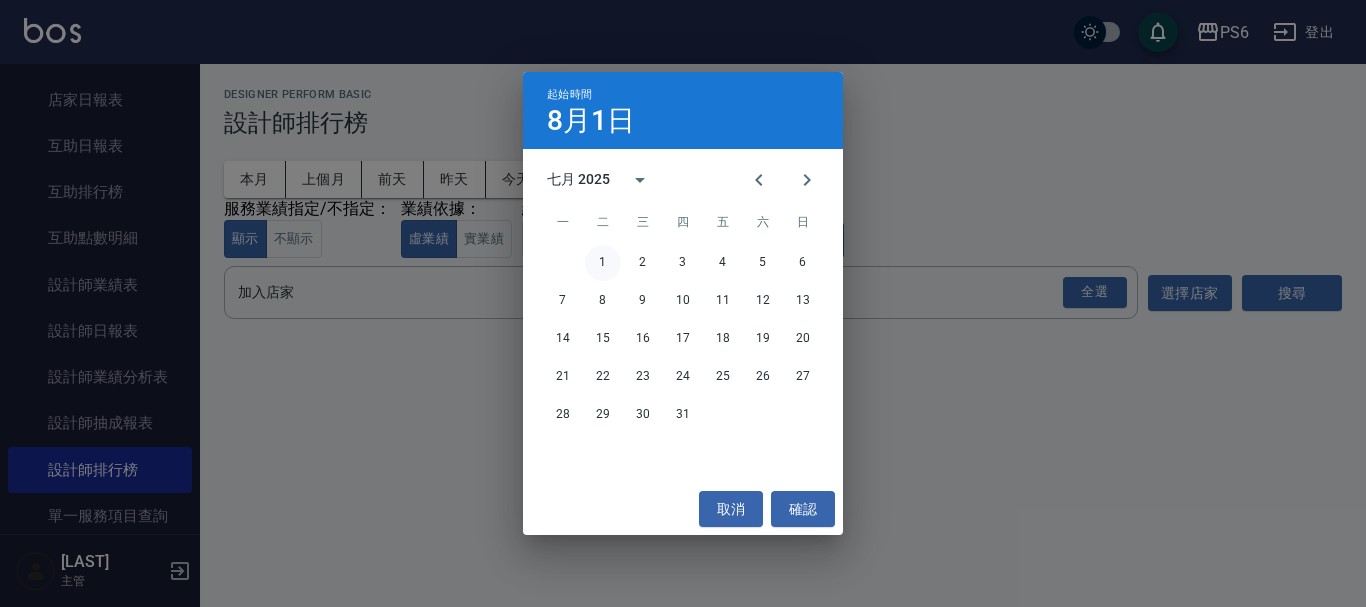 click on "1" at bounding box center (603, 263) 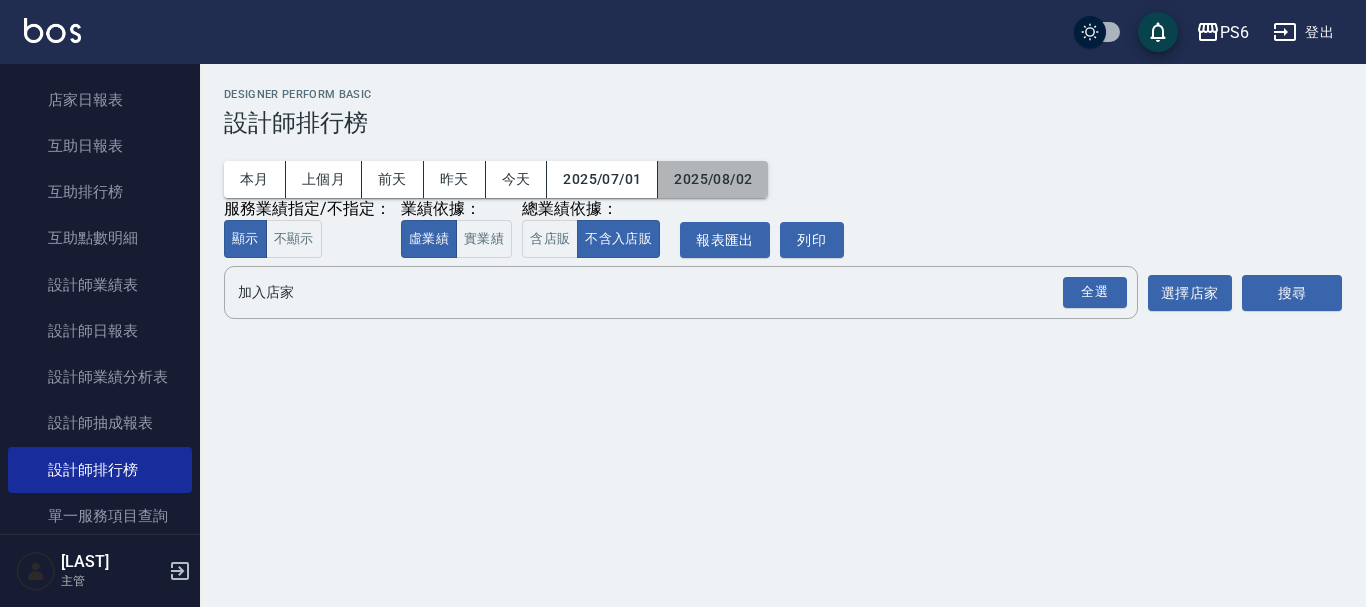 click on "2025/08/02" at bounding box center (713, 179) 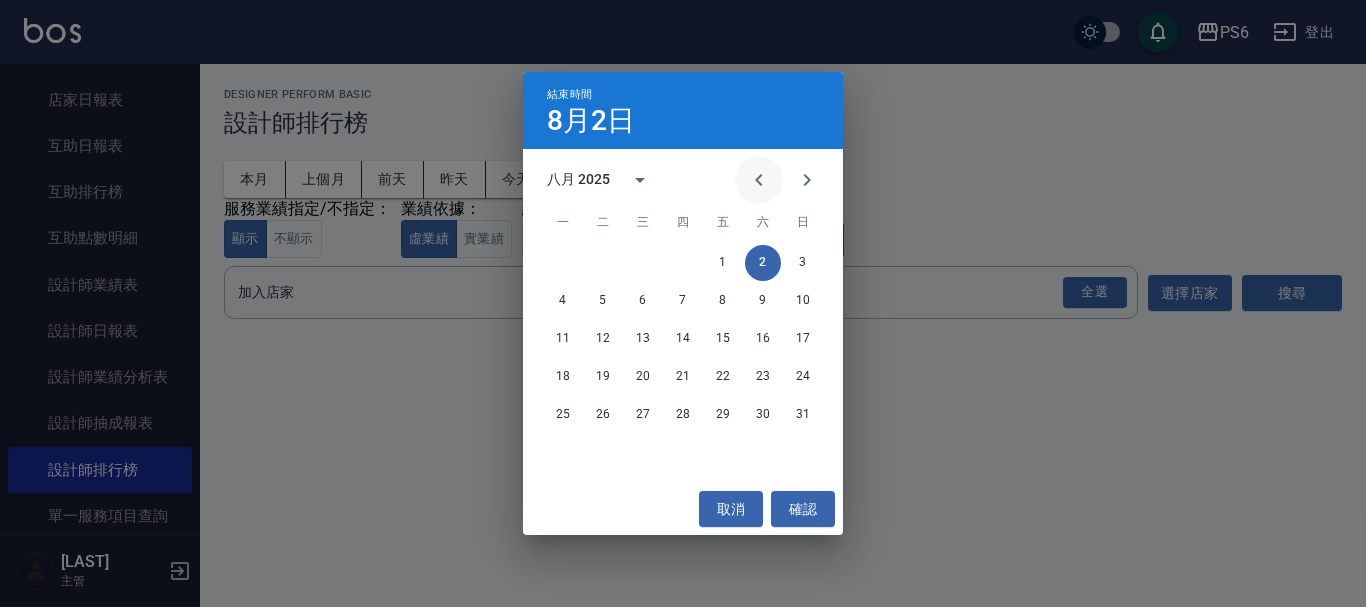 click 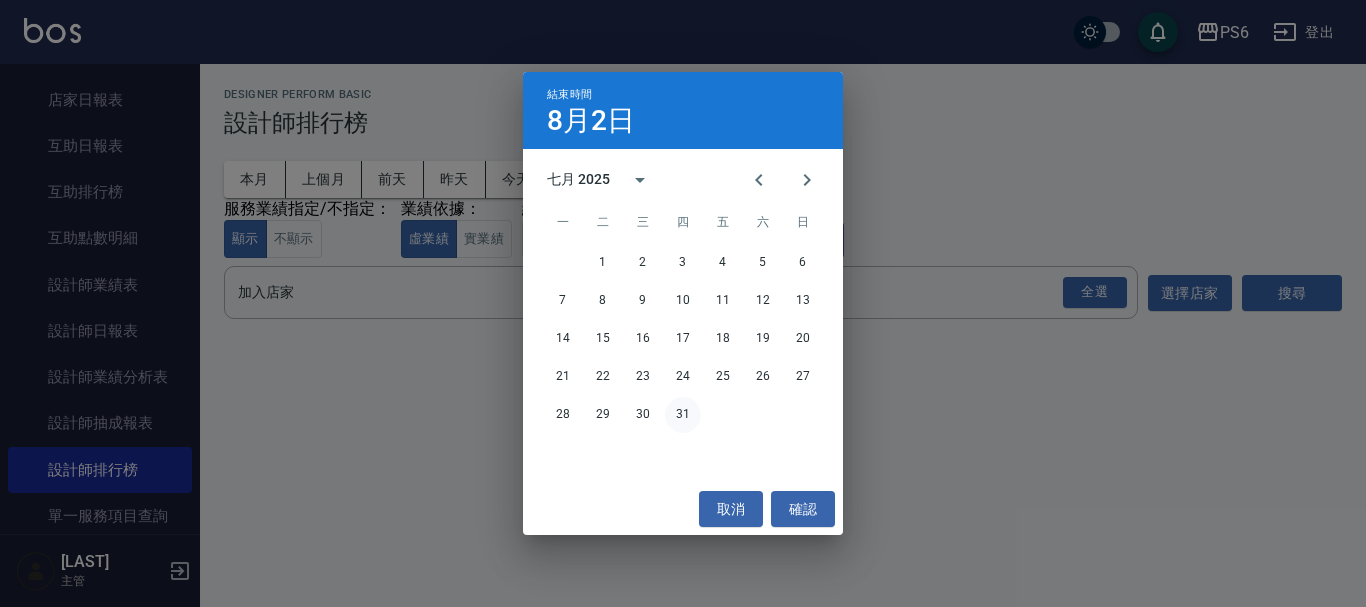 click on "31" at bounding box center (683, 415) 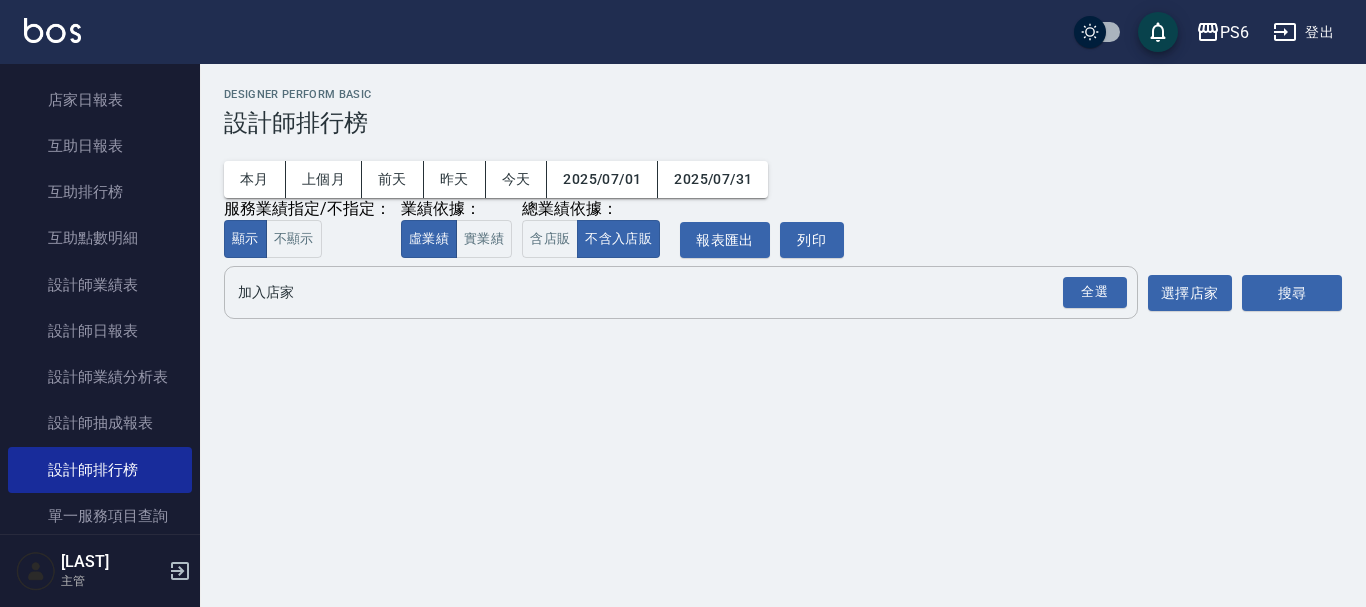 click on "加入店家" at bounding box center (666, 292) 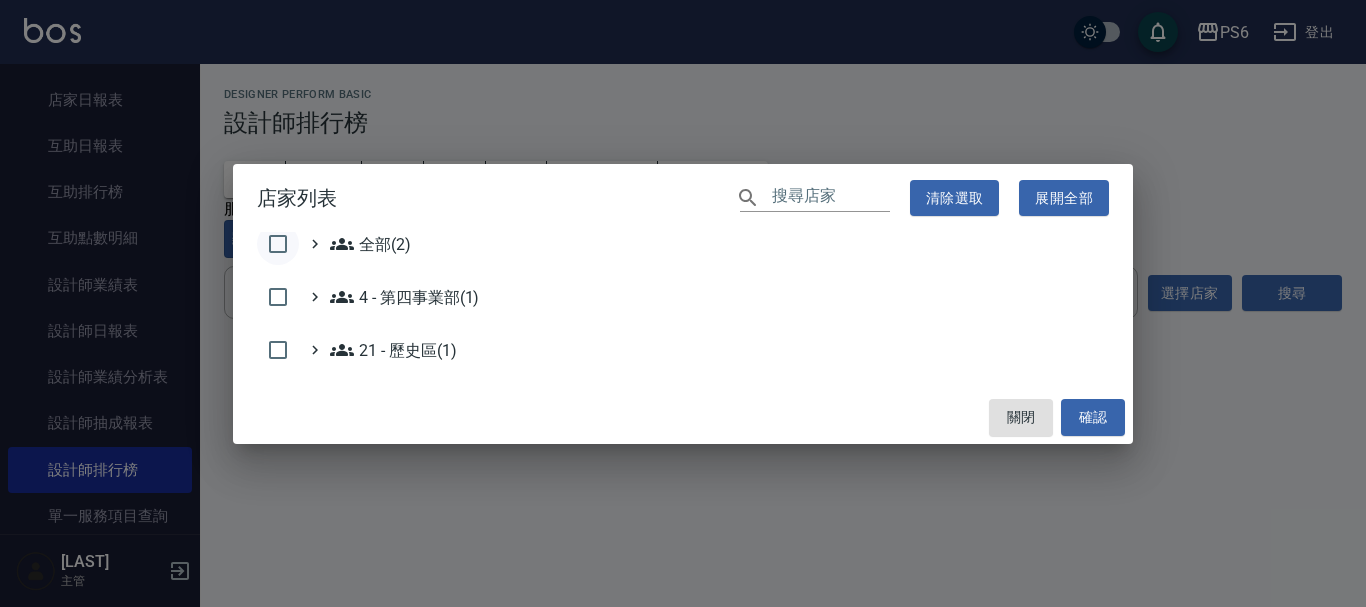 click at bounding box center [278, 244] 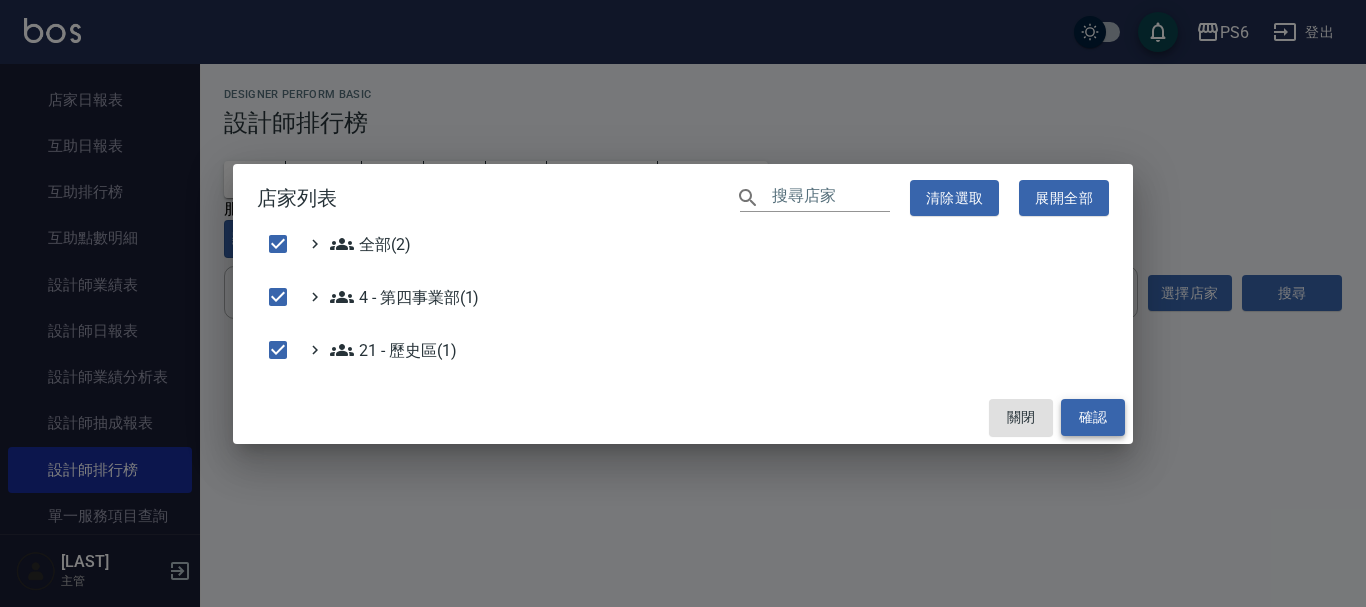 click on "確認" at bounding box center (1093, 417) 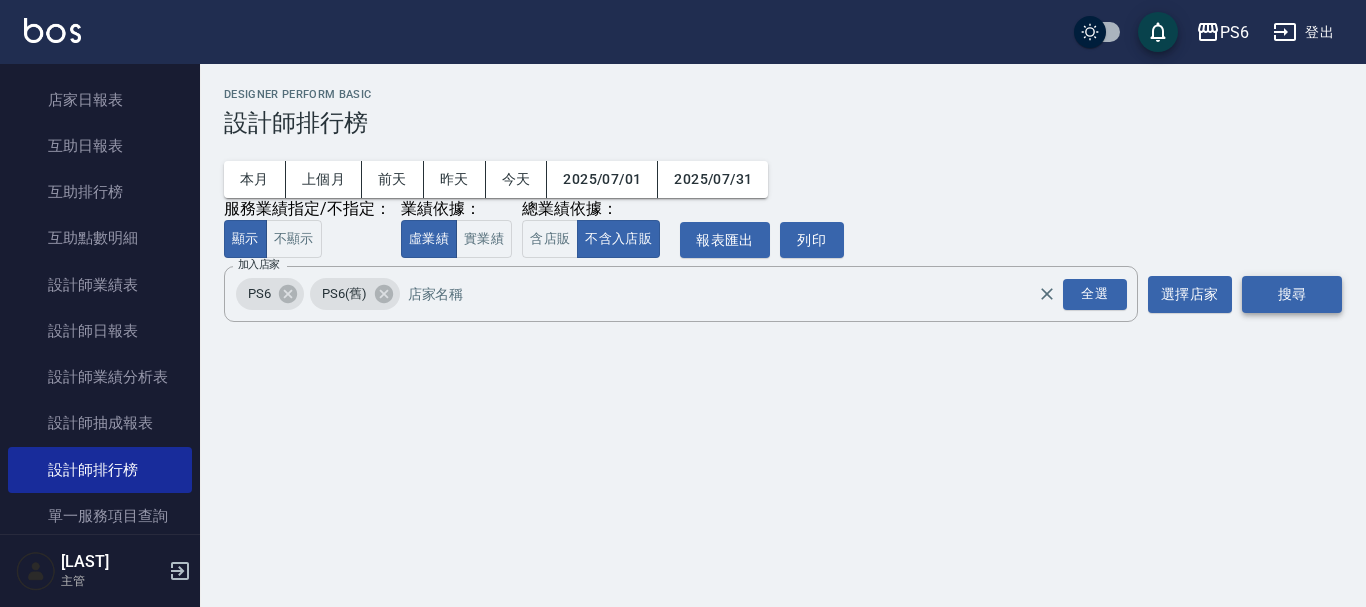 click on "搜尋" at bounding box center (1292, 294) 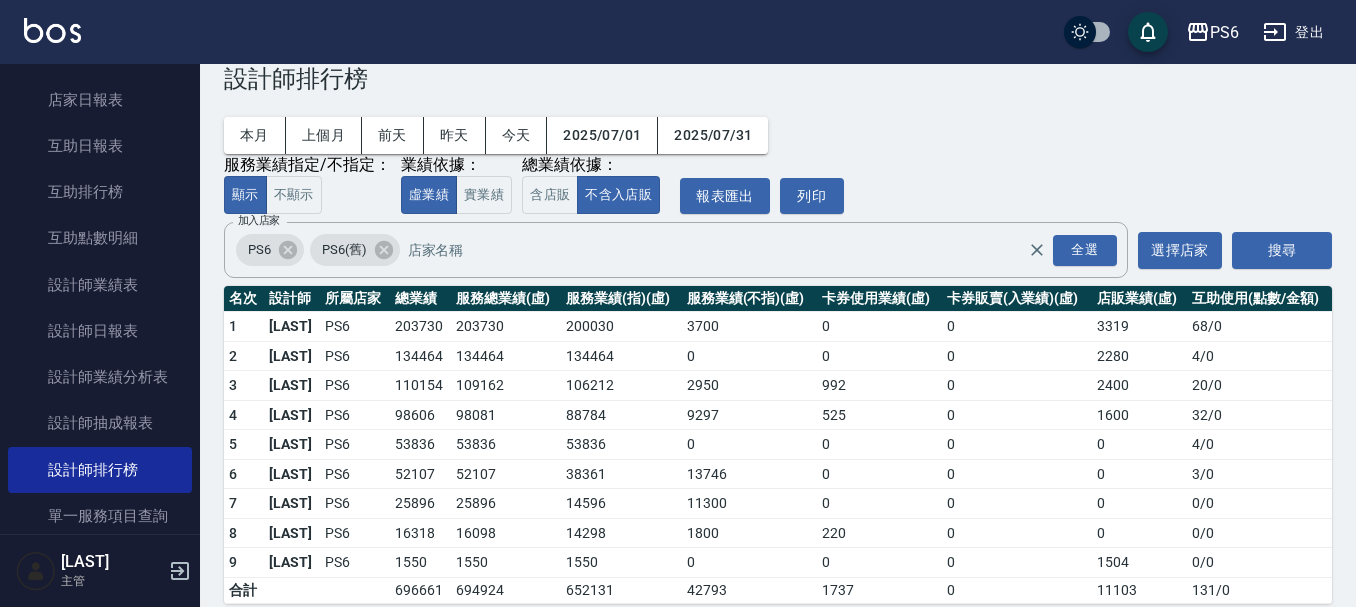 scroll, scrollTop: 68, scrollLeft: 0, axis: vertical 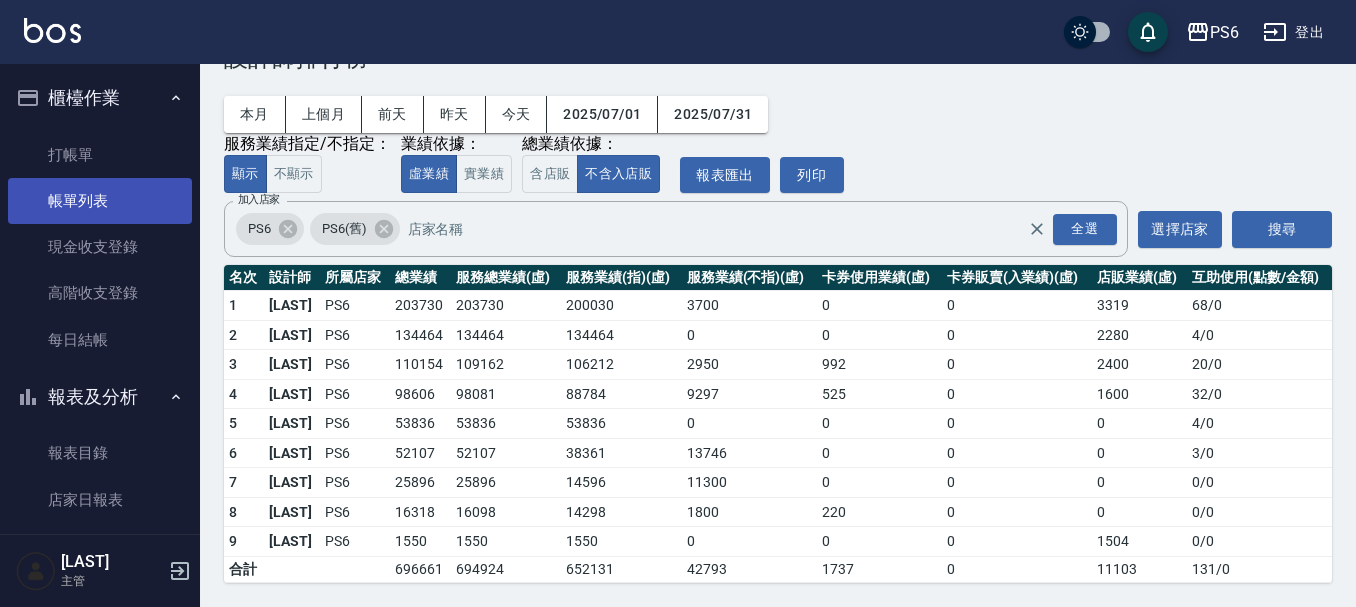 click on "帳單列表" at bounding box center (100, 201) 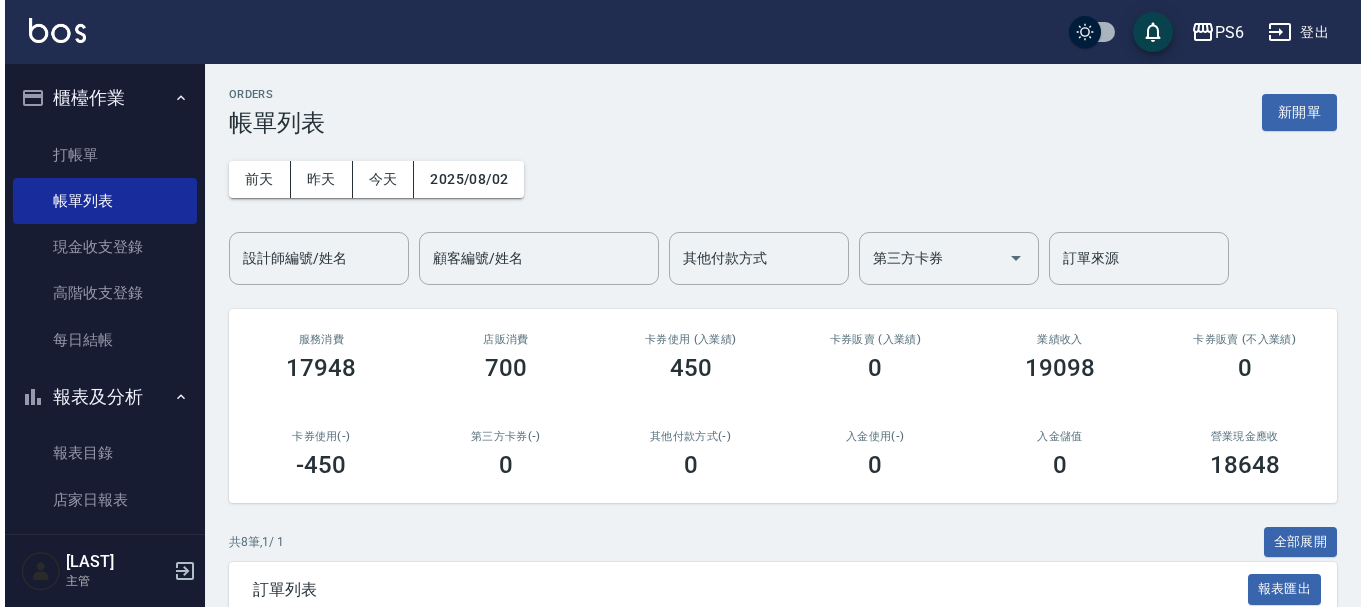 scroll, scrollTop: 100, scrollLeft: 0, axis: vertical 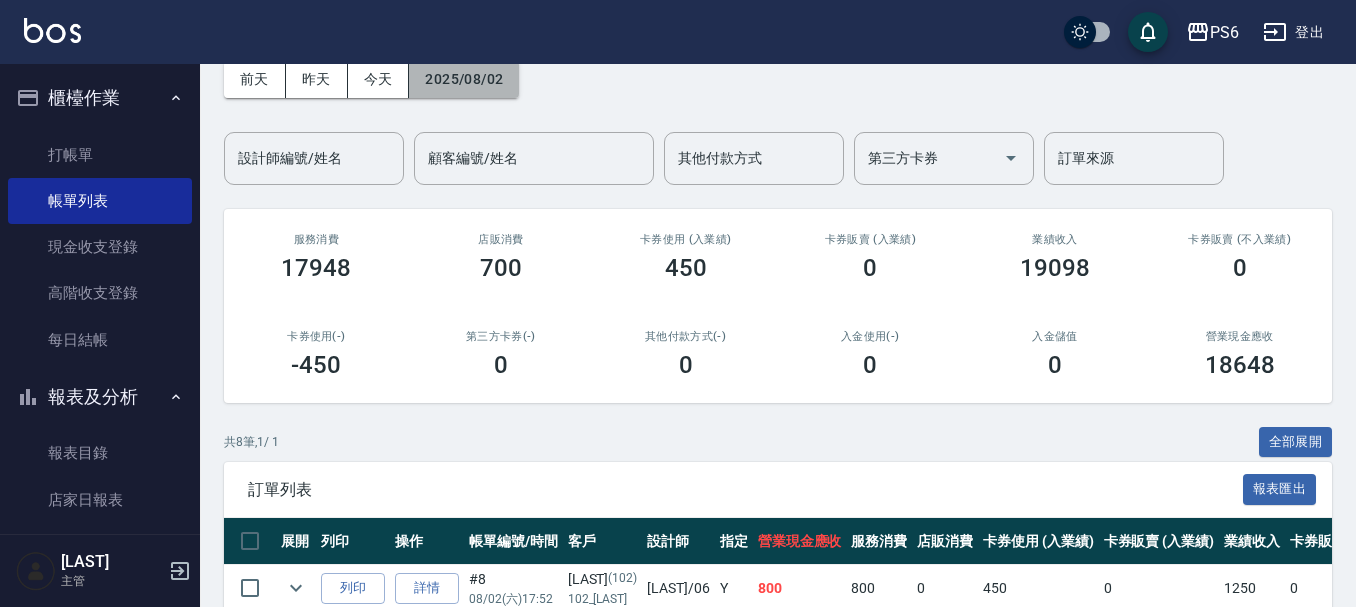 click on "2025/08/02" at bounding box center (464, 79) 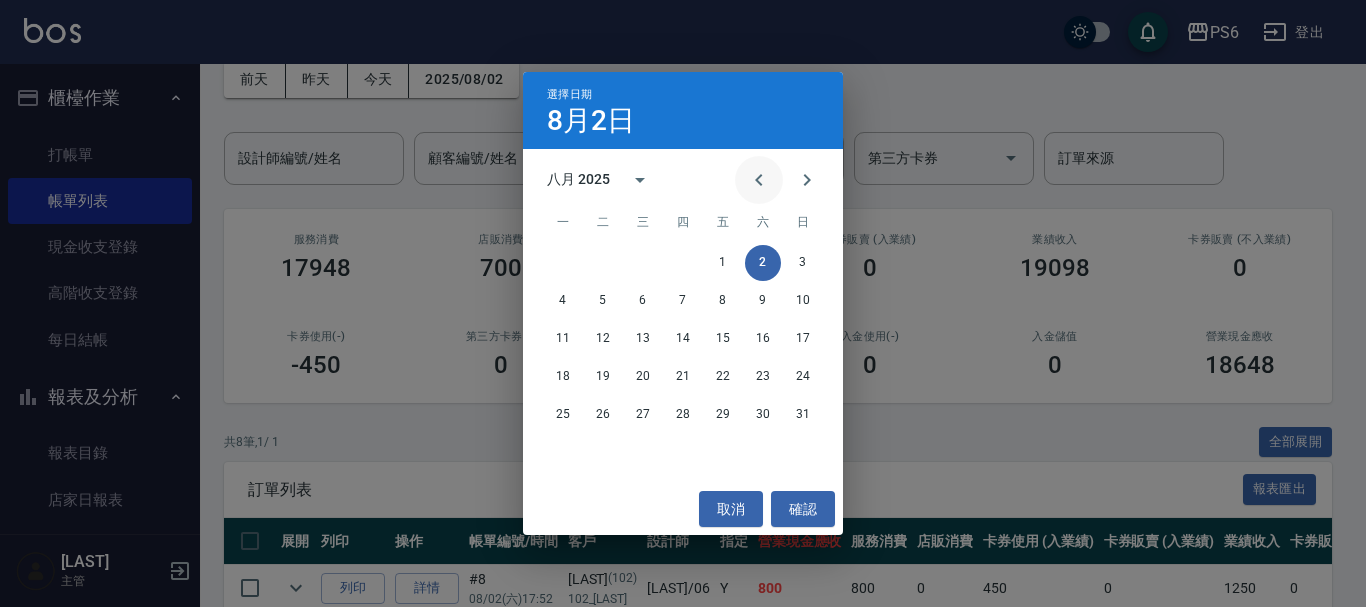 click 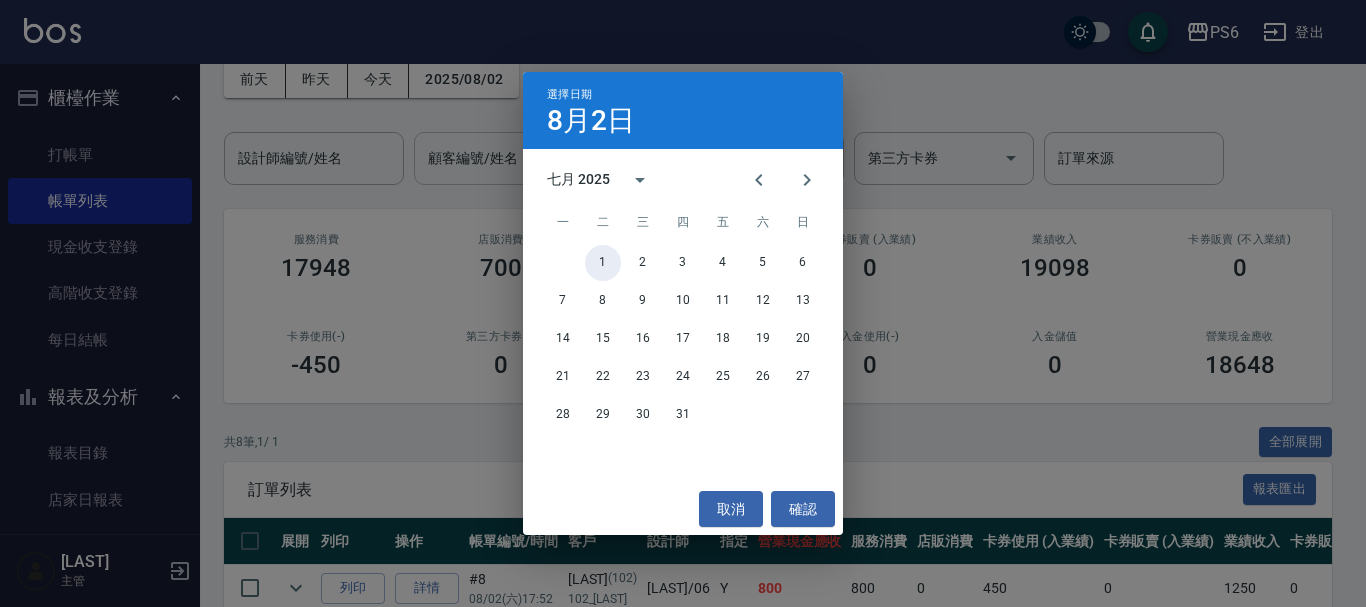 click on "1" at bounding box center (603, 263) 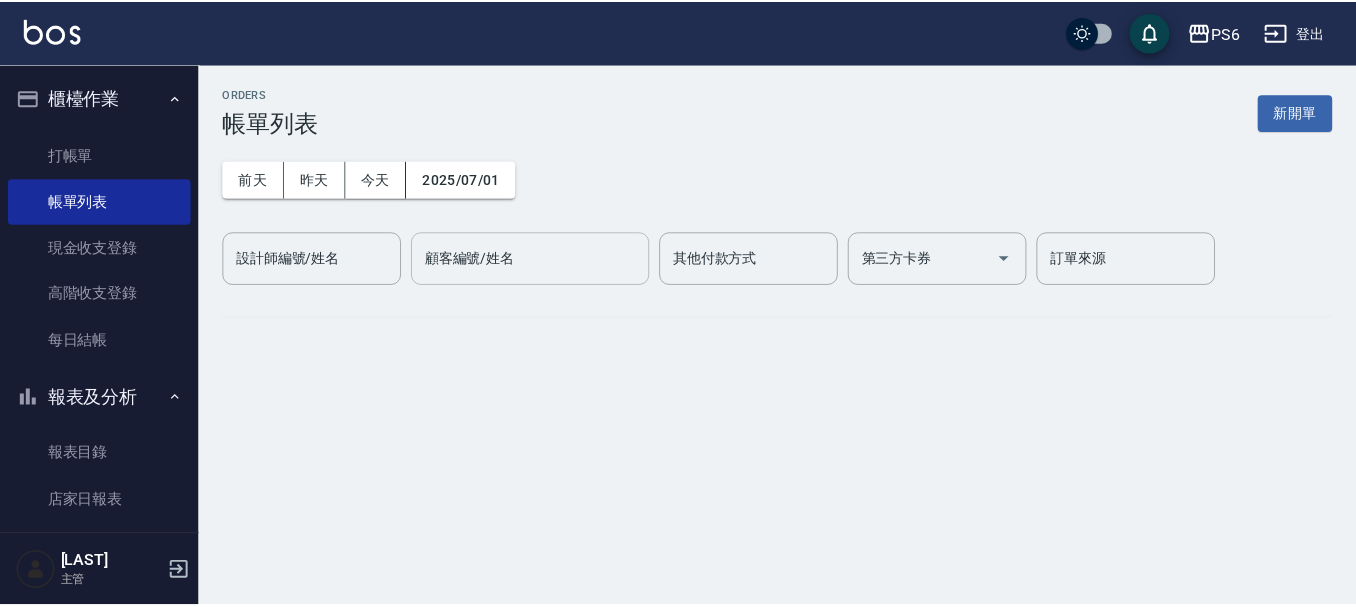 scroll, scrollTop: 0, scrollLeft: 0, axis: both 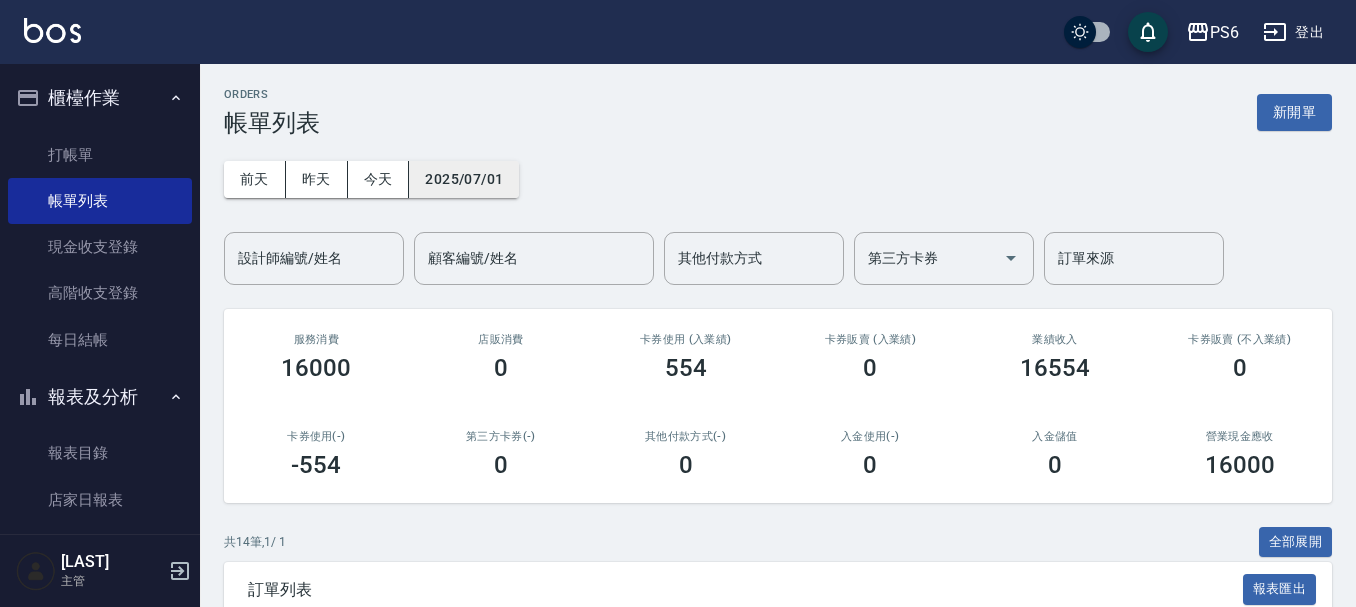 click on "2025/07/01" at bounding box center (464, 179) 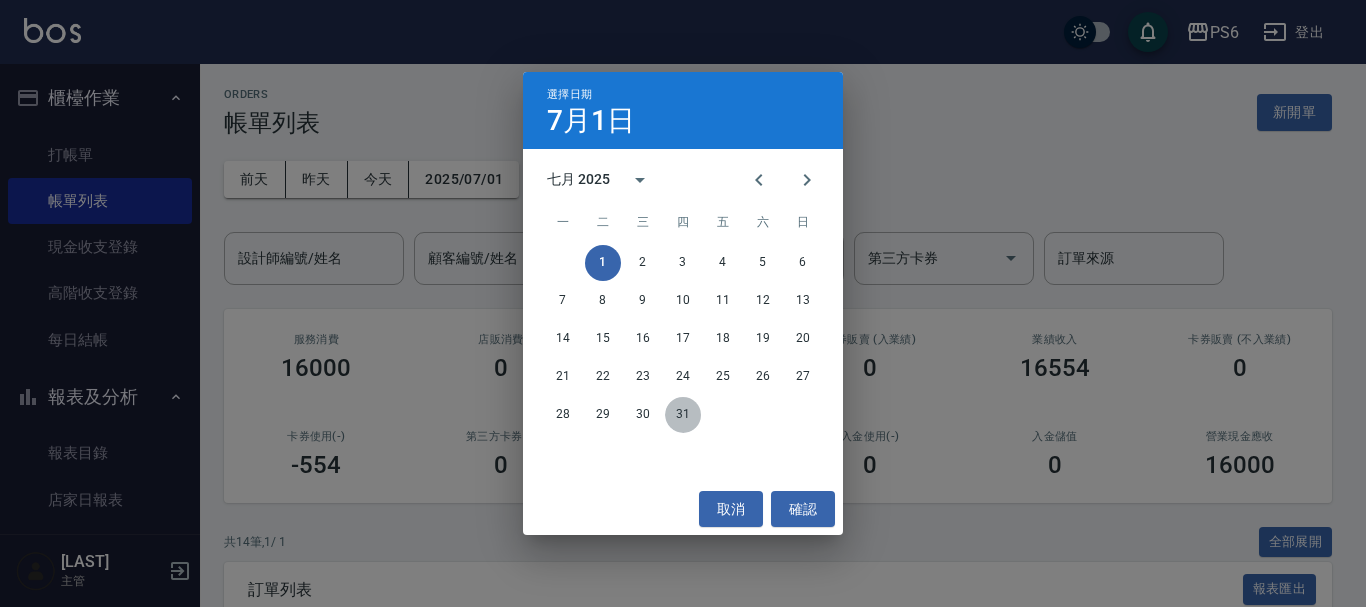 click on "31" at bounding box center [683, 415] 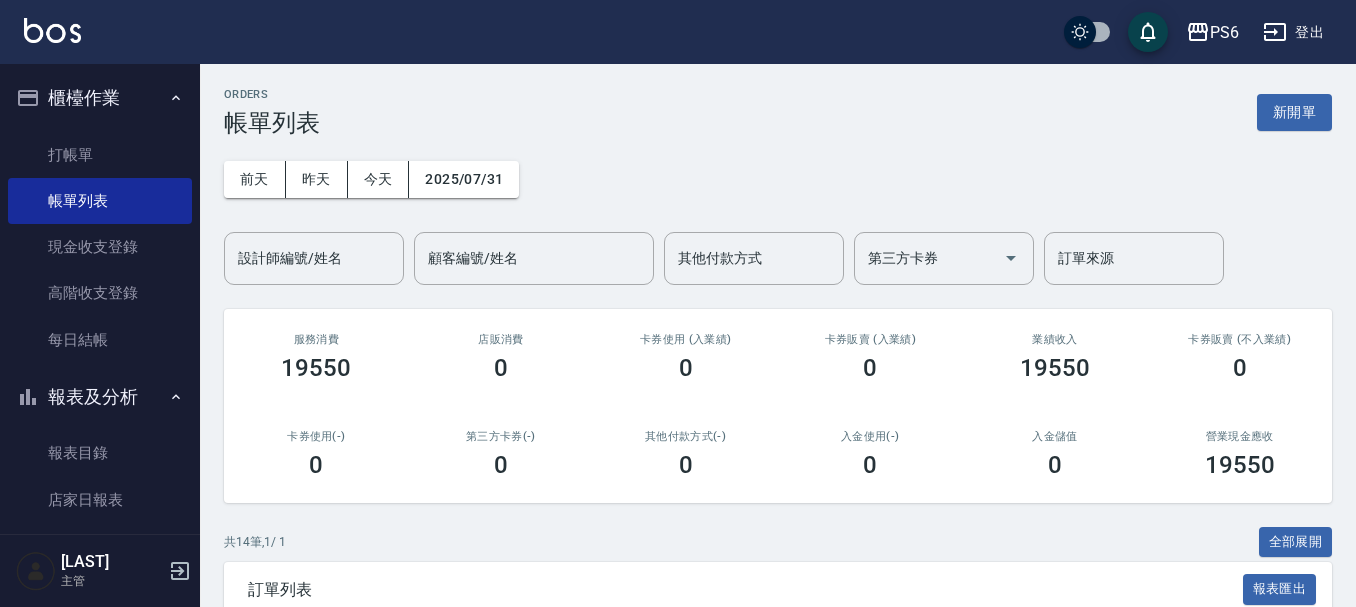 click on "前天 昨天 今天 2025/07/31 設計師編號/姓名 設計師編號/姓名 顧客編號/姓名 顧客編號/姓名 其他付款方式 其他付款方式 第三方卡券 第三方卡券 訂單來源 訂單來源" at bounding box center [778, 211] 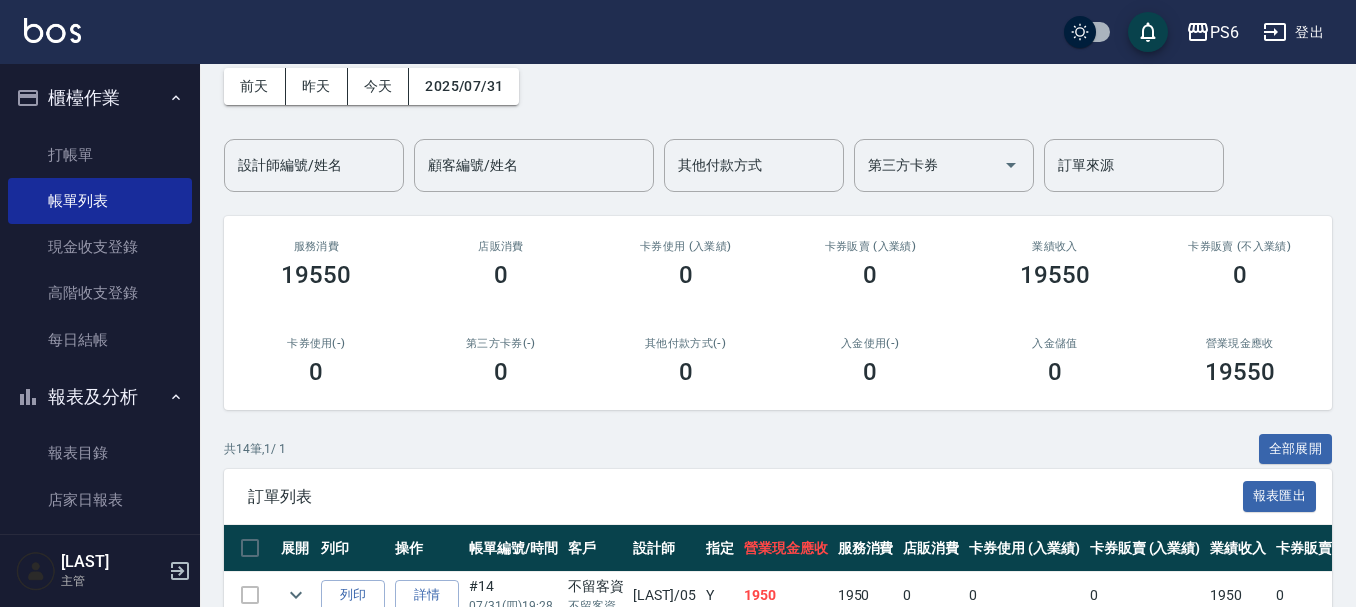 scroll, scrollTop: 0, scrollLeft: 0, axis: both 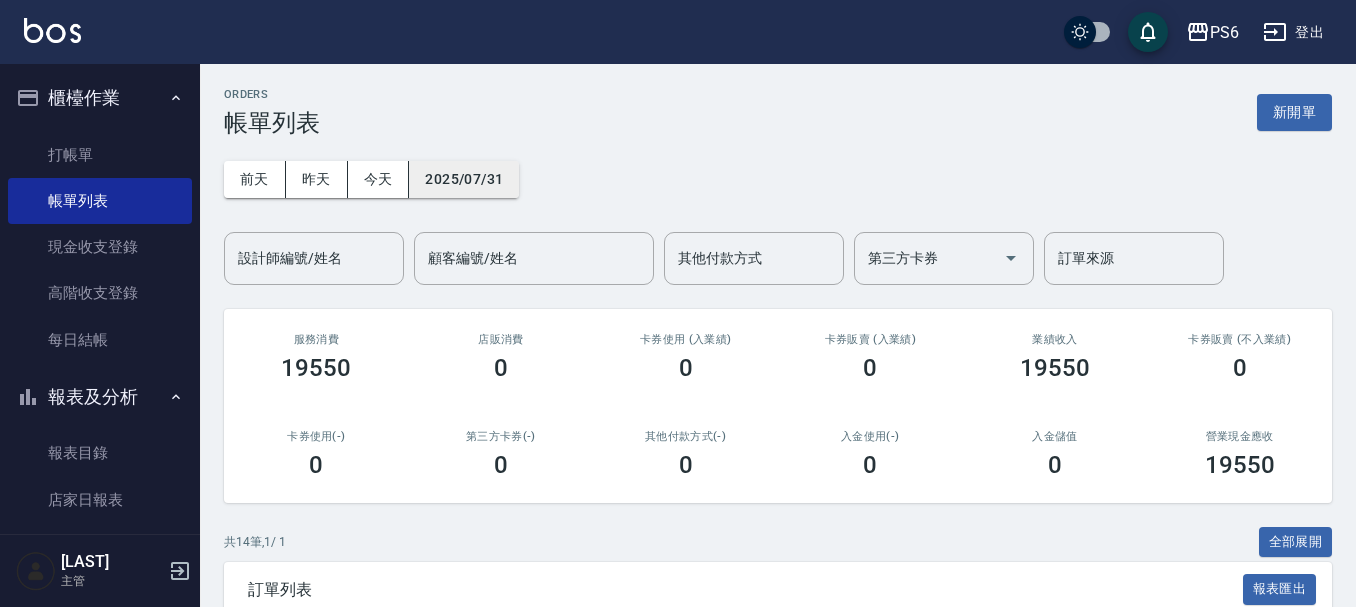 click on "2025/07/31" at bounding box center [464, 179] 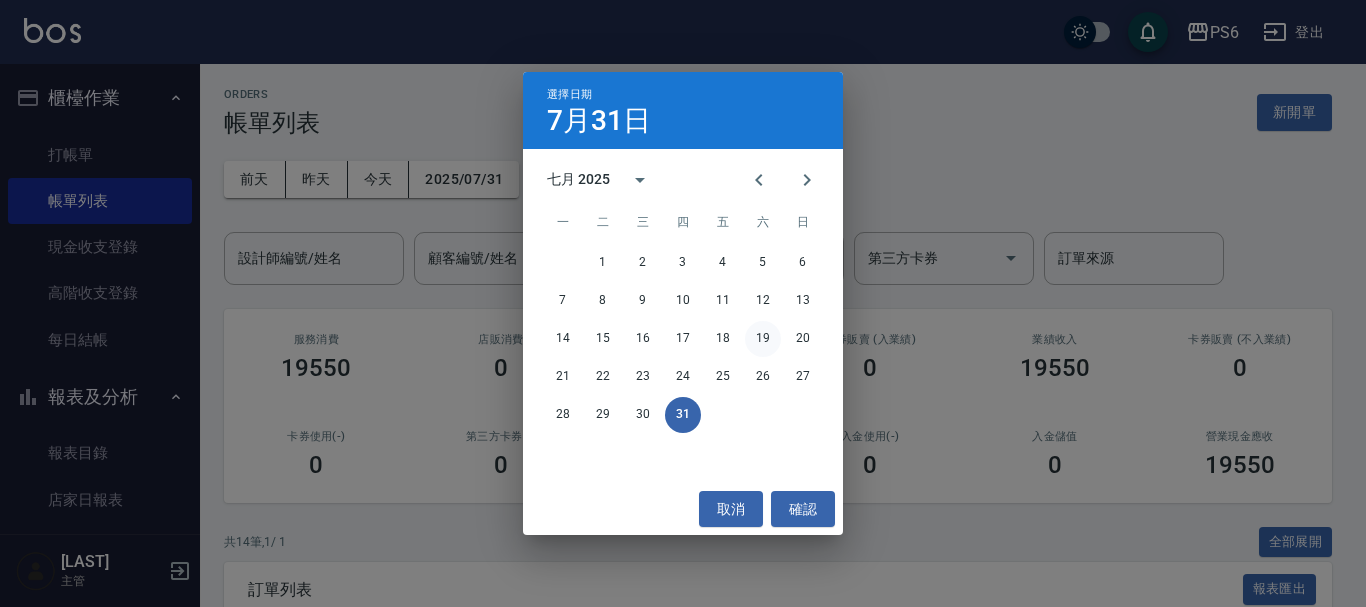 click on "19" at bounding box center (763, 339) 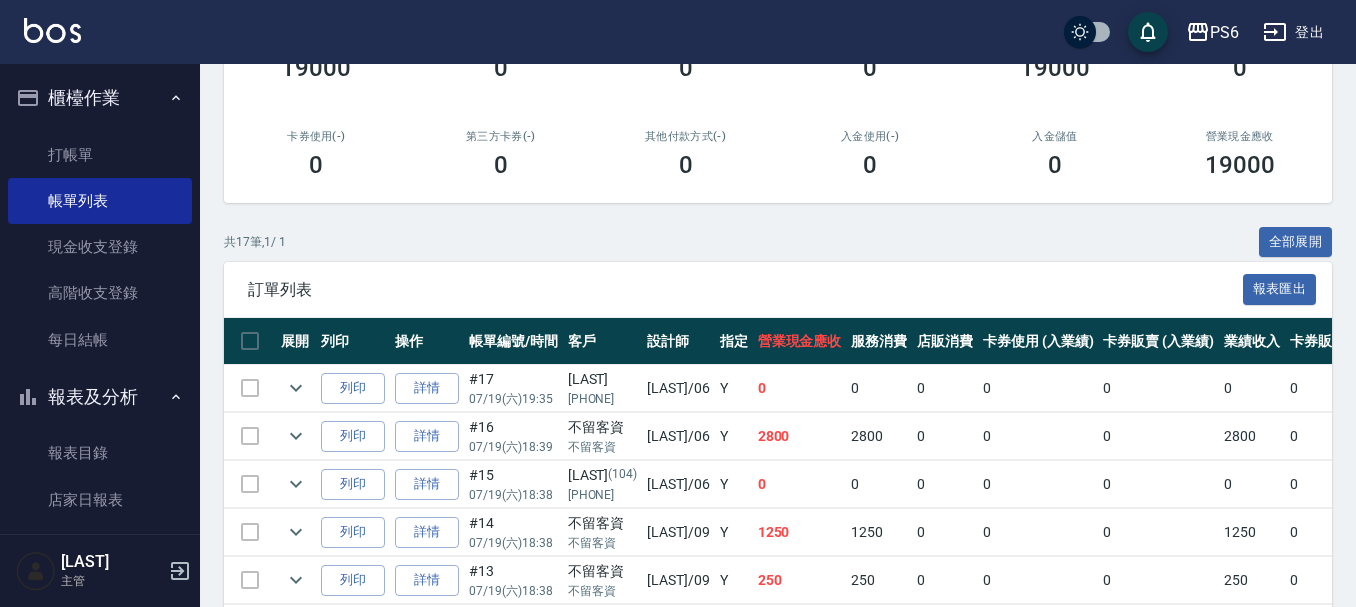 scroll, scrollTop: 0, scrollLeft: 0, axis: both 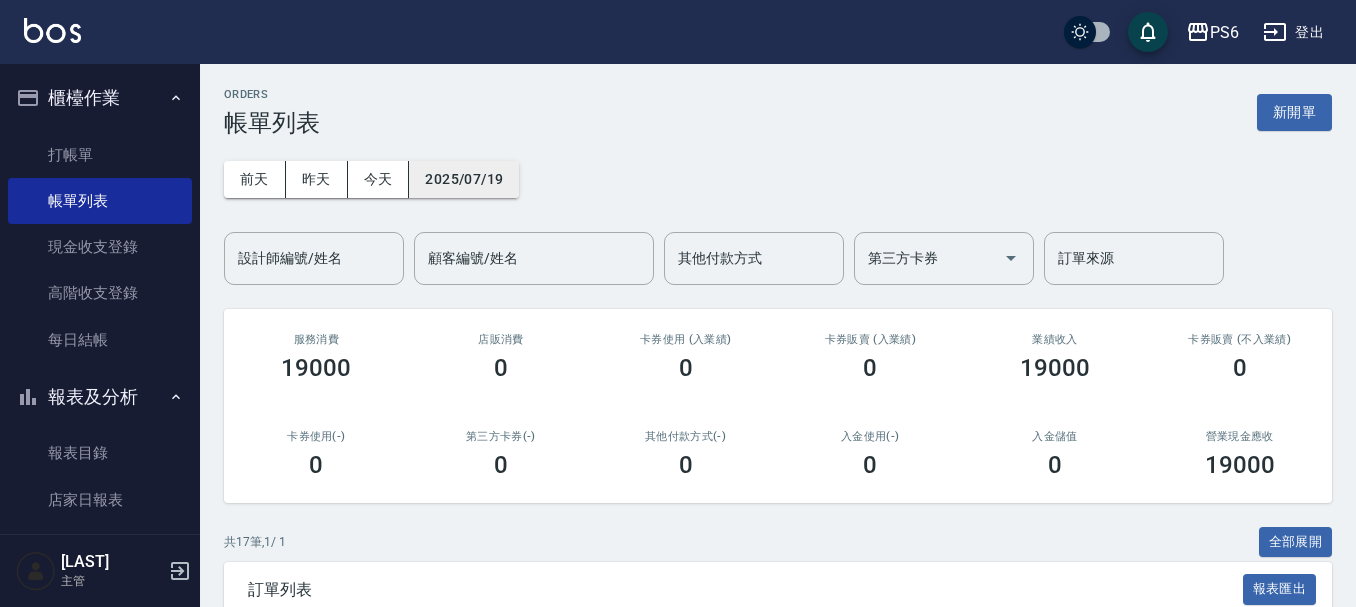 click on "2025/07/19" at bounding box center (464, 179) 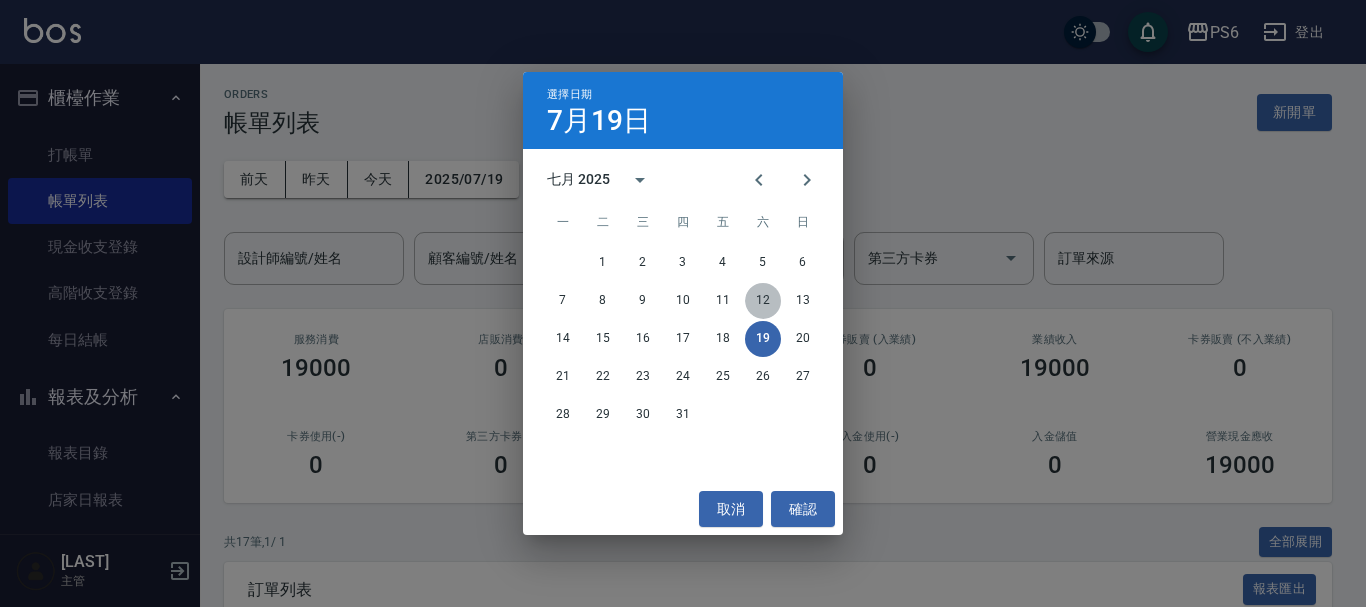 drag, startPoint x: 758, startPoint y: 300, endPoint x: 726, endPoint y: 310, distance: 33.526108 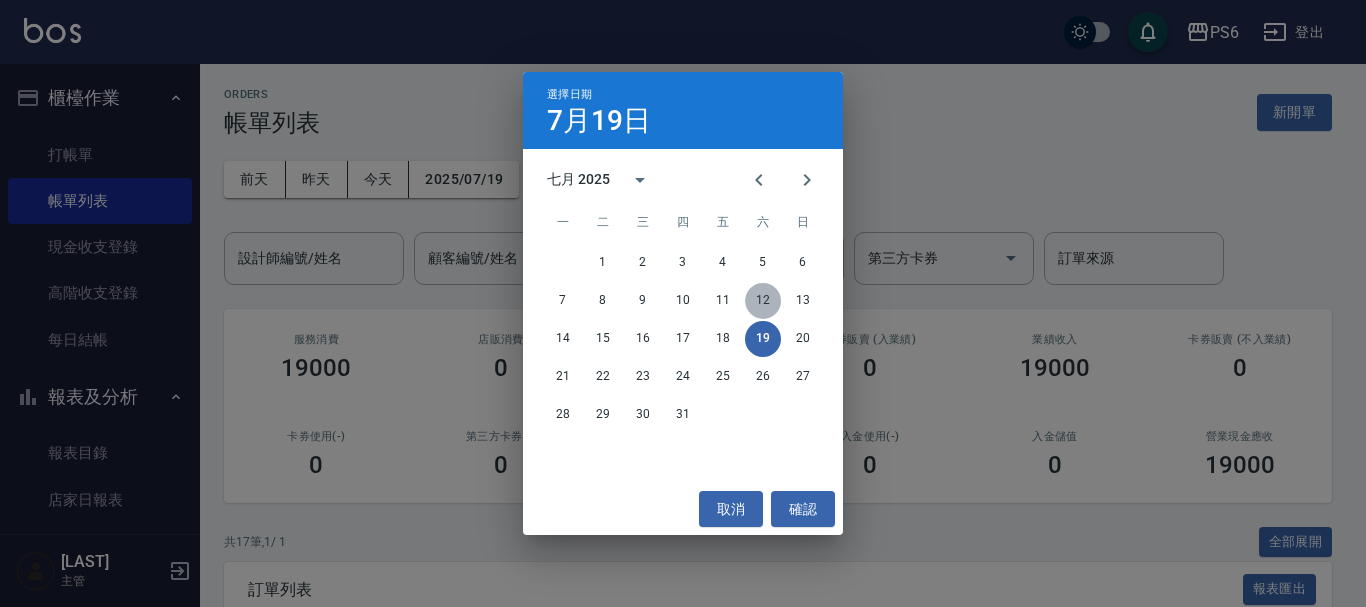 click on "12" at bounding box center [763, 301] 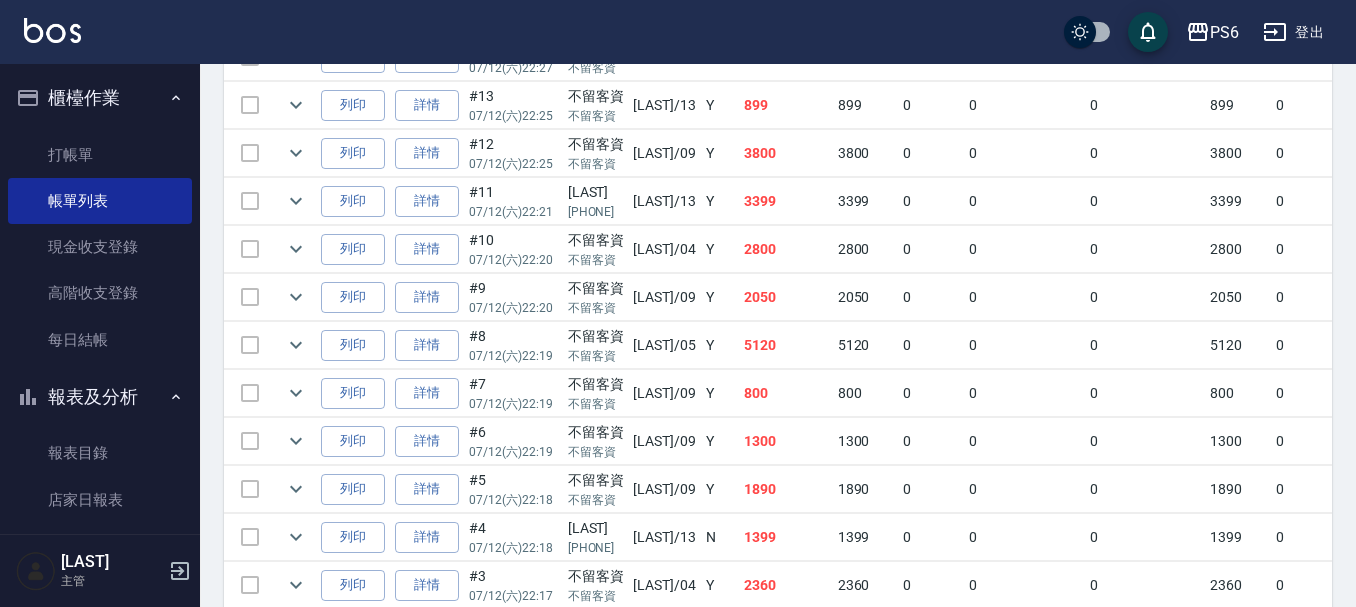 scroll, scrollTop: 767, scrollLeft: 0, axis: vertical 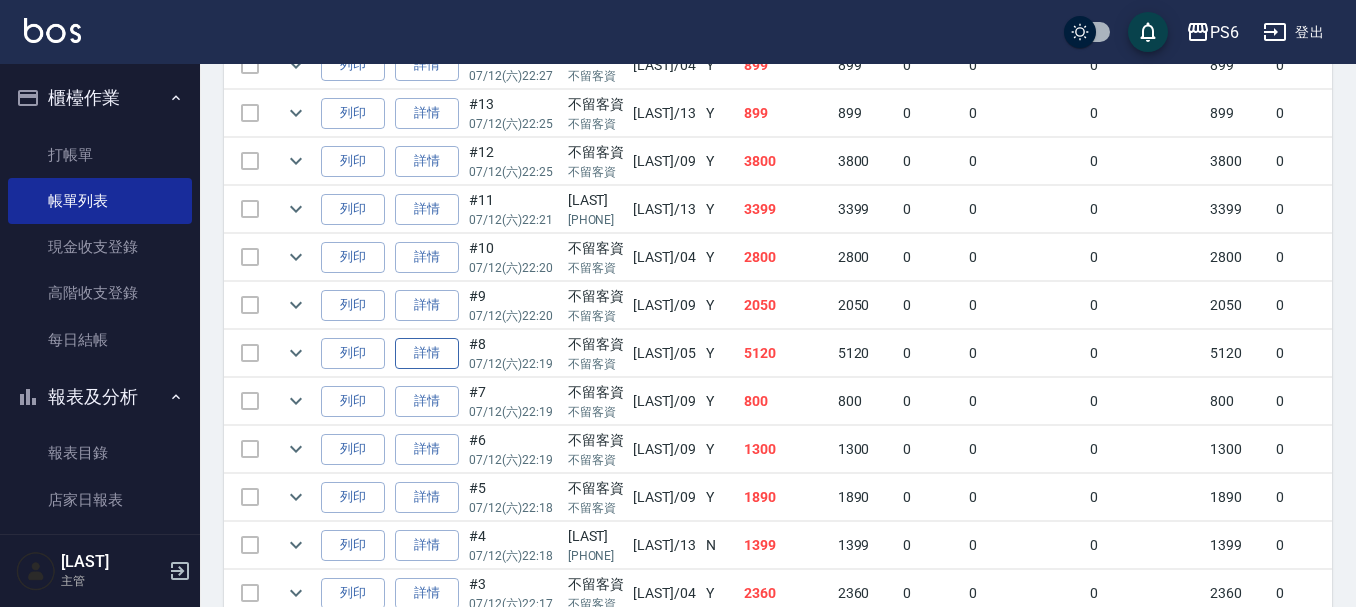 click on "詳情" at bounding box center (427, 353) 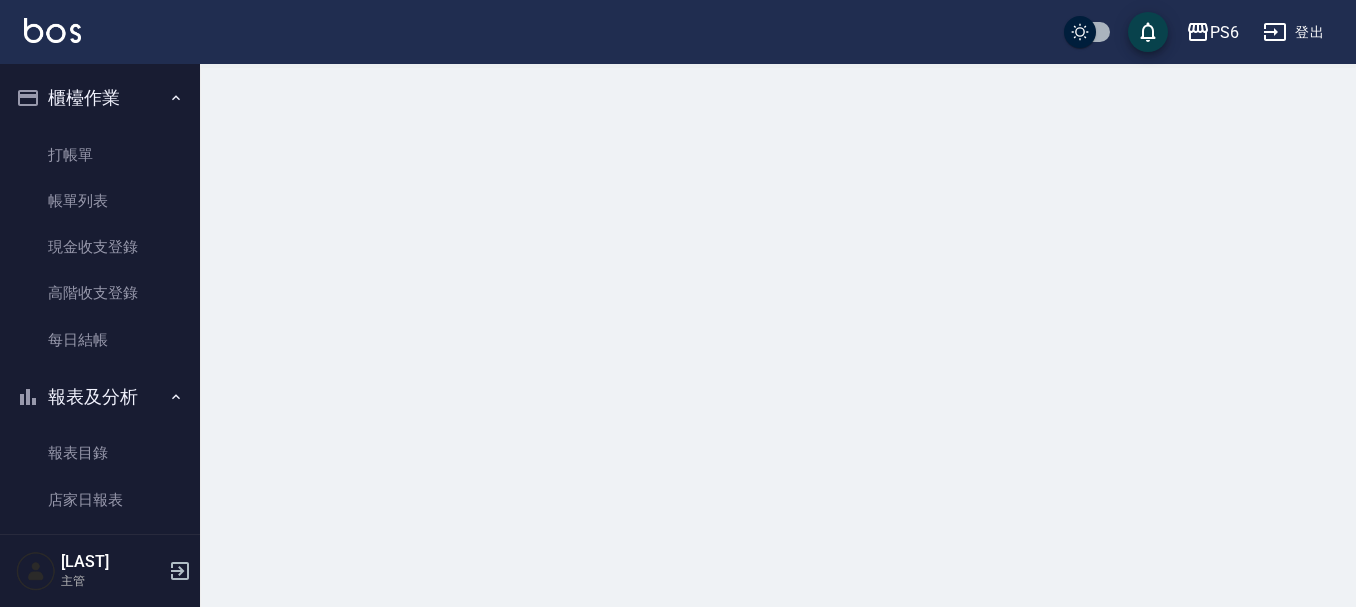 scroll, scrollTop: 0, scrollLeft: 0, axis: both 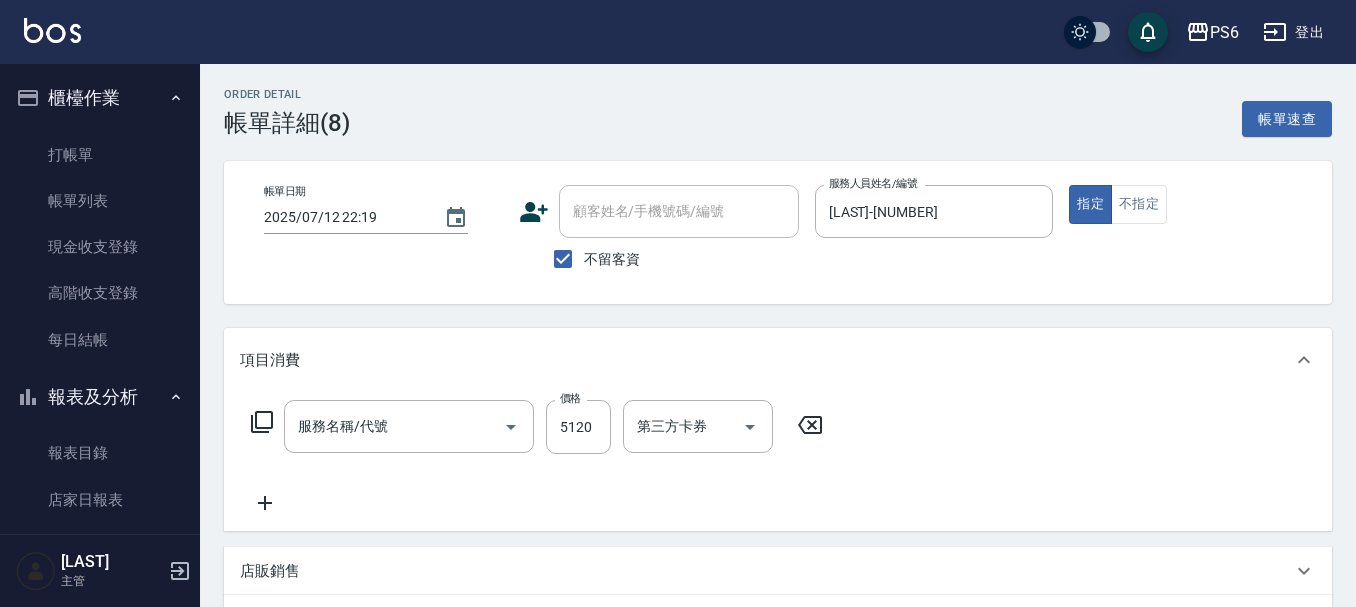 type on "2025/07/12 22:19" 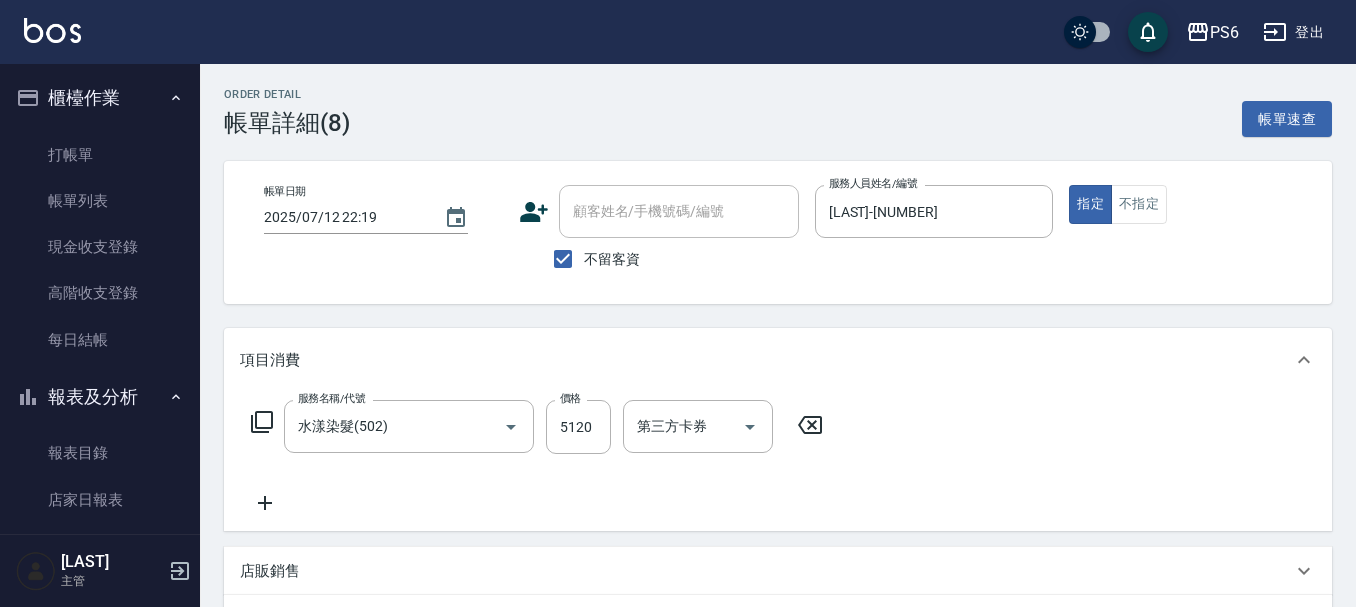 type on "水漾染髮(502)" 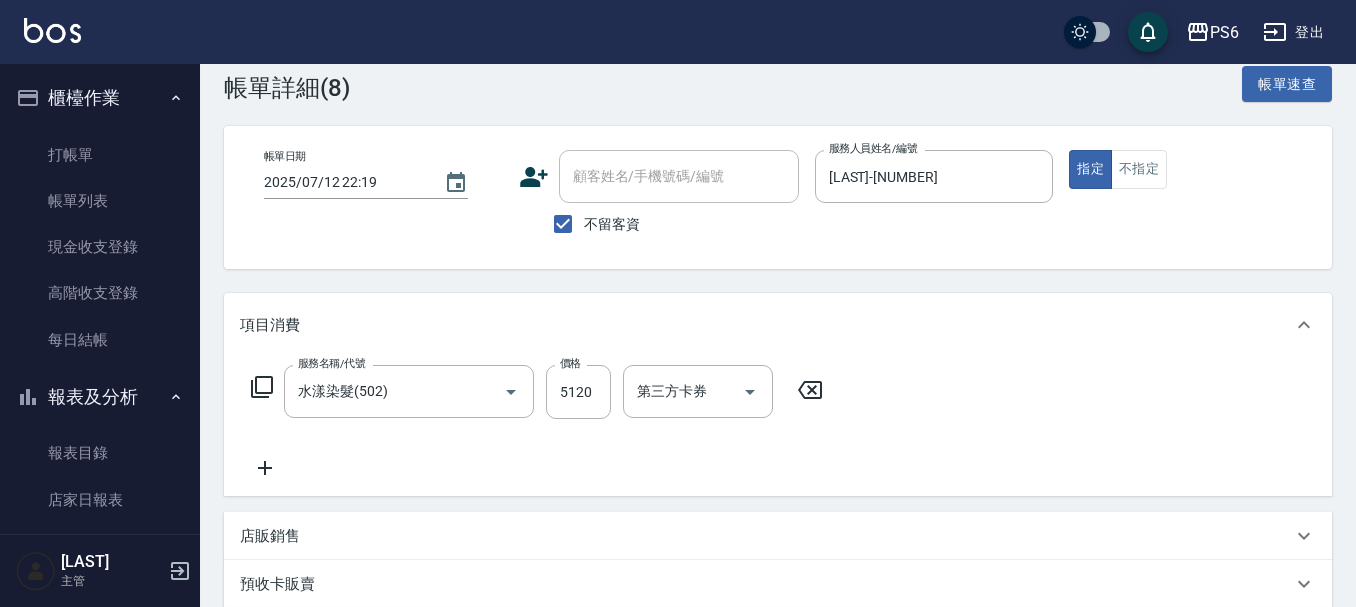 scroll, scrollTop: 0, scrollLeft: 0, axis: both 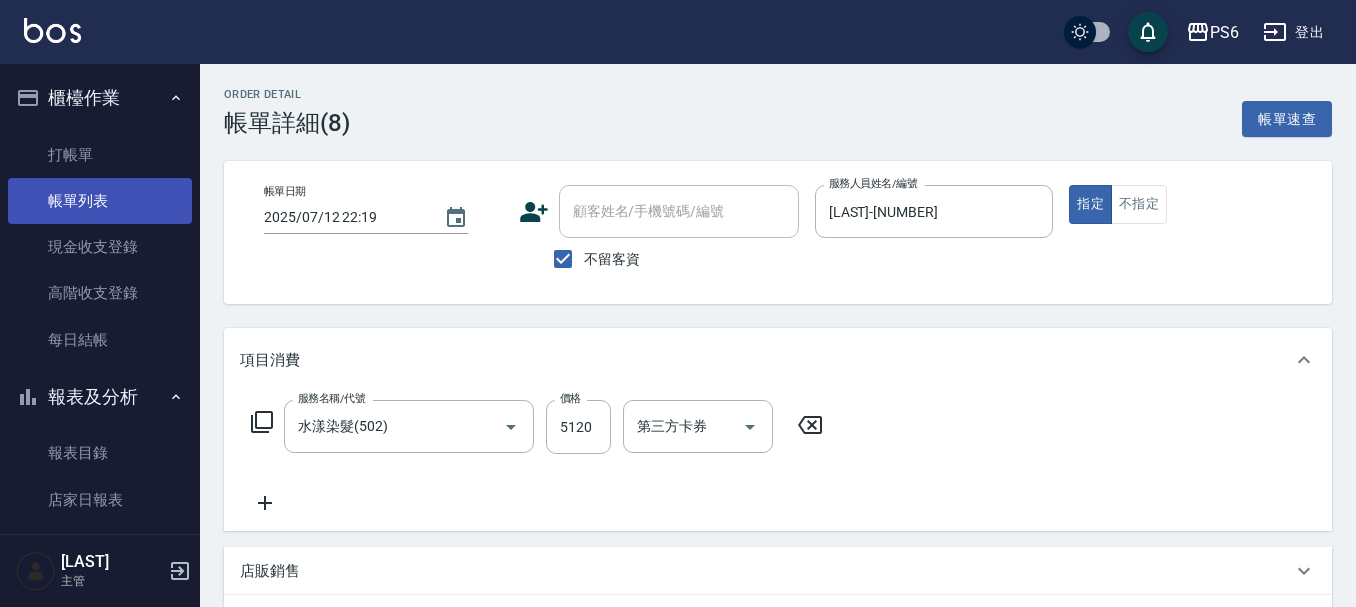click on "帳單列表" at bounding box center [100, 201] 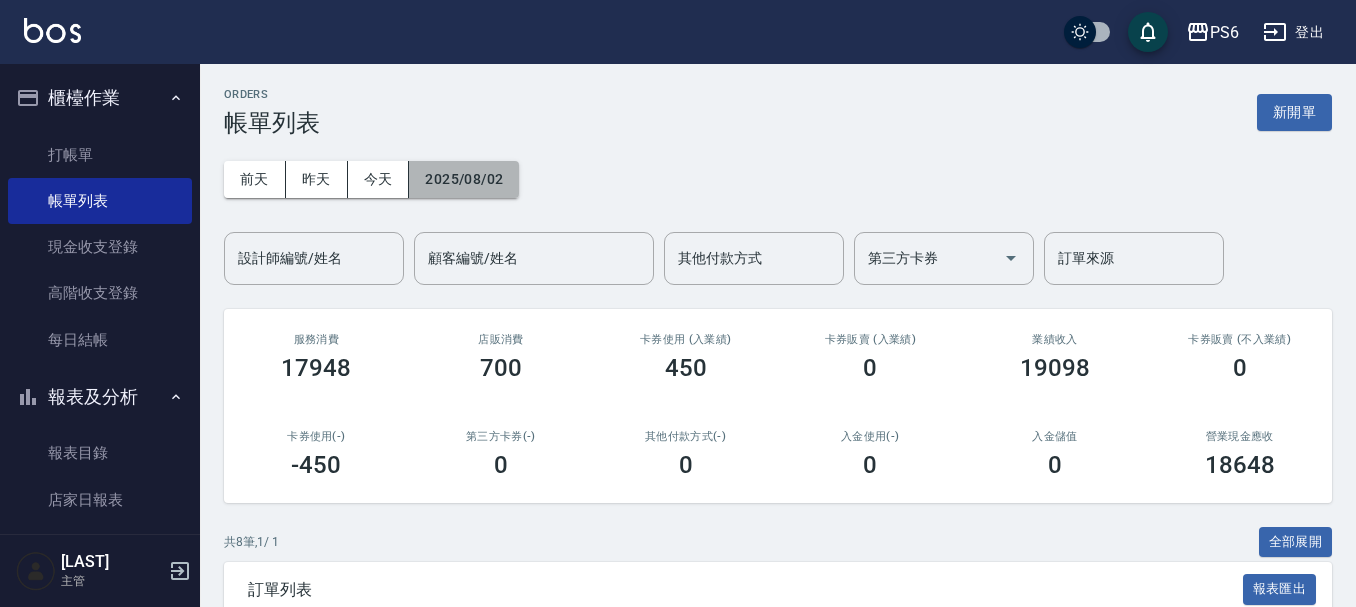 click on "2025/08/02" at bounding box center [464, 179] 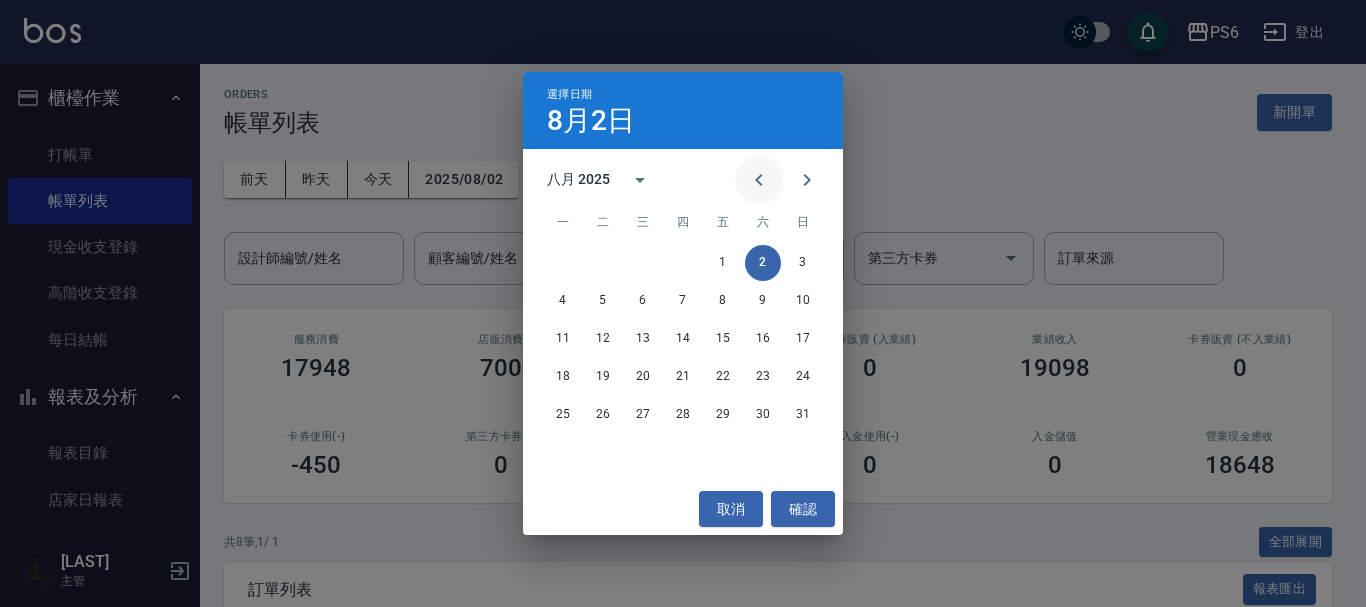 click 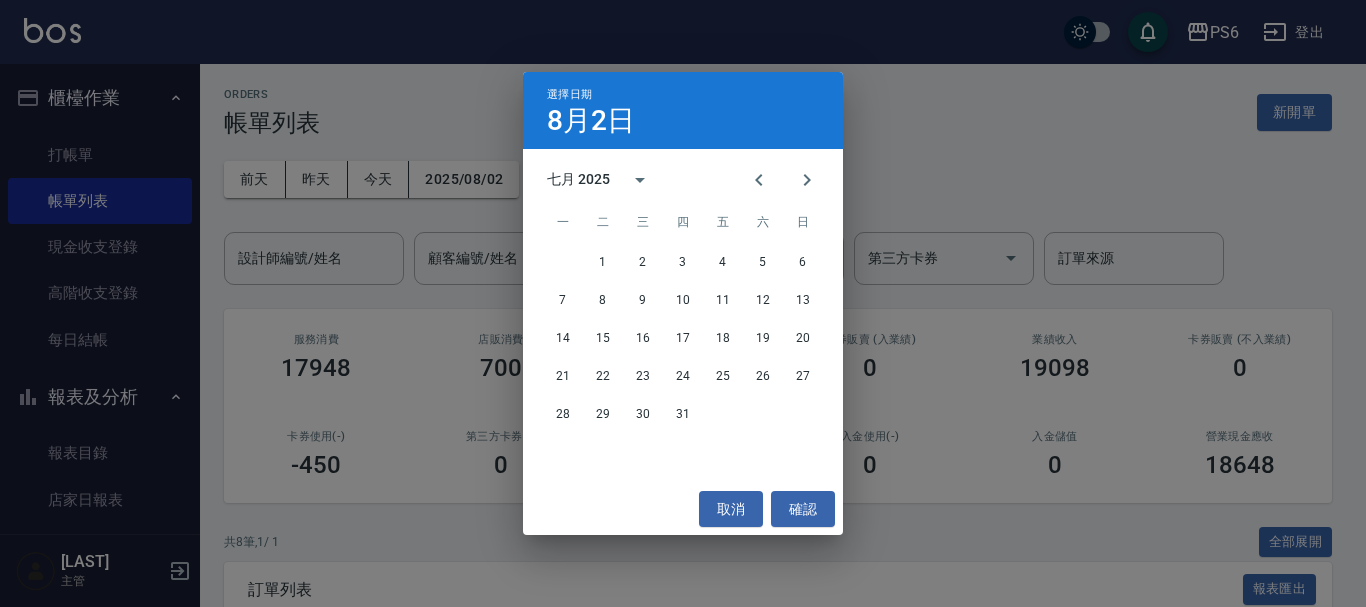 click on "選擇日期 8月2日 七月 2025 一 二 三 四 五 六 日 1 2 3 4 5 6 7 8 9 10 11 12 13 14 15 16 17 18 19 20 21 22 23 24 25 26 27 28 29 30 31 取消 確認" at bounding box center (683, 303) 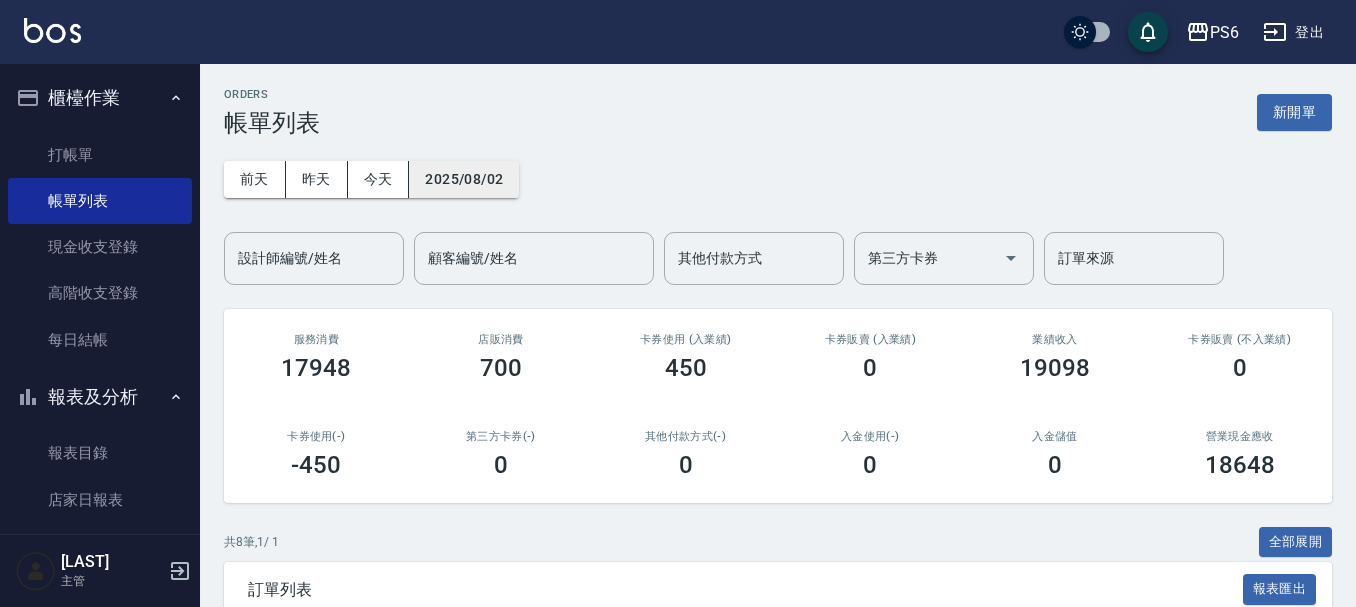click on "2025/08/02" at bounding box center [464, 179] 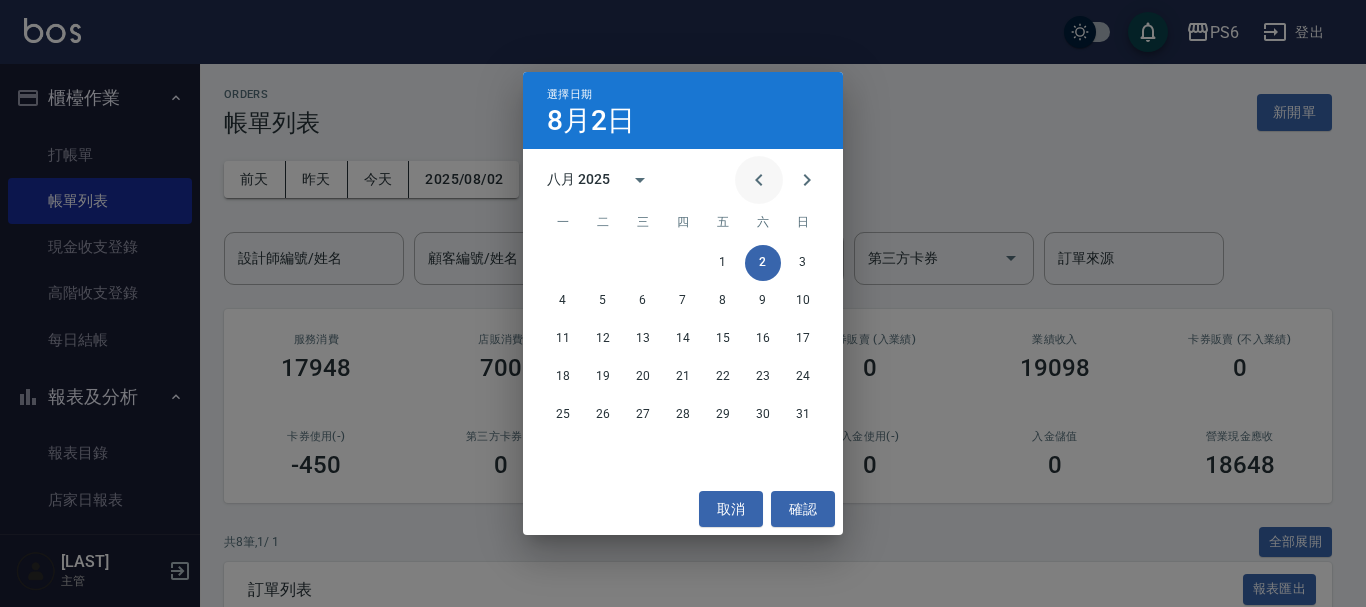 click 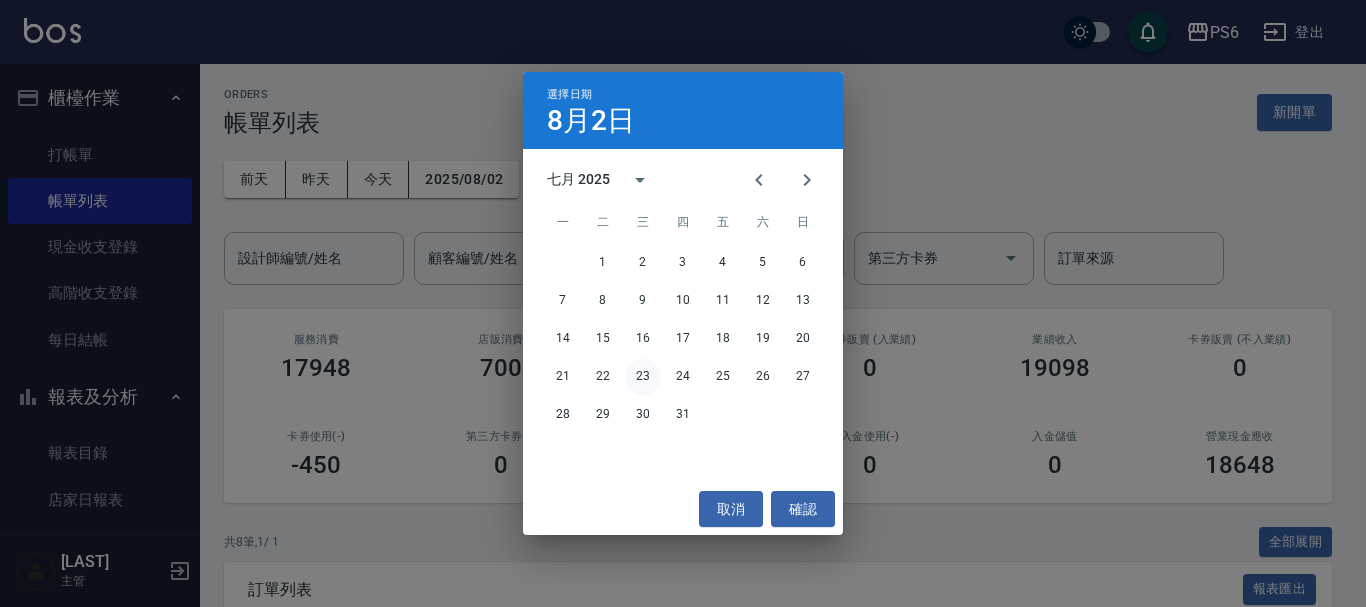 click on "23" at bounding box center (643, 377) 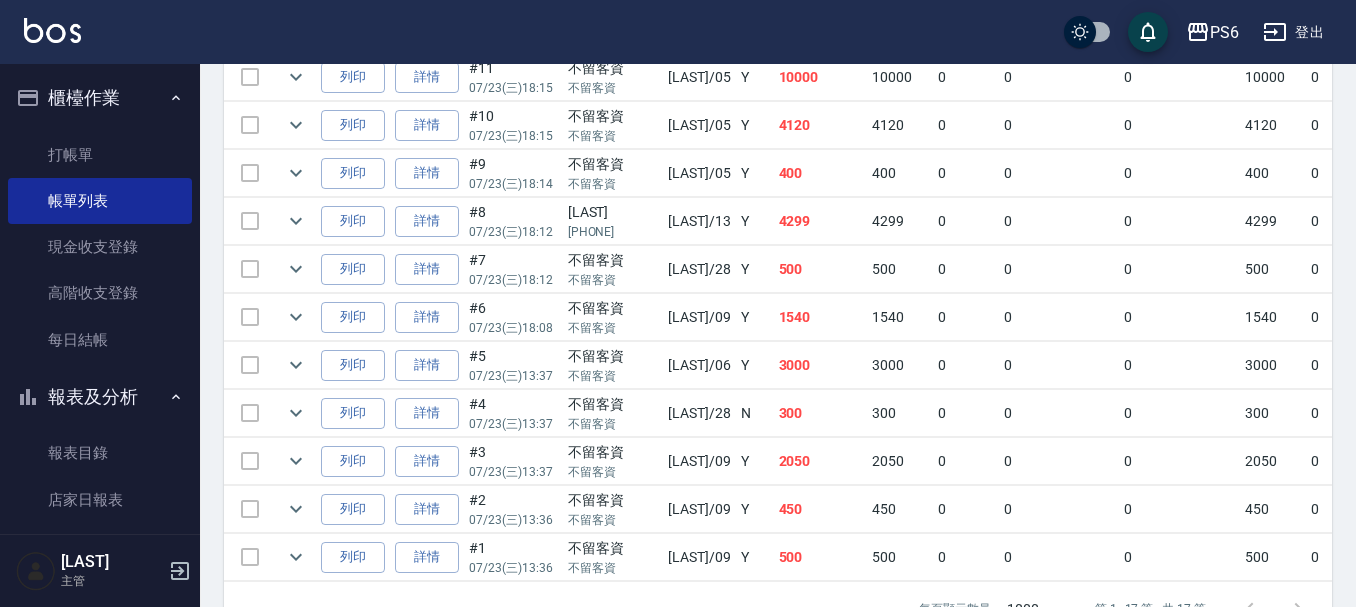 scroll, scrollTop: 800, scrollLeft: 0, axis: vertical 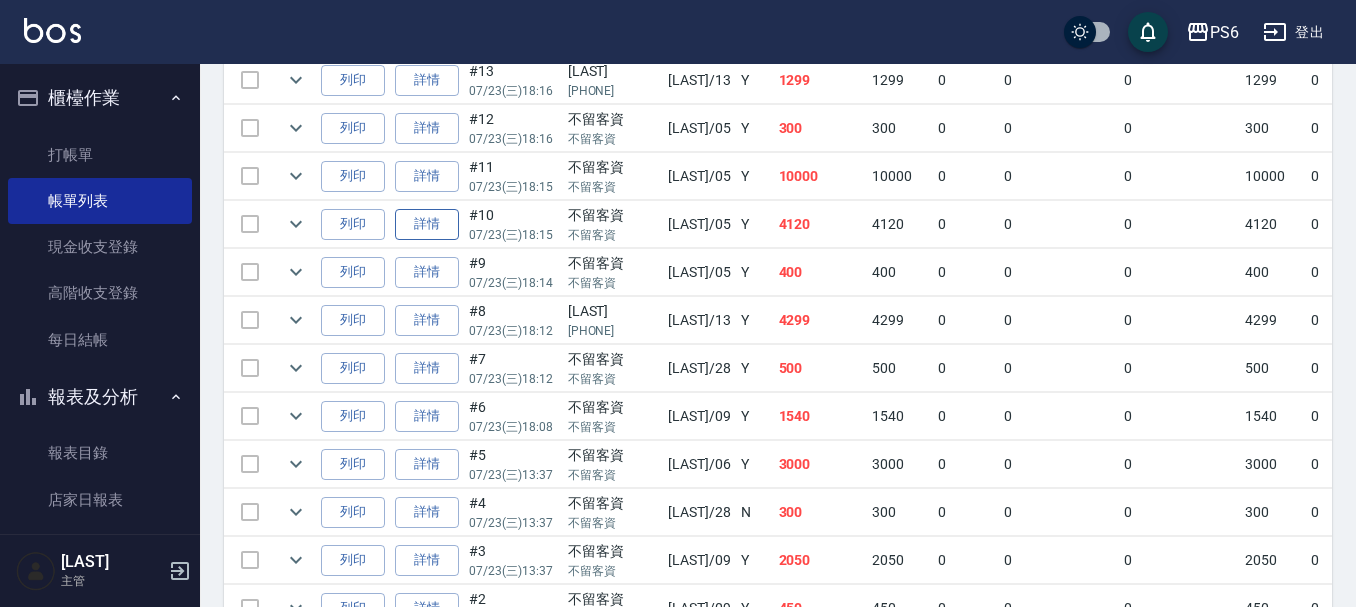 click on "詳情" at bounding box center (427, 224) 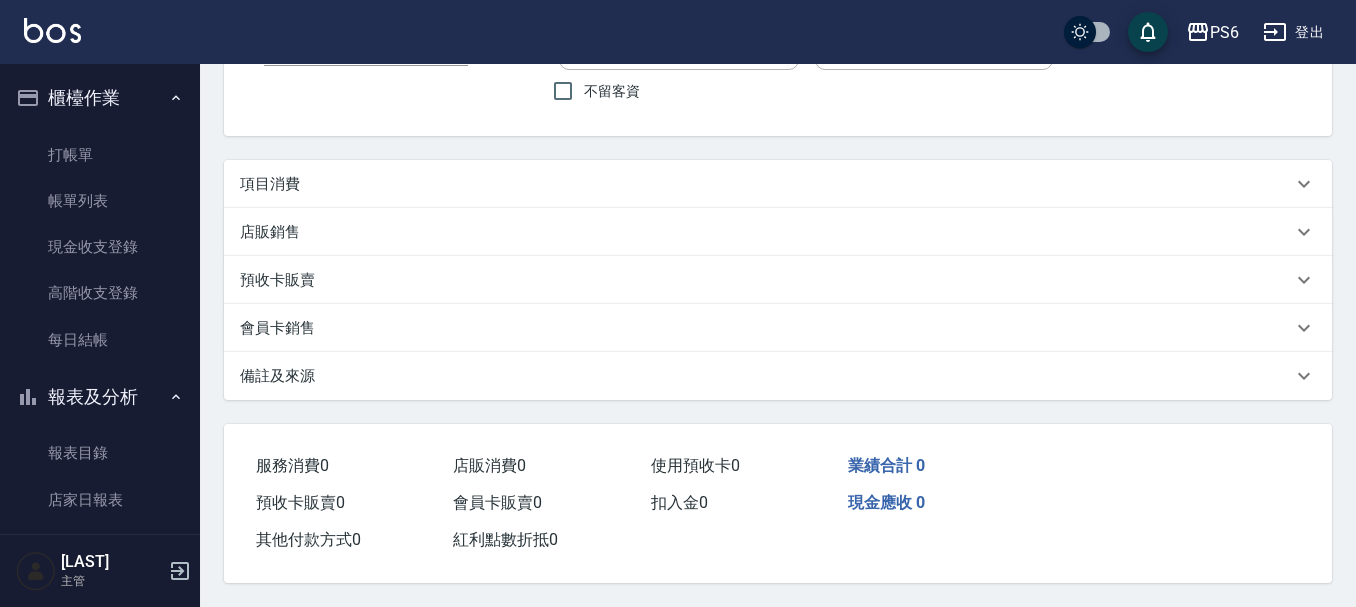 scroll, scrollTop: 0, scrollLeft: 0, axis: both 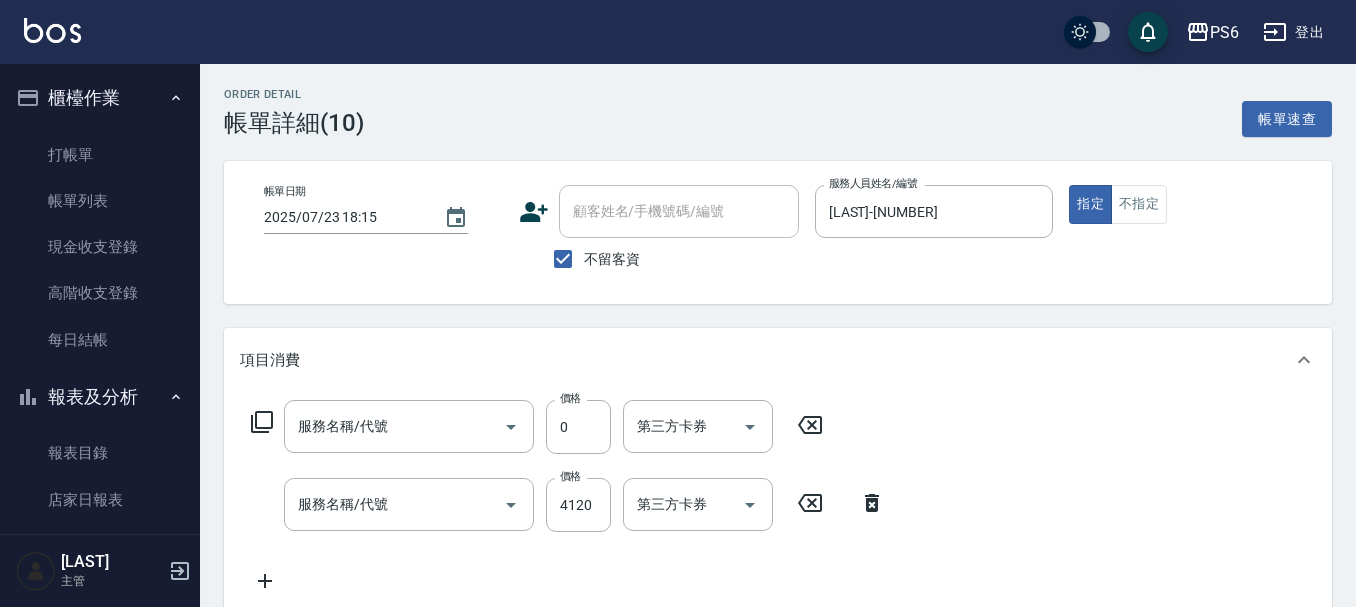 type on "2025/07/23 18:15" 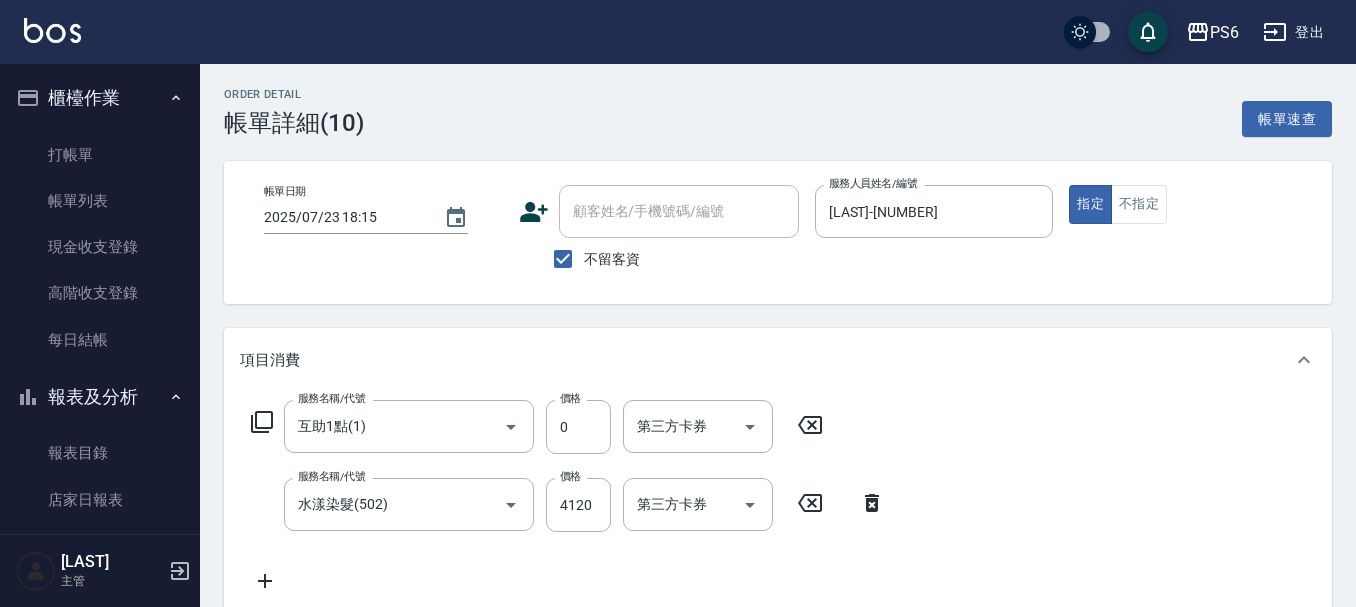 type on "互助1點(1)" 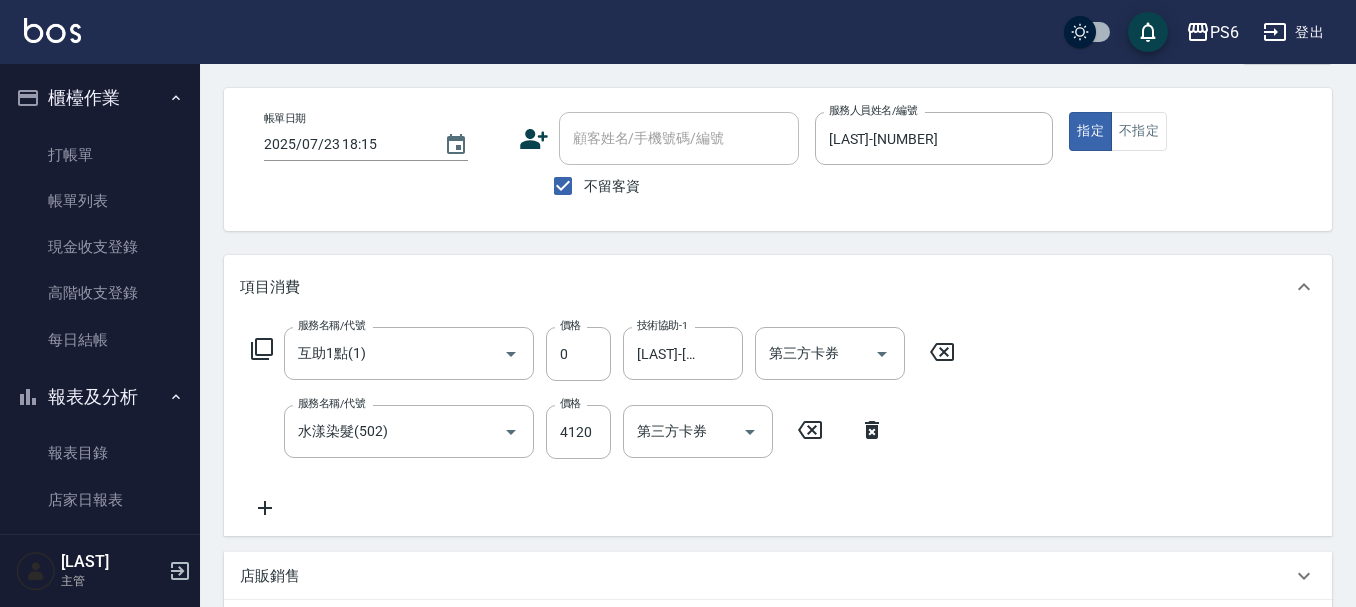 scroll, scrollTop: 0, scrollLeft: 0, axis: both 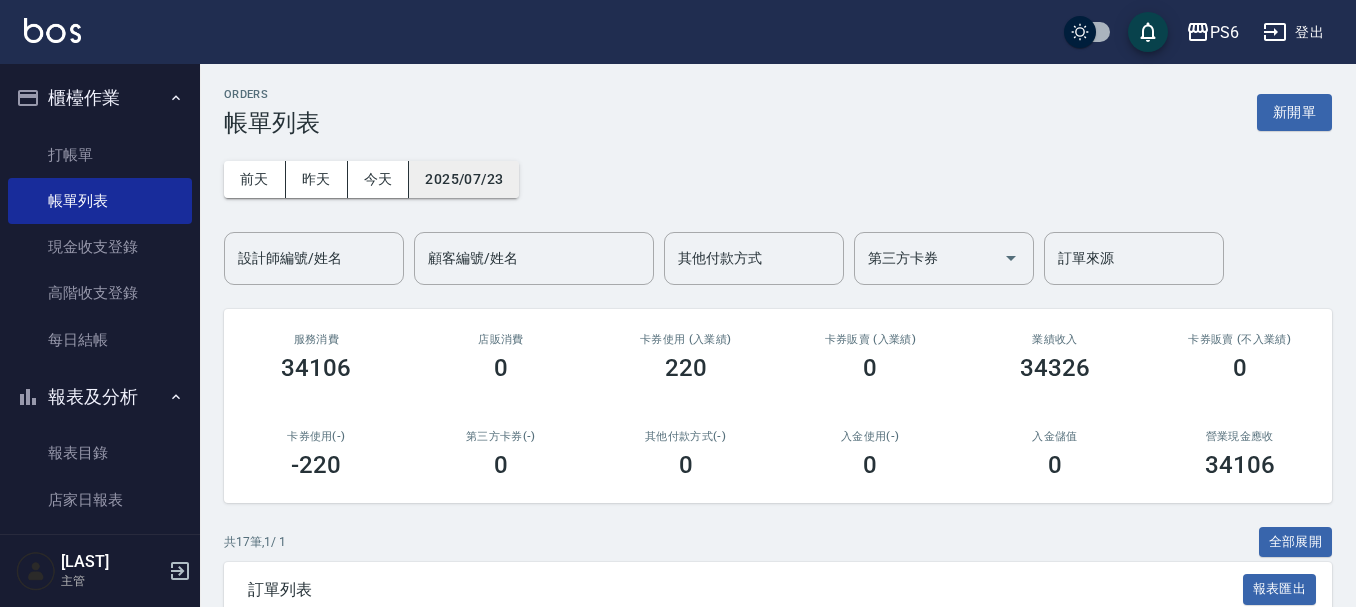 click on "2025/07/23" at bounding box center [464, 179] 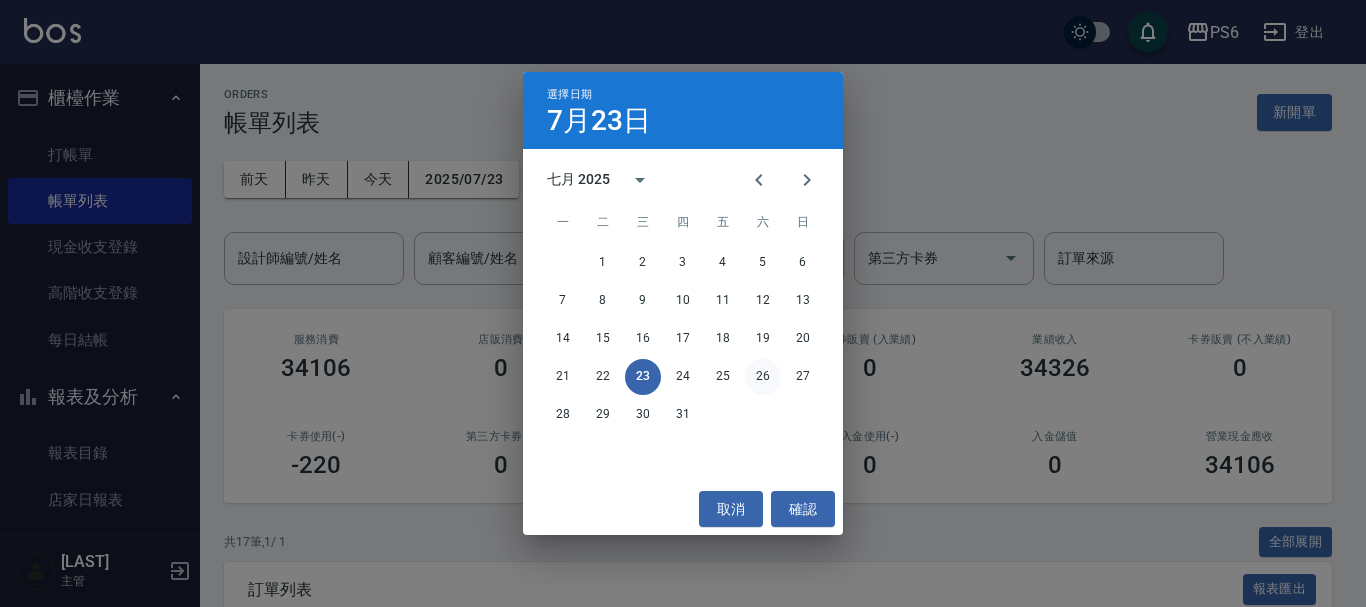 click on "26" at bounding box center (763, 377) 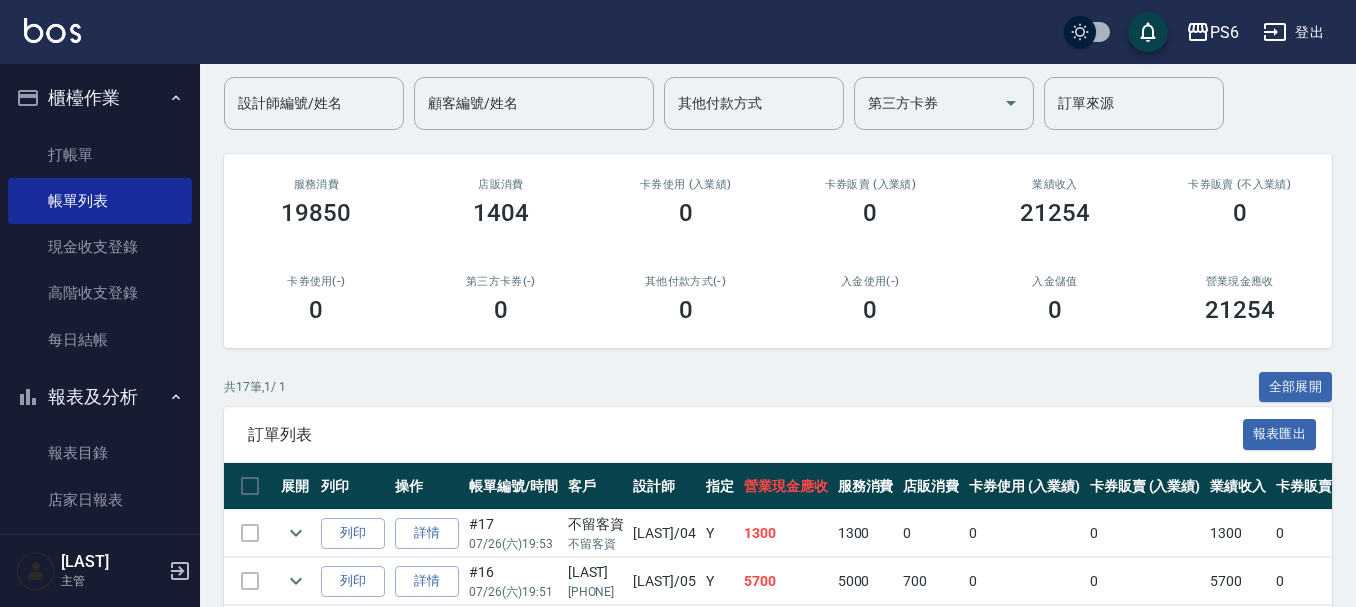 scroll, scrollTop: 0, scrollLeft: 0, axis: both 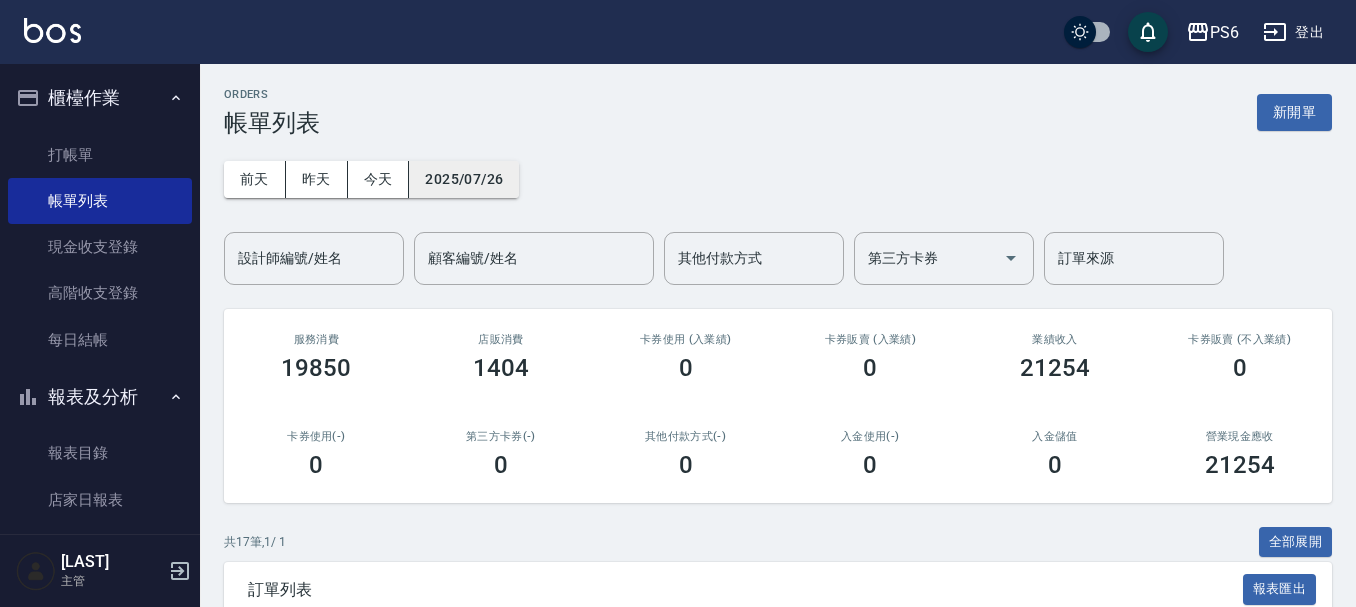 click on "2025/07/26" at bounding box center [464, 179] 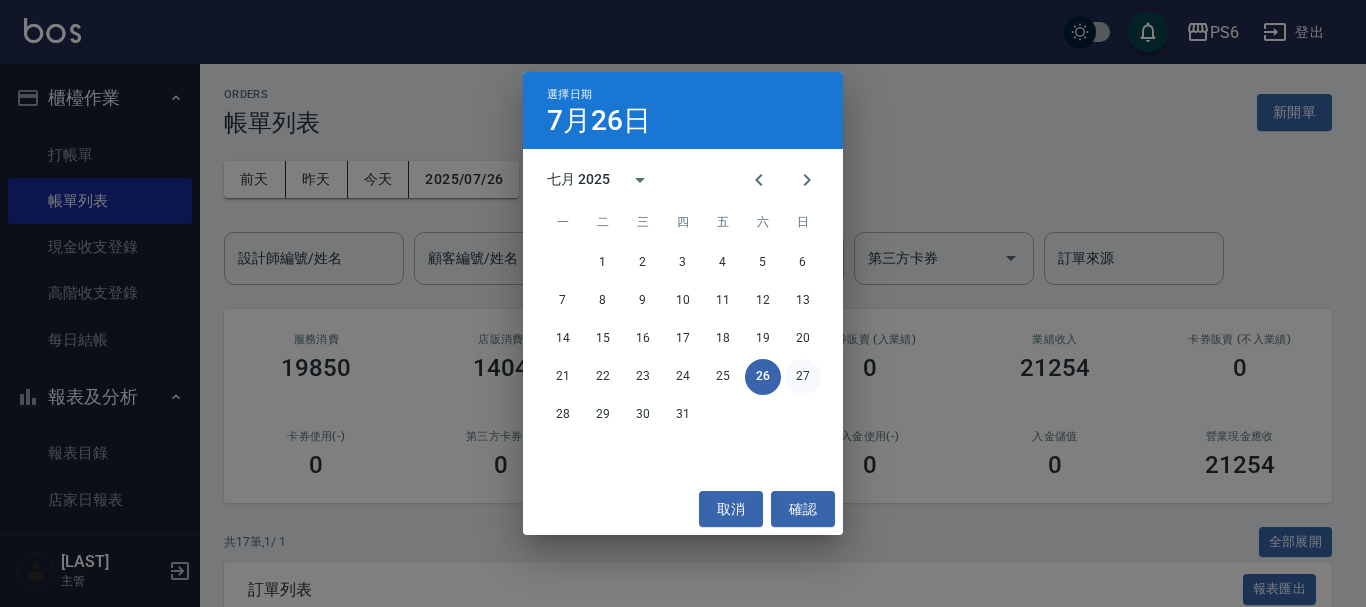 click on "27" at bounding box center (803, 377) 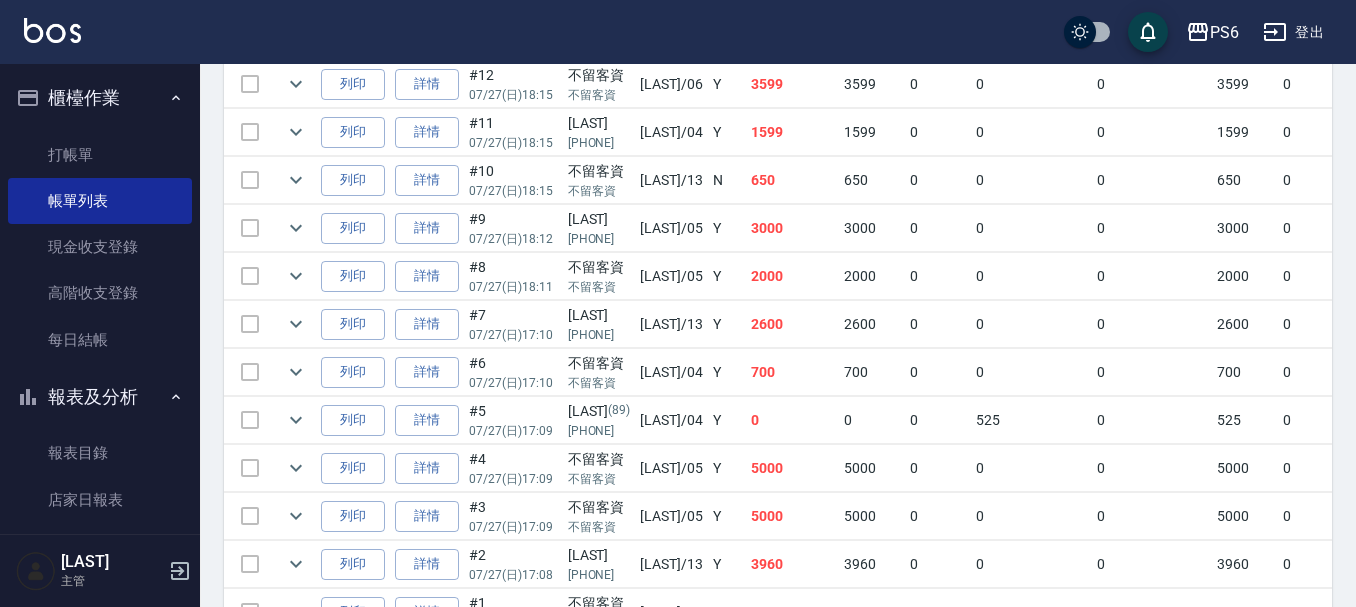 scroll, scrollTop: 871, scrollLeft: 0, axis: vertical 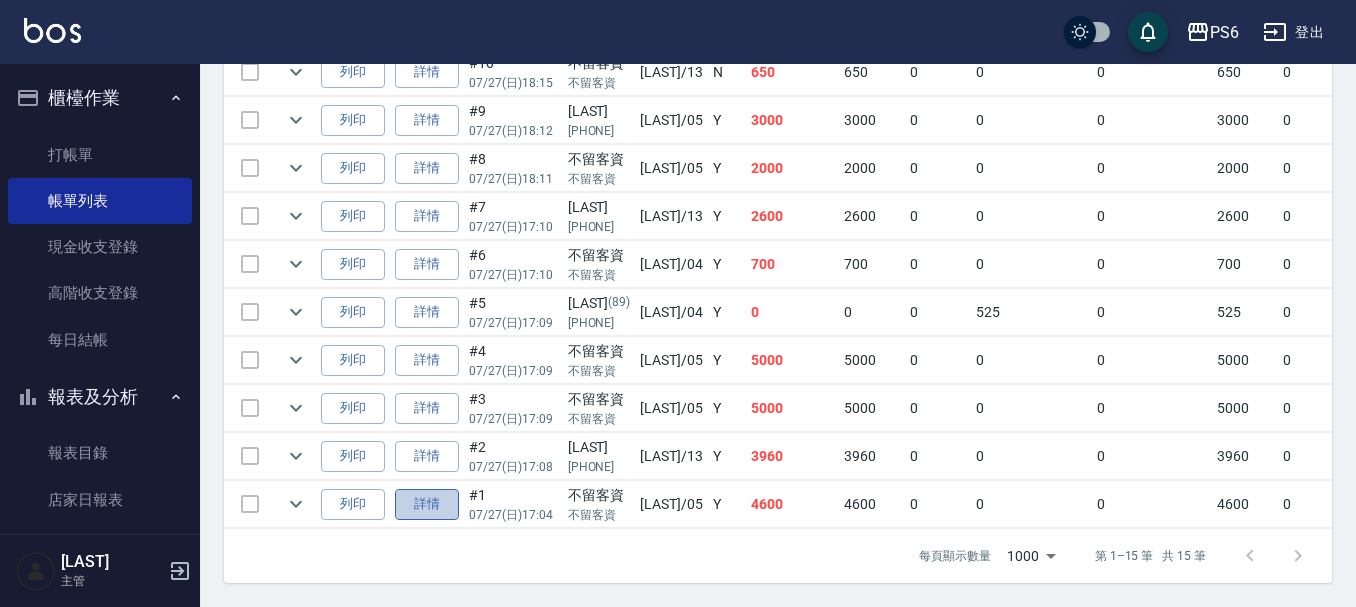 click on "詳情" at bounding box center [427, 504] 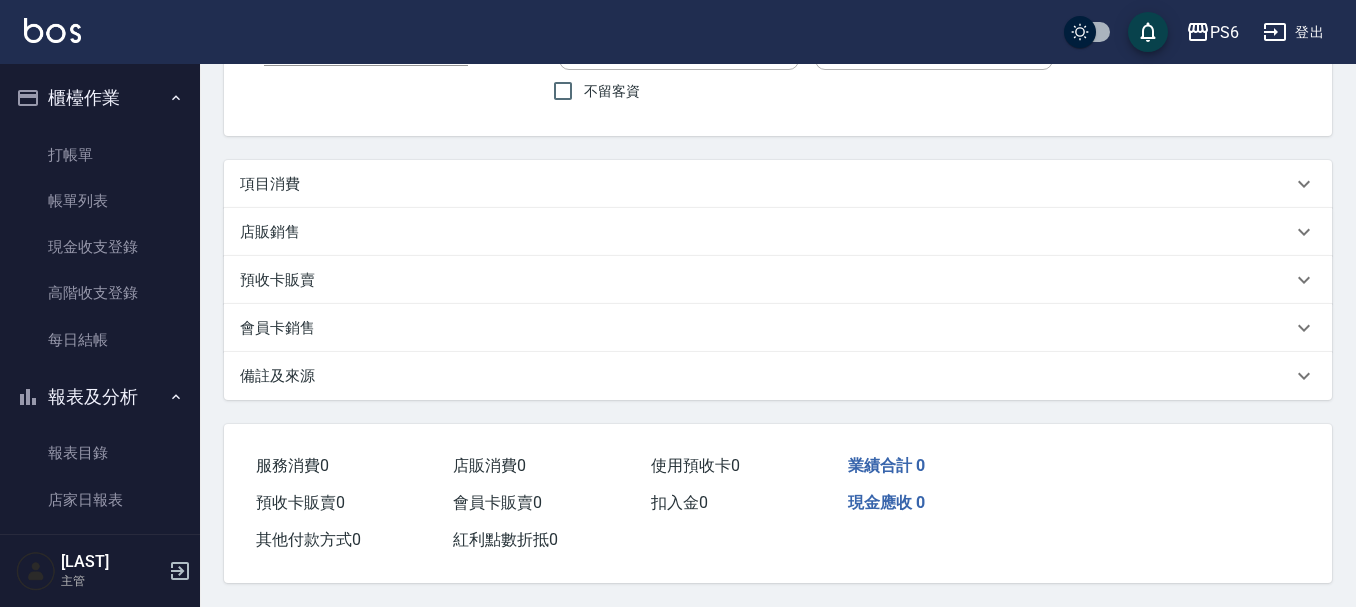 scroll, scrollTop: 0, scrollLeft: 0, axis: both 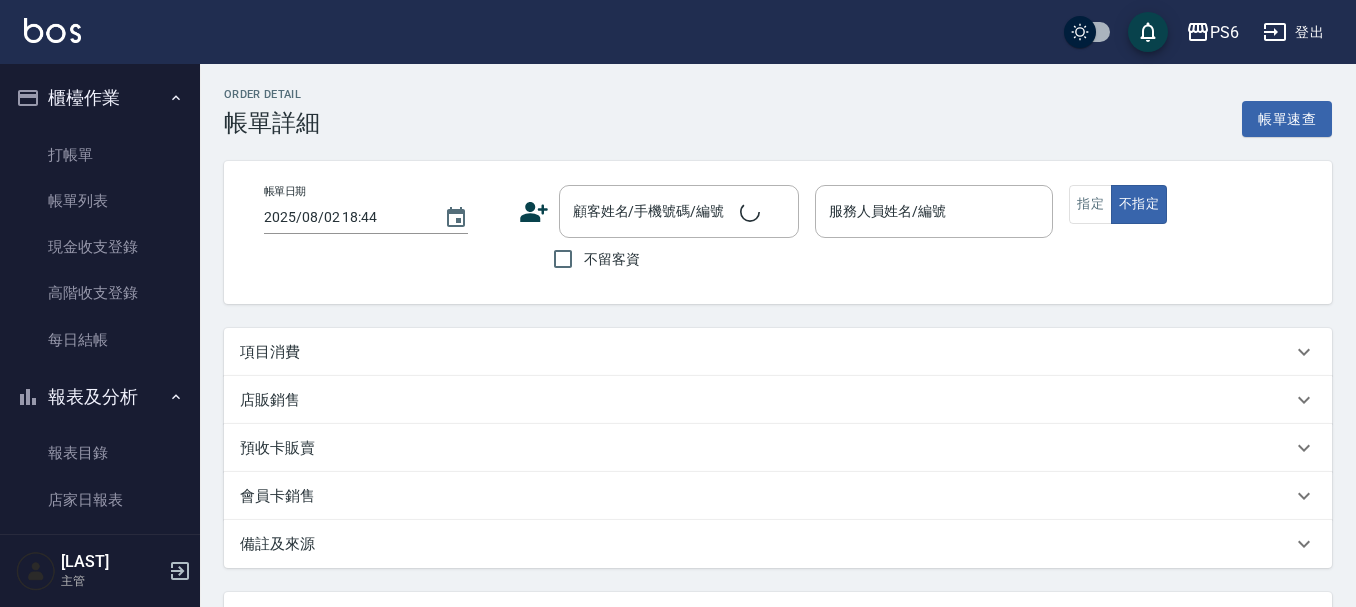 type on "2025/07/27 17:04" 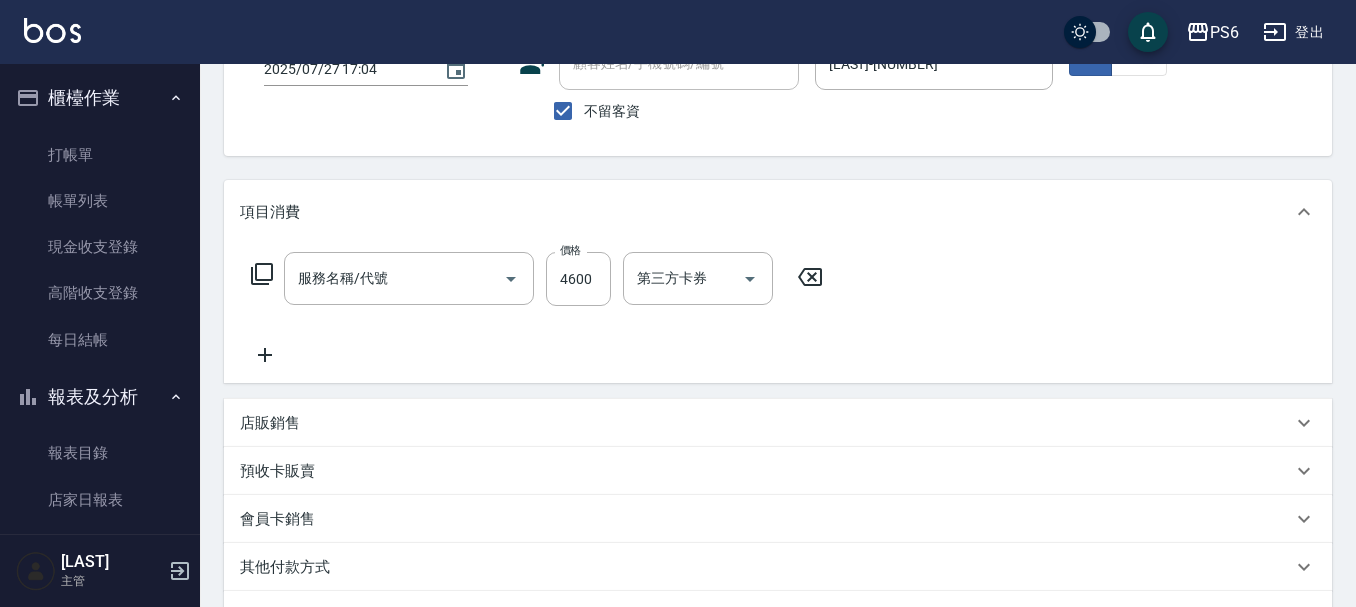 scroll, scrollTop: 0, scrollLeft: 0, axis: both 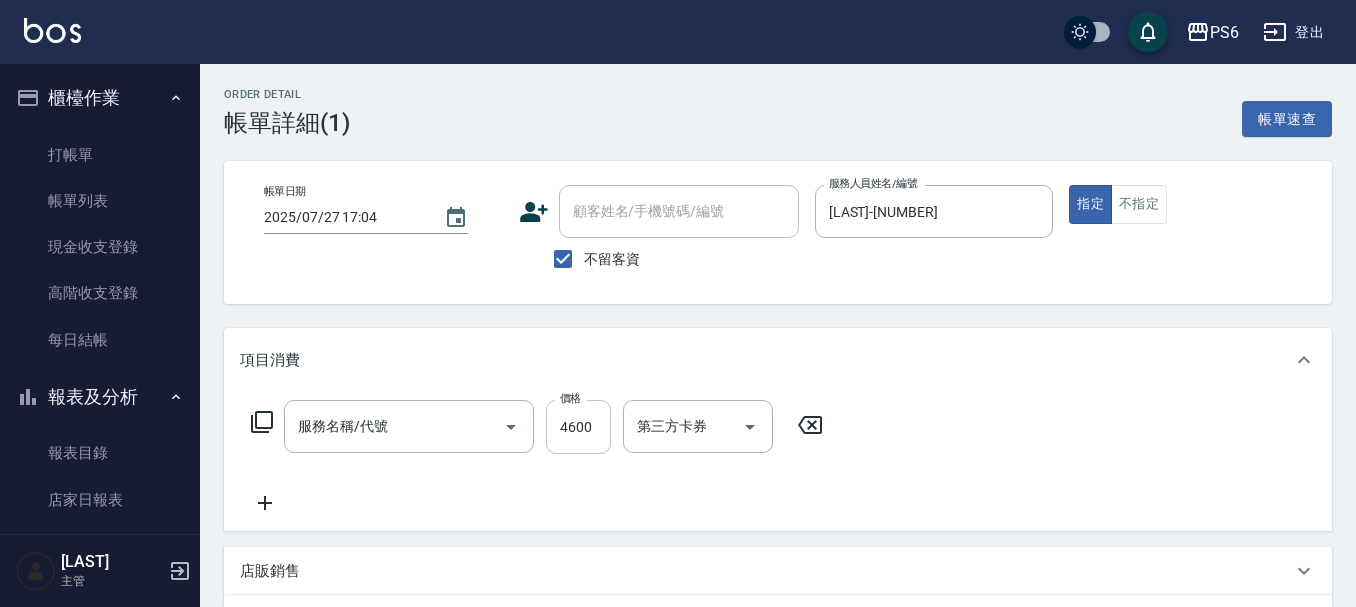 type on "水漾染髮(502)" 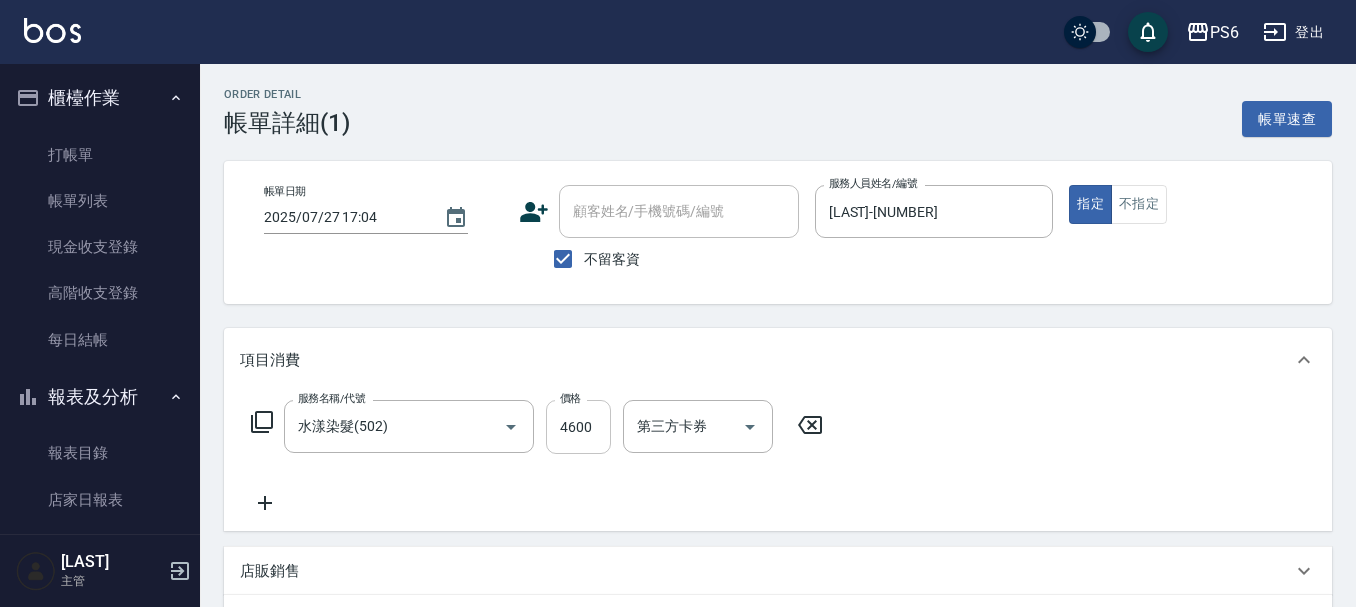 scroll, scrollTop: 100, scrollLeft: 0, axis: vertical 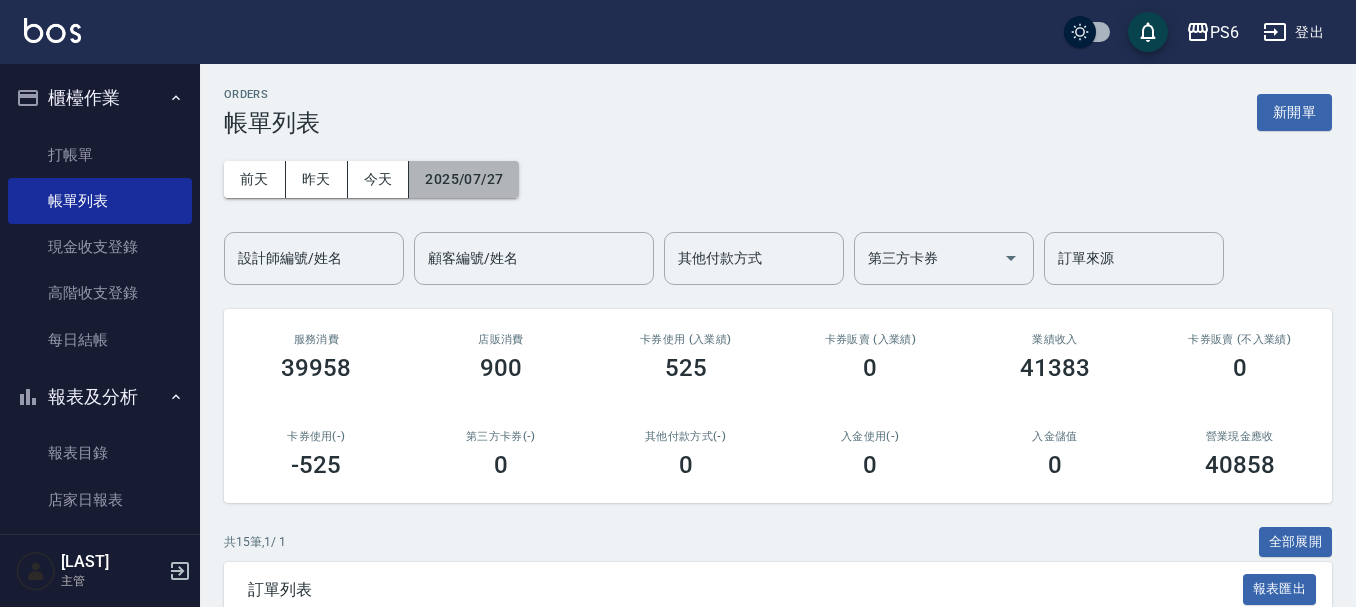 click on "2025/07/27" at bounding box center (464, 179) 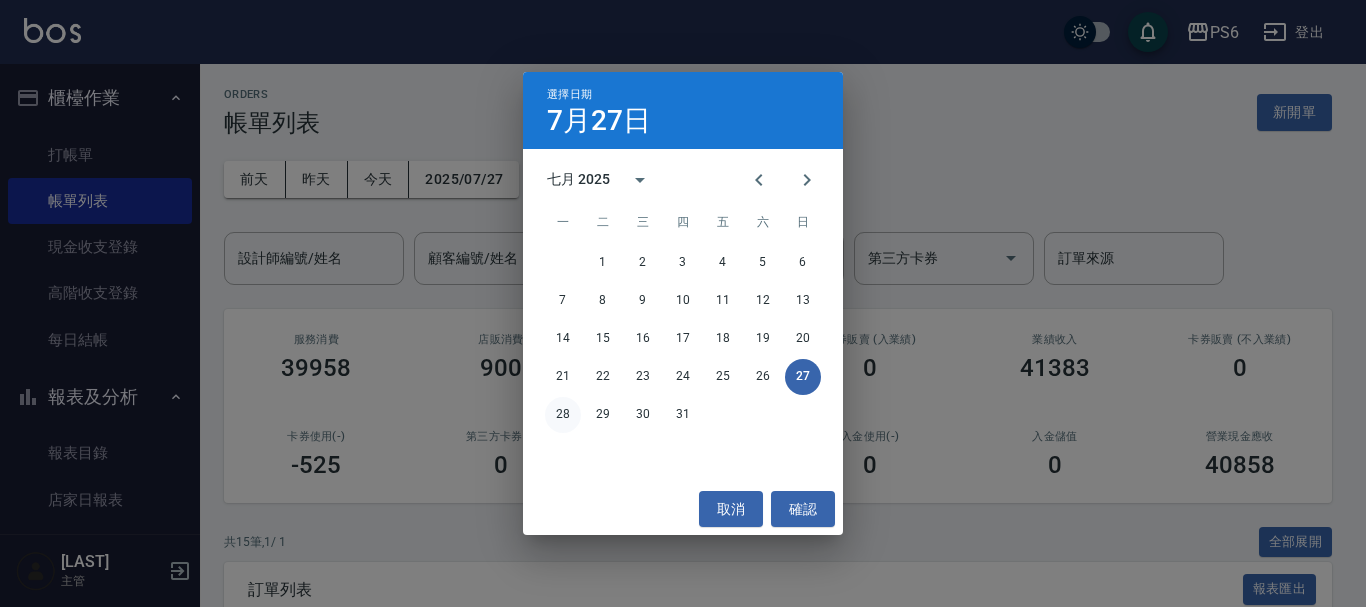 click on "28" at bounding box center (563, 415) 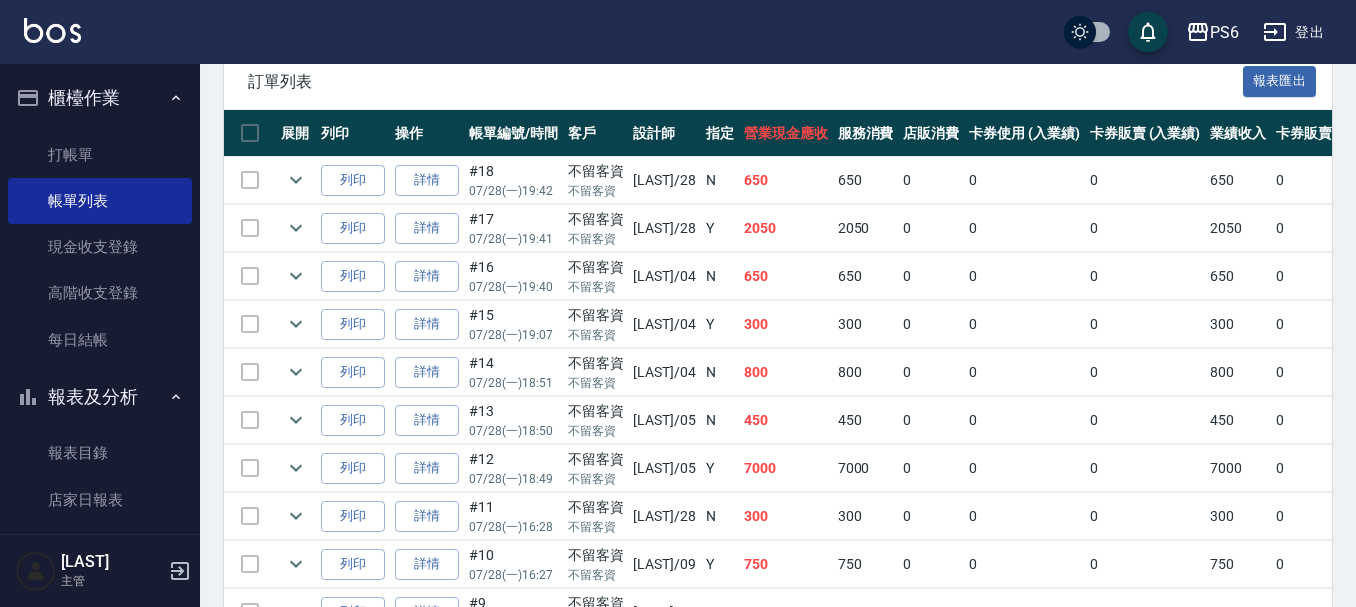 scroll, scrollTop: 400, scrollLeft: 0, axis: vertical 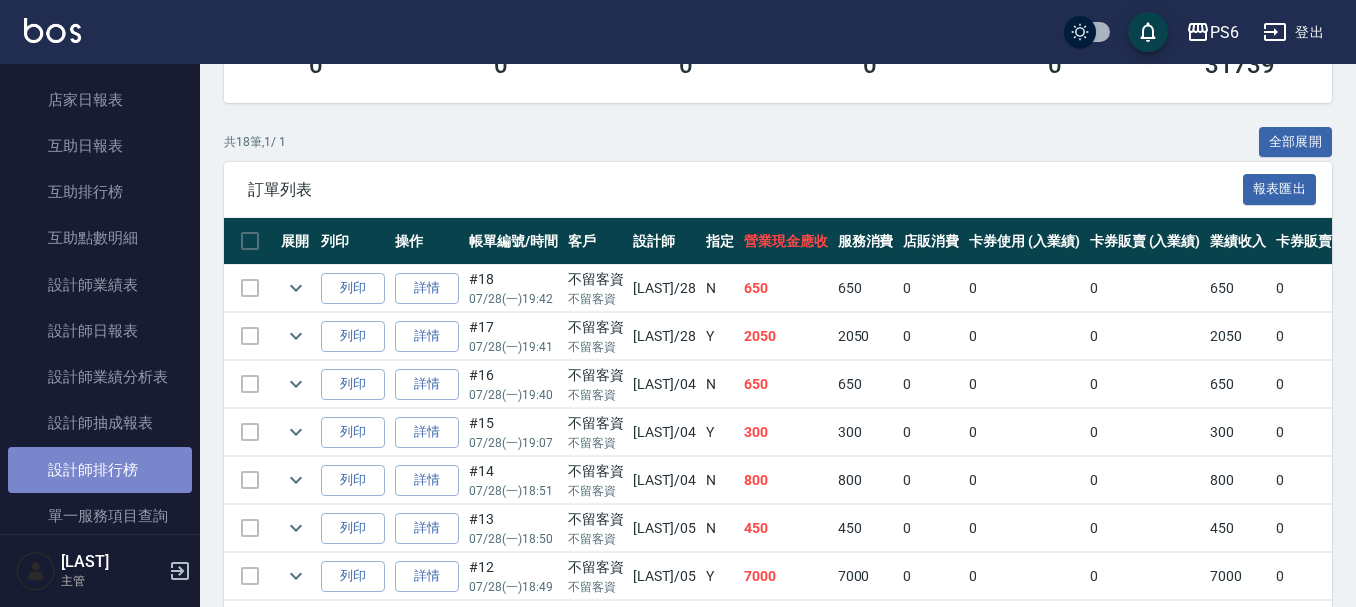 click on "設計師排行榜" at bounding box center [100, 470] 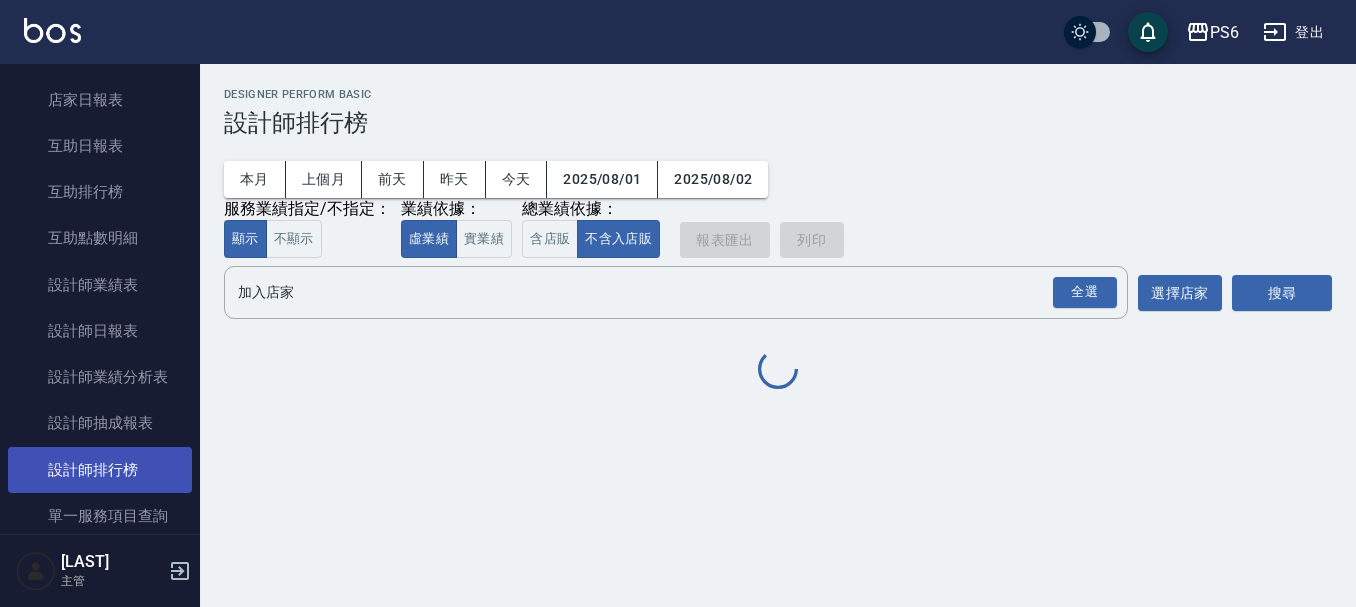 scroll, scrollTop: 0, scrollLeft: 0, axis: both 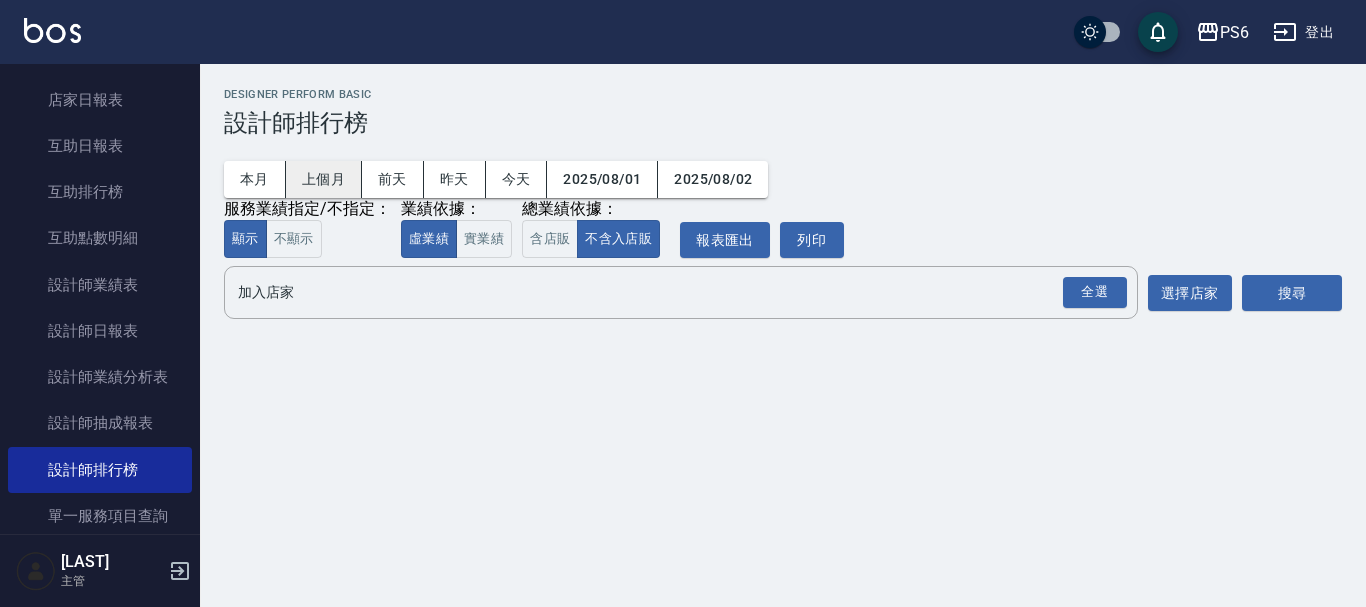 click on "上個月" at bounding box center [324, 179] 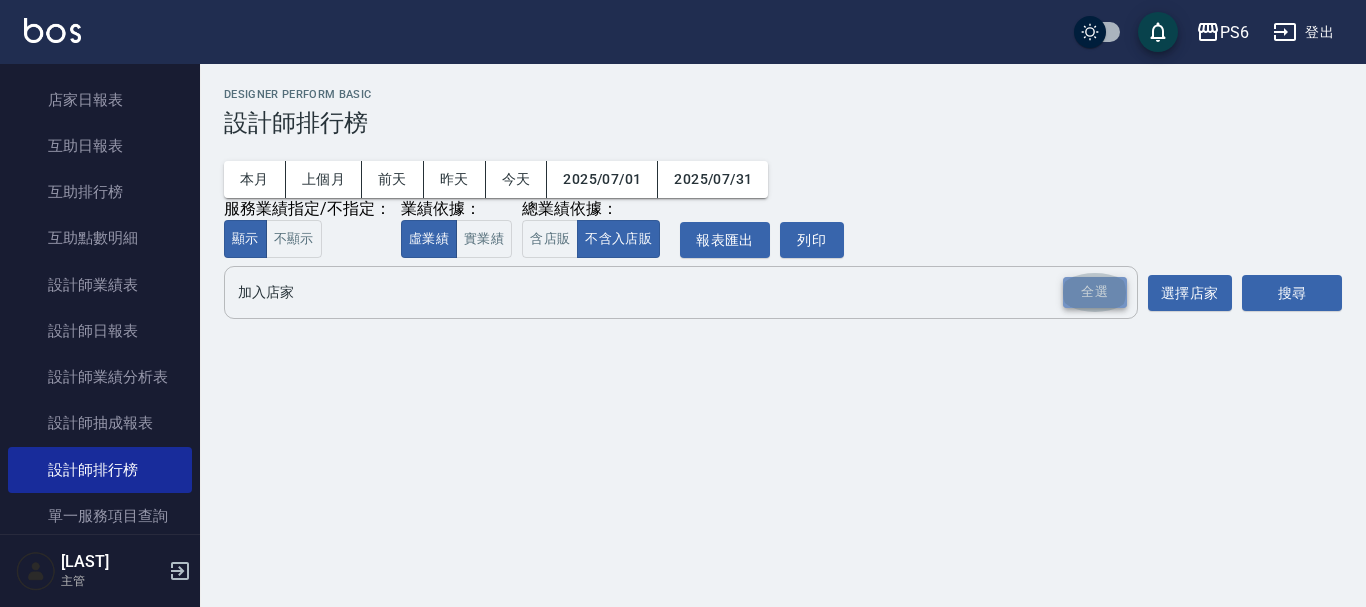 drag, startPoint x: 1103, startPoint y: 302, endPoint x: 1332, endPoint y: 298, distance: 229.03493 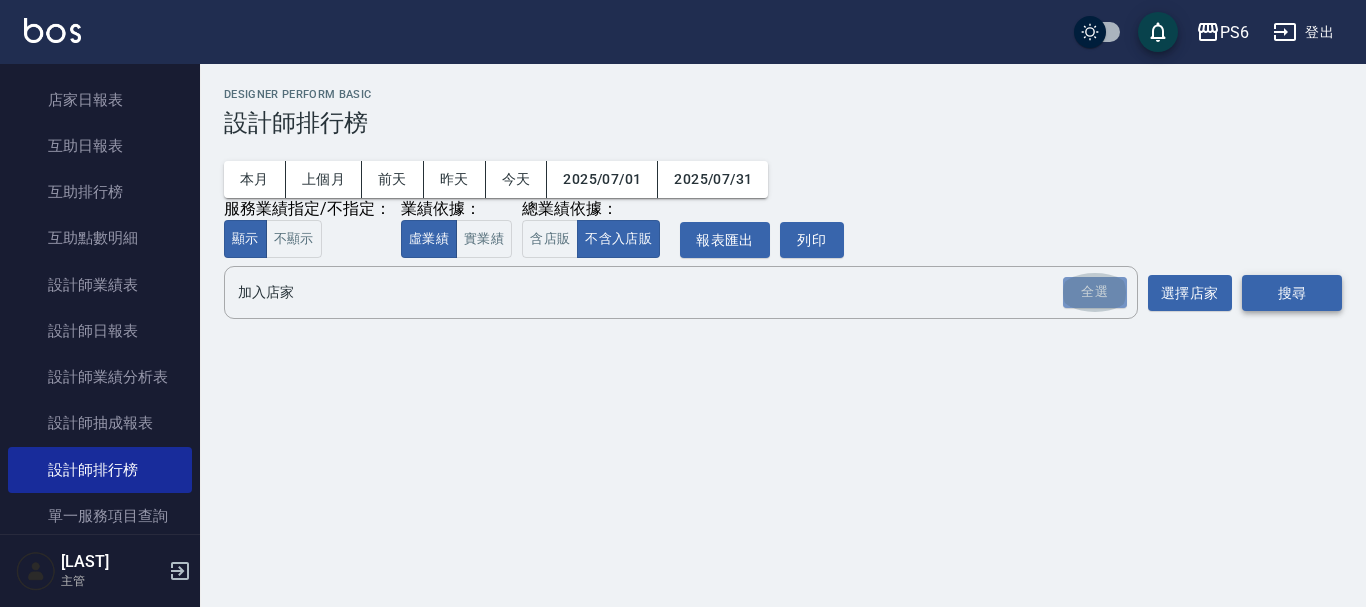 click on "全選" at bounding box center [1095, 292] 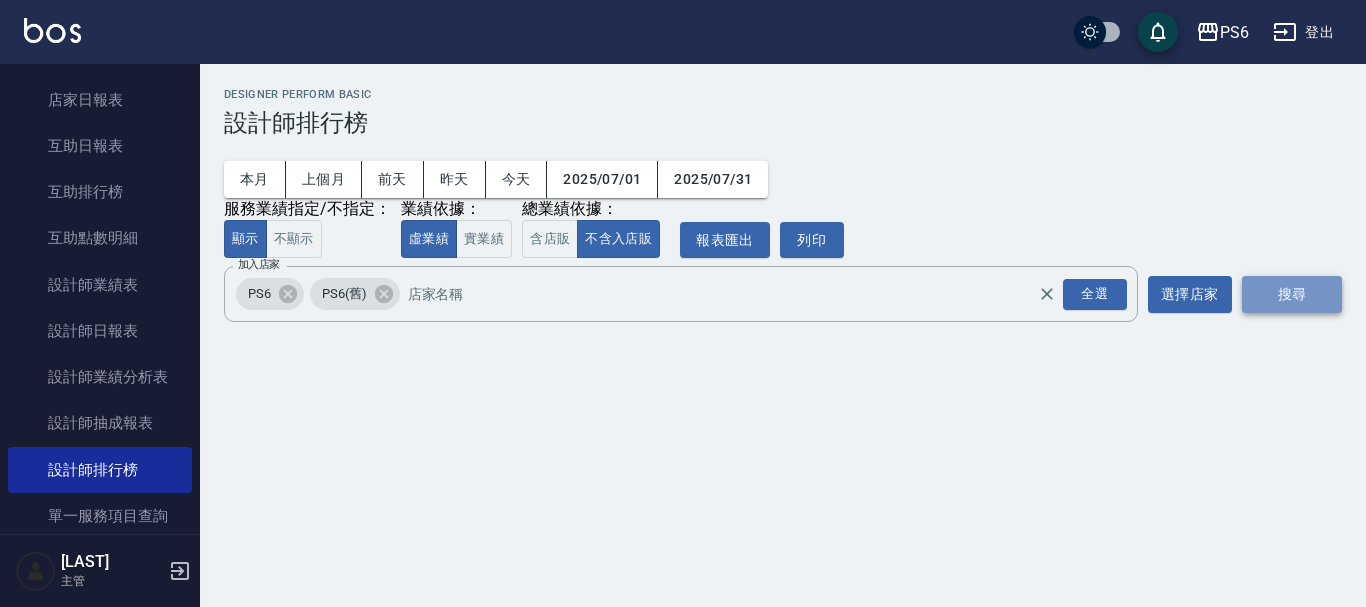 click on "搜尋" at bounding box center [1292, 294] 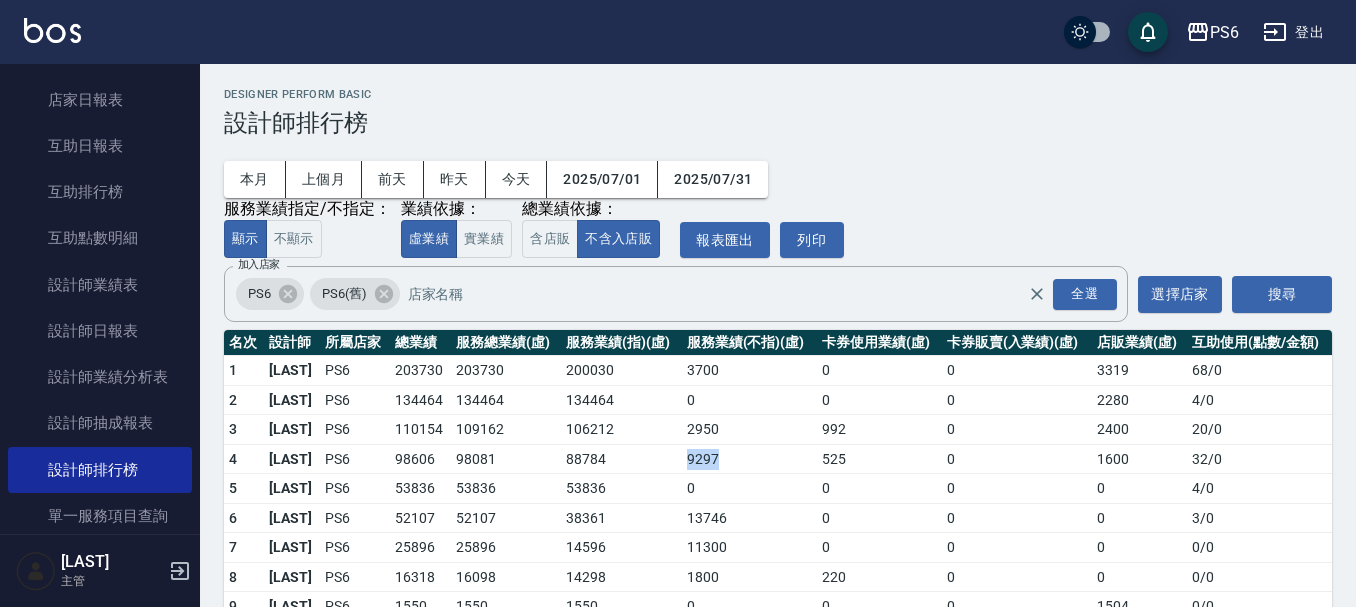 drag, startPoint x: 668, startPoint y: 453, endPoint x: 723, endPoint y: 463, distance: 55.9017 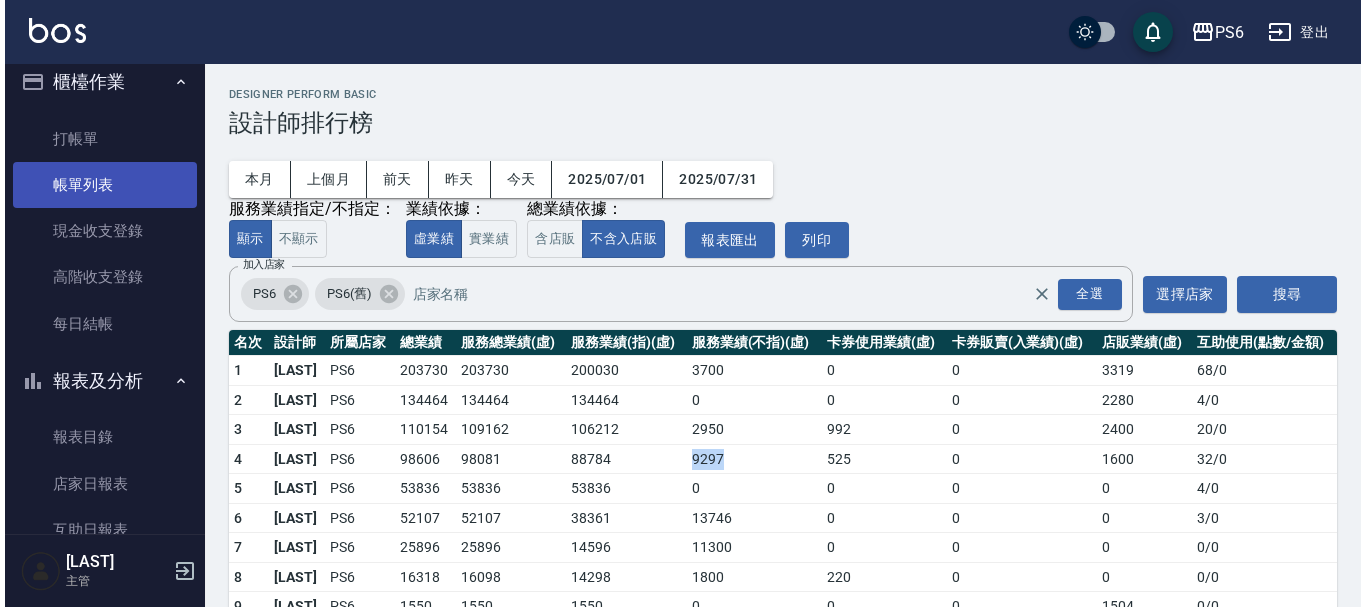 scroll, scrollTop: 0, scrollLeft: 0, axis: both 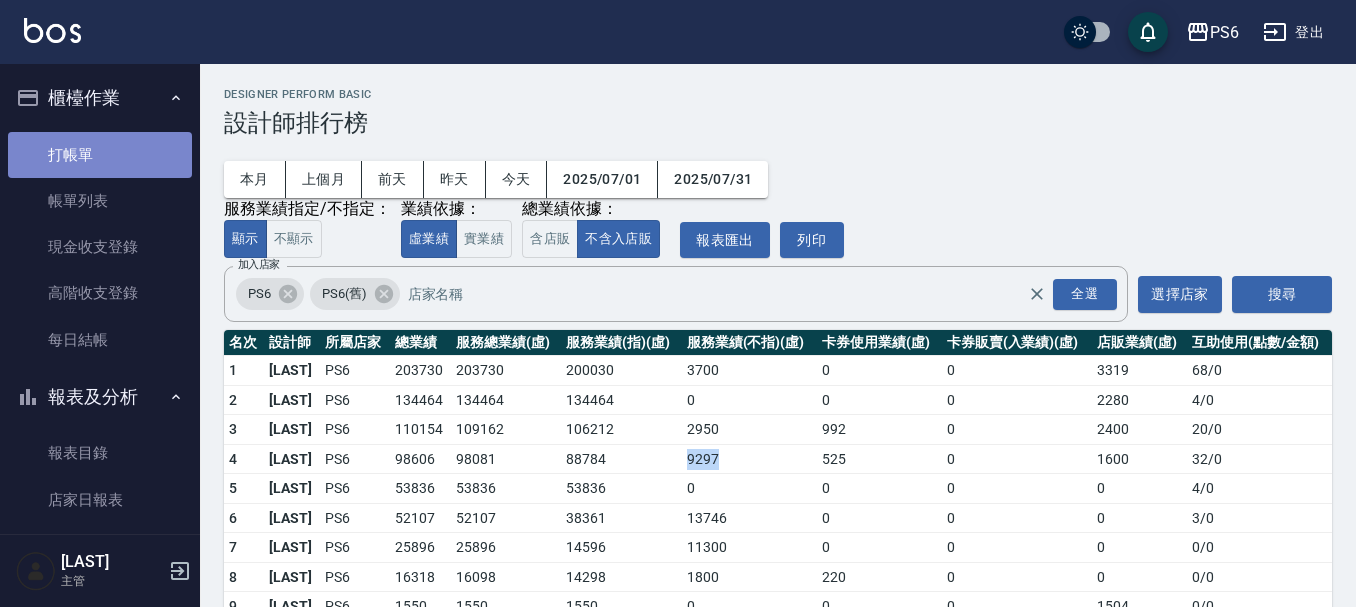 click on "打帳單" at bounding box center [100, 155] 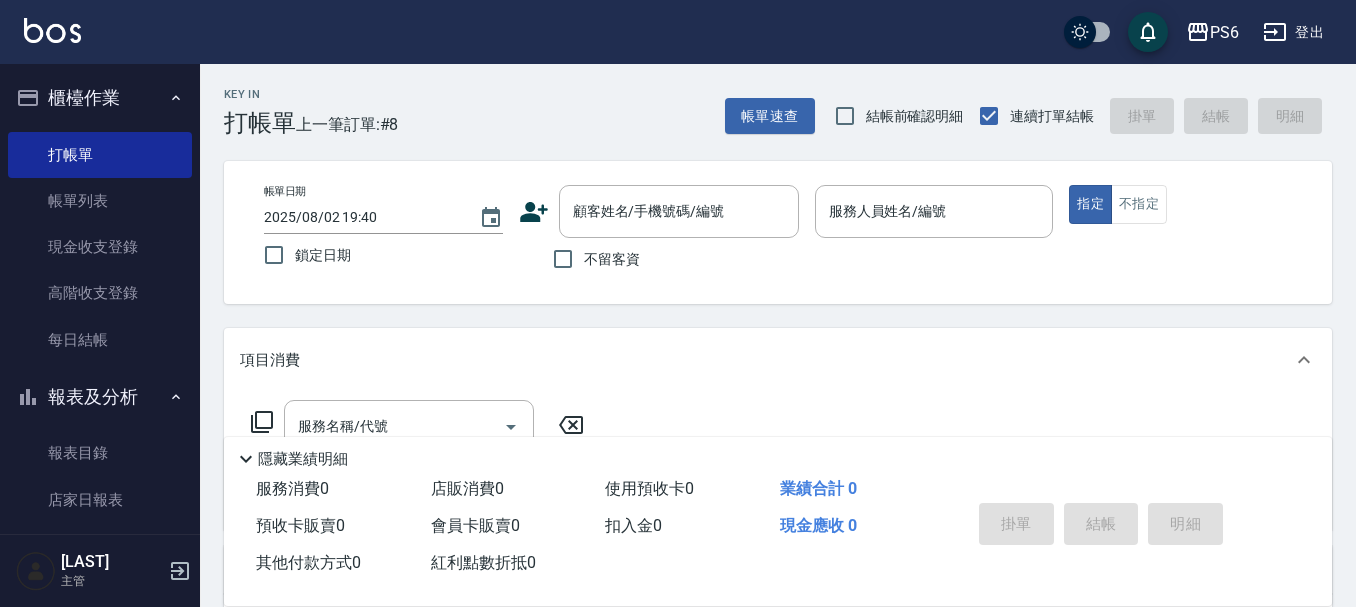 click 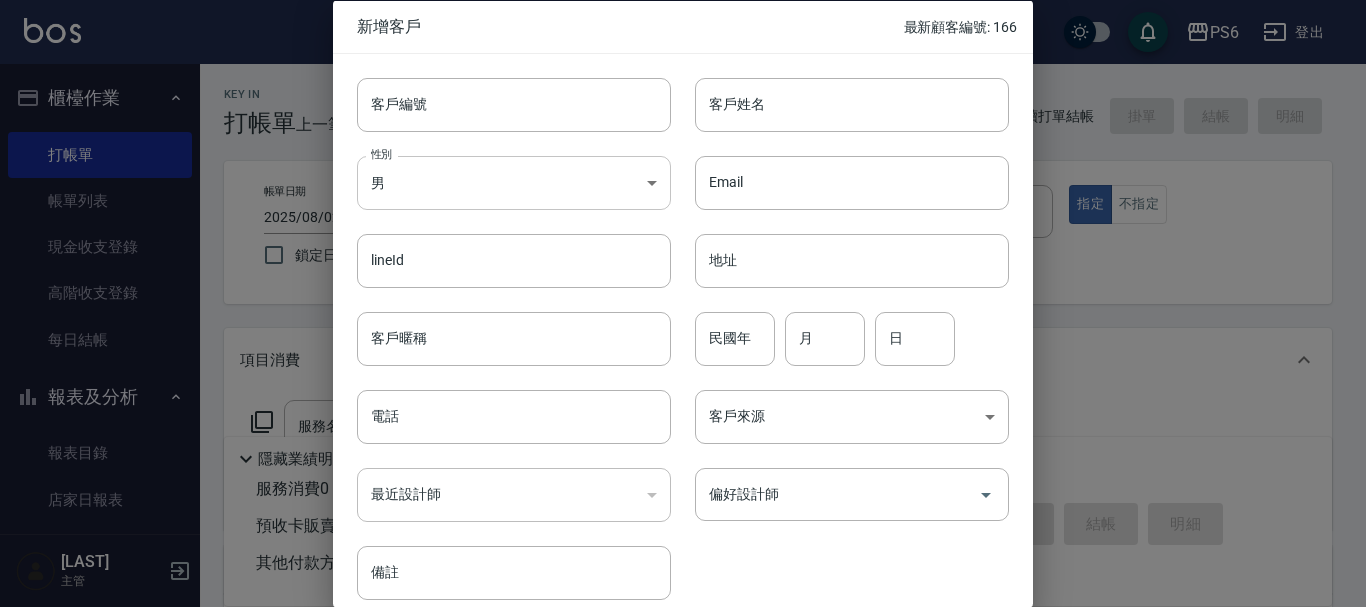 click on "PS6 登出 櫃檯作業 打帳單 帳單列表 現金收支登錄 高階收支登錄 每日結帳 報表及分析 報表目錄 店家日報表 互助日報表 互助排行榜 互助點數明細 設計師業績表 設計師日報表 設計師業績分析表 設計師抽成報表 設計師排行榜 單一服務項目查詢 顧客入金餘額表 顧客卡券餘額表 每日非現金明細 每日收支明細 收支分類明細表 非現金明細對帳單 客戶管理 客戶列表 卡券管理 入金管理 商品管理 商品列表 廠商列表 [LAST] 主管 Key In 打帳單 上一筆訂單:#8 帳單速查 結帳前確認明細 連續打單結帳 掛單 結帳 明細 帳單日期 2025/08/02 19:40 鎖定日期 顧客姓名/手機號碼/編號 顧客姓名/手機號碼/編號 不留客資 服務人員姓名/編號 服務人員姓名/編號 指定 不指定 項目消費 服務名稱/代號 服務名稱/代號 店販銷售 服務人員姓名/編號 服務人員姓名/編號 商品代號/名稱 商品代號/名稱 0" at bounding box center (683, 489) 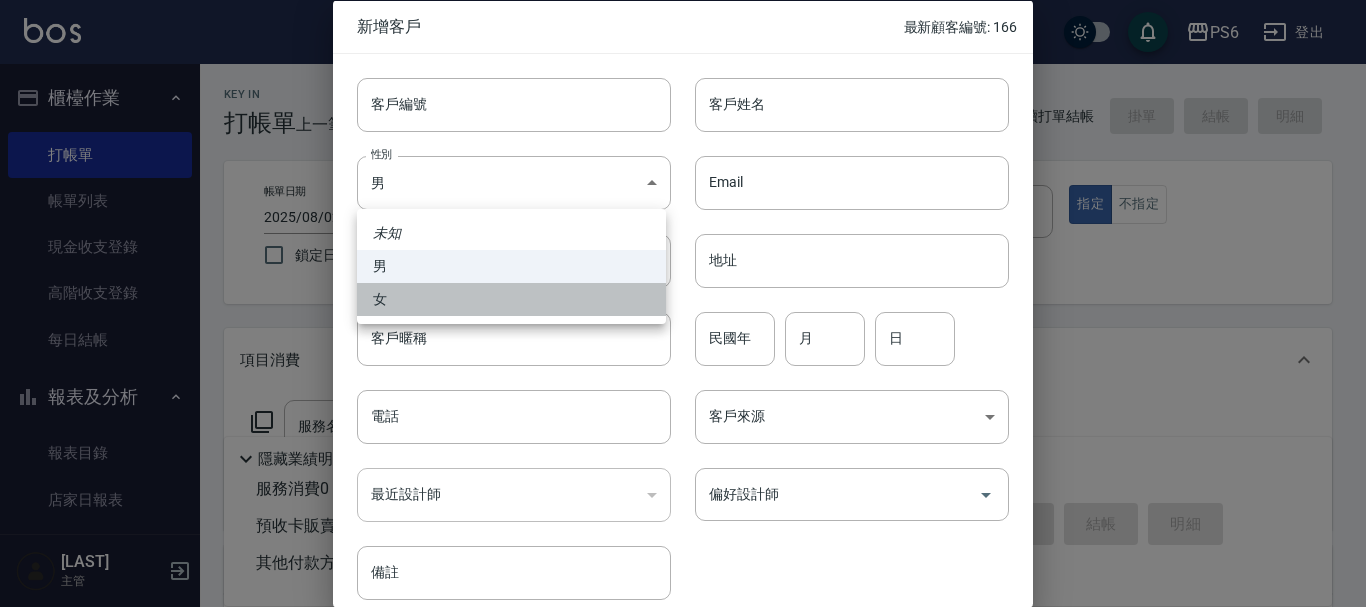 click on "女" at bounding box center [511, 299] 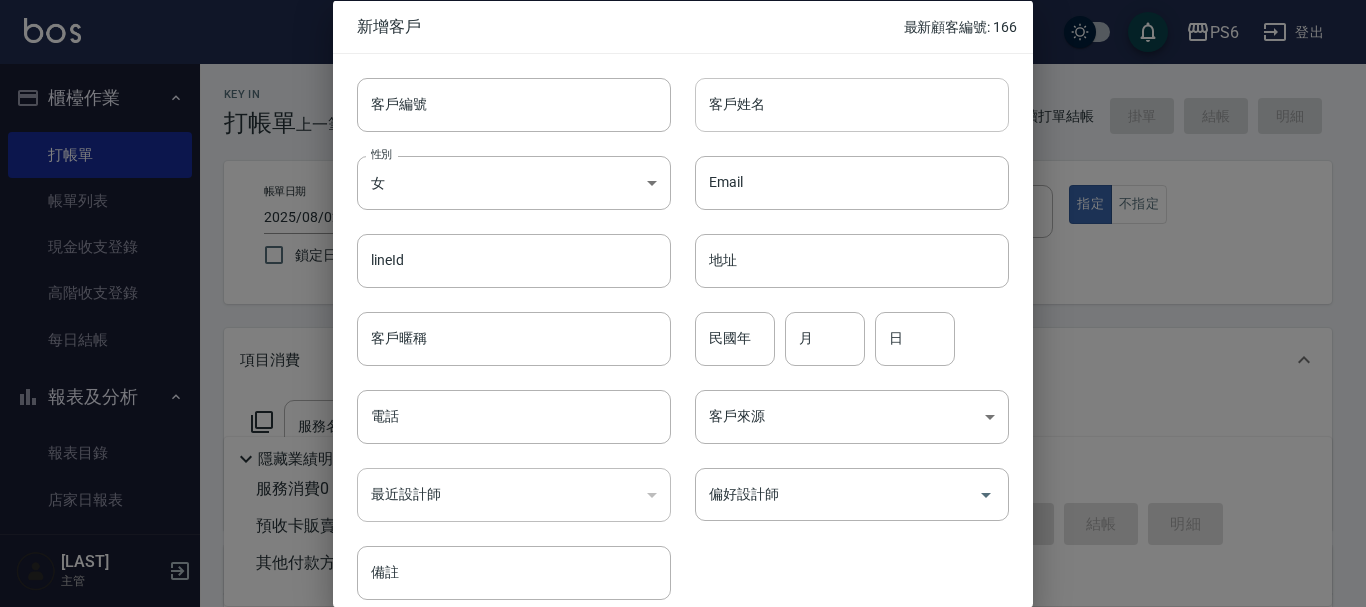 click on "客戶姓名" at bounding box center (852, 104) 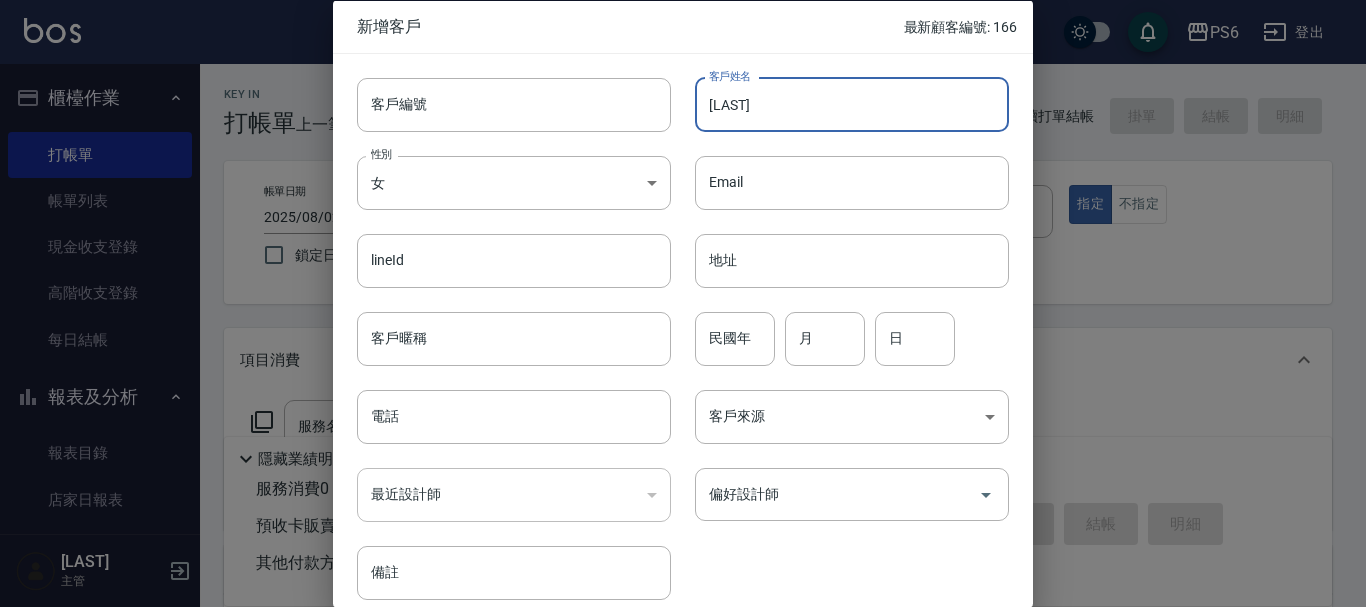 type on "[LAST]" 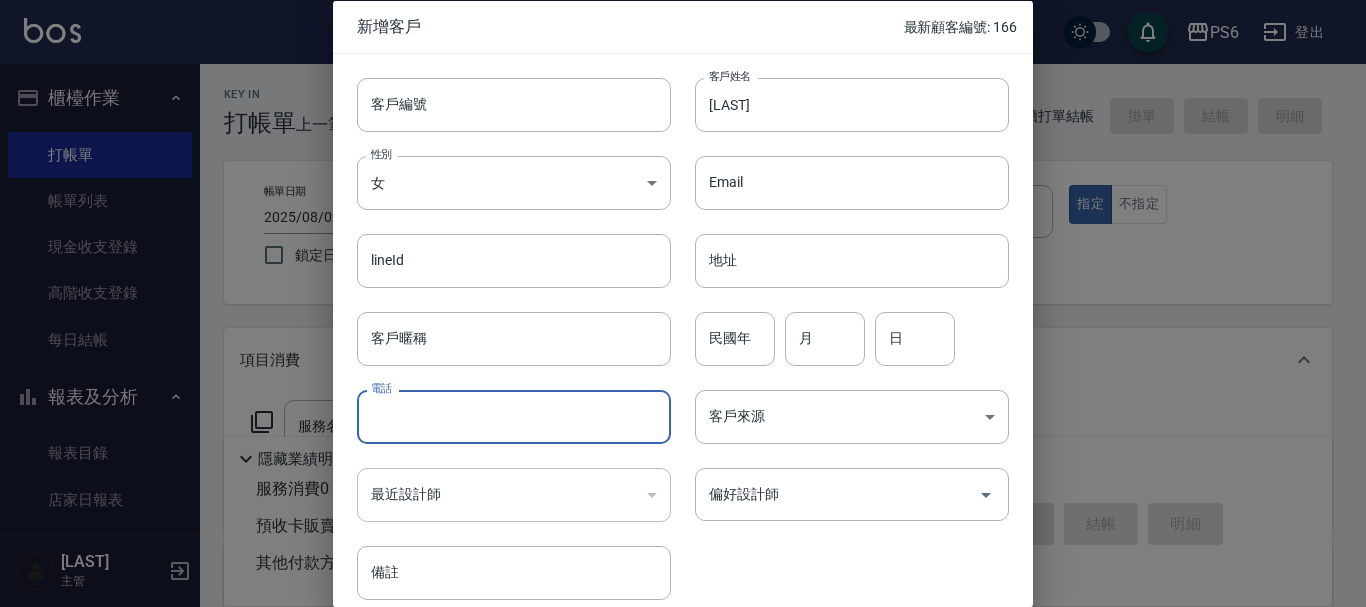 click on "電話" at bounding box center [514, 417] 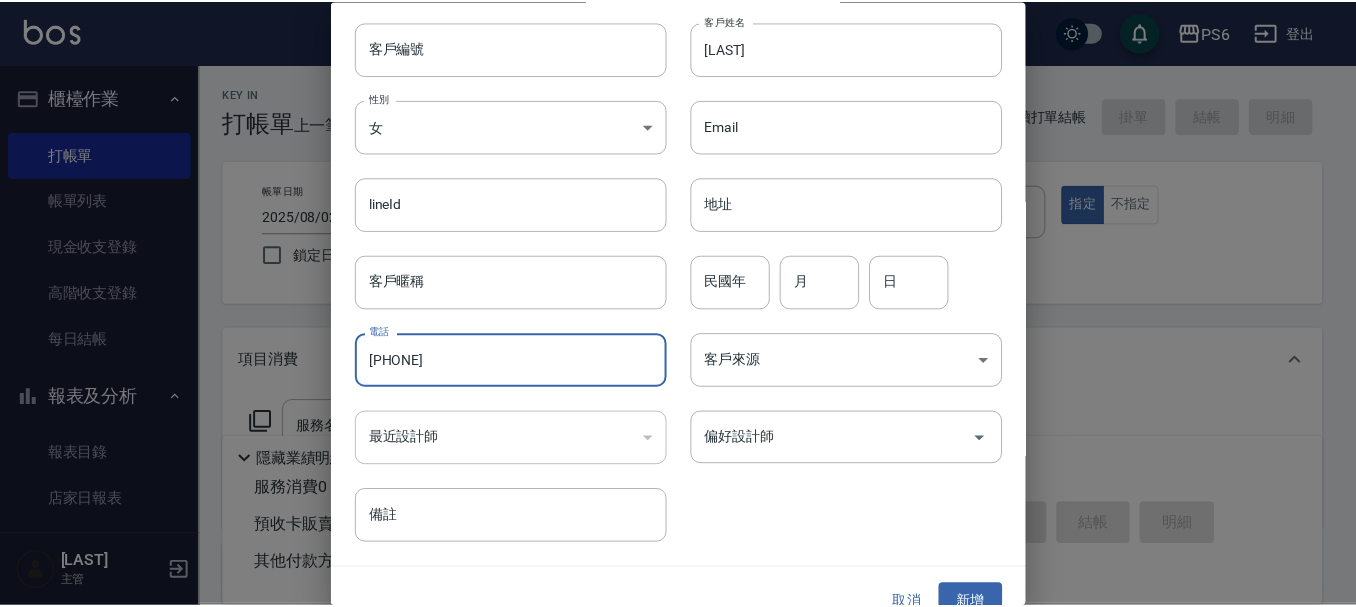 scroll, scrollTop: 86, scrollLeft: 0, axis: vertical 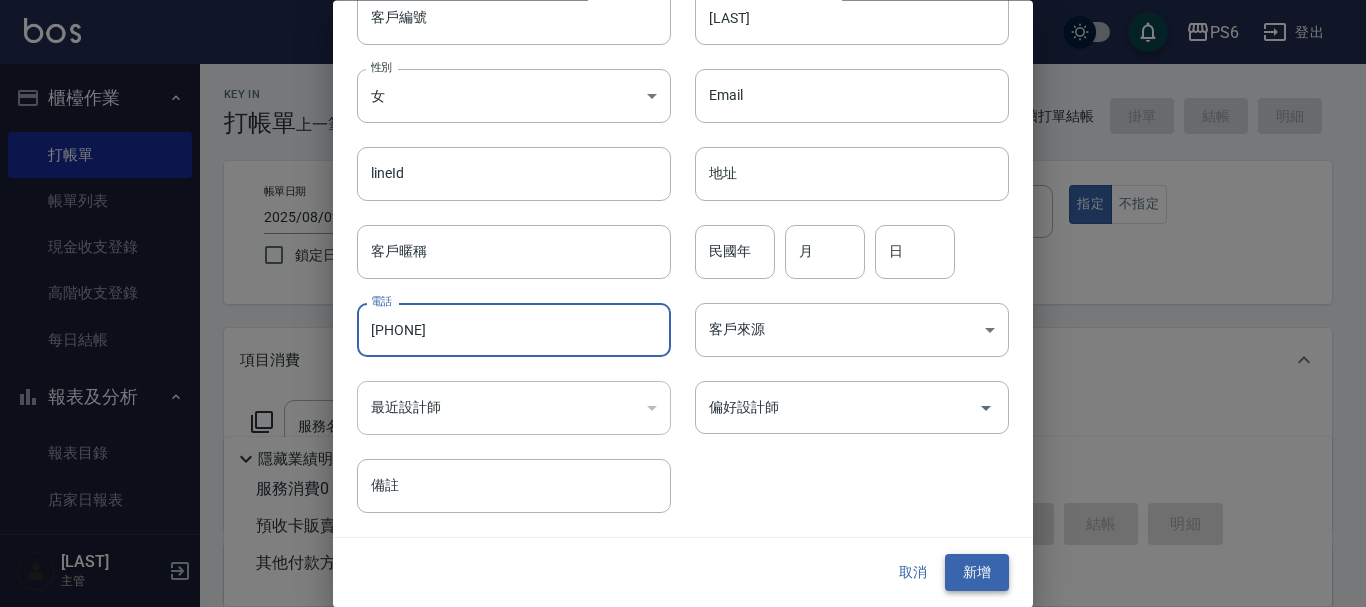 type on "[PHONE]" 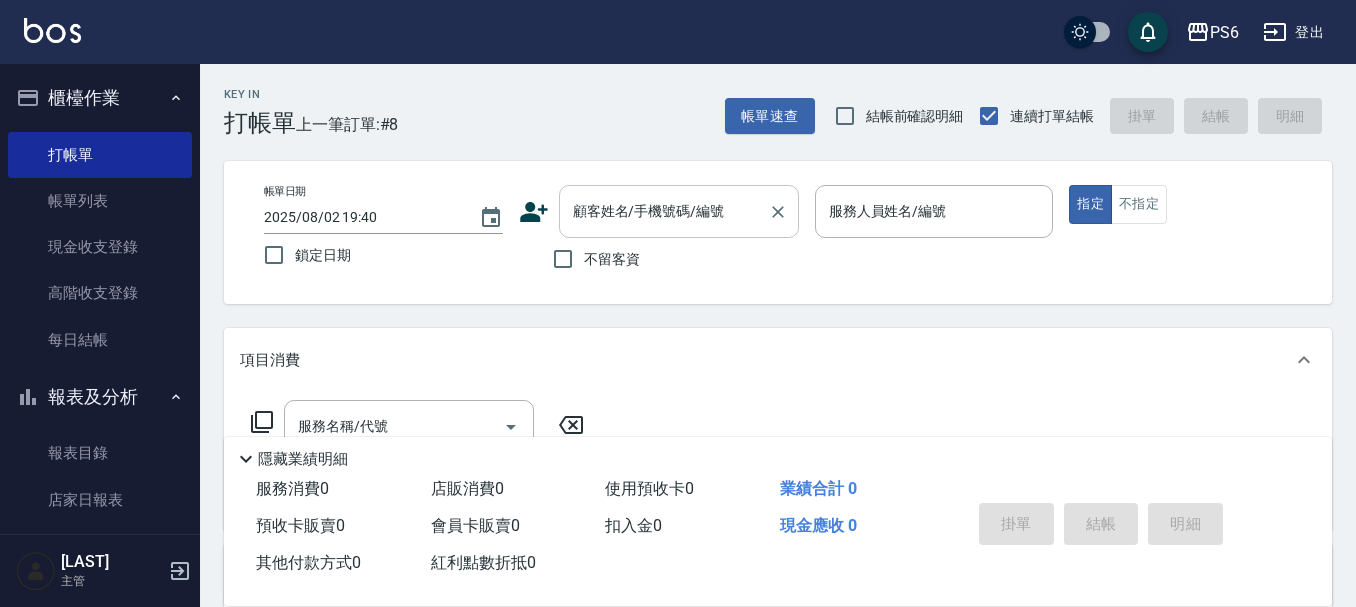 click on "顧客姓名/手機號碼/編號" at bounding box center [664, 211] 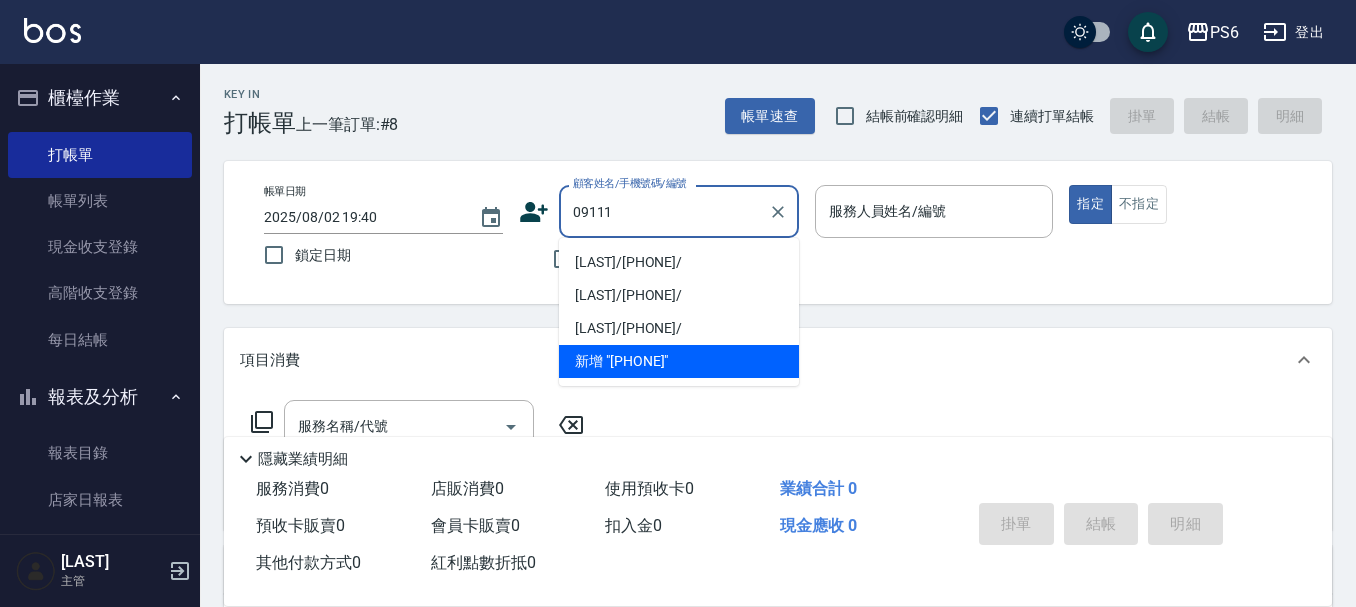 click on "[LAST]/[PHONE]/" at bounding box center [679, 262] 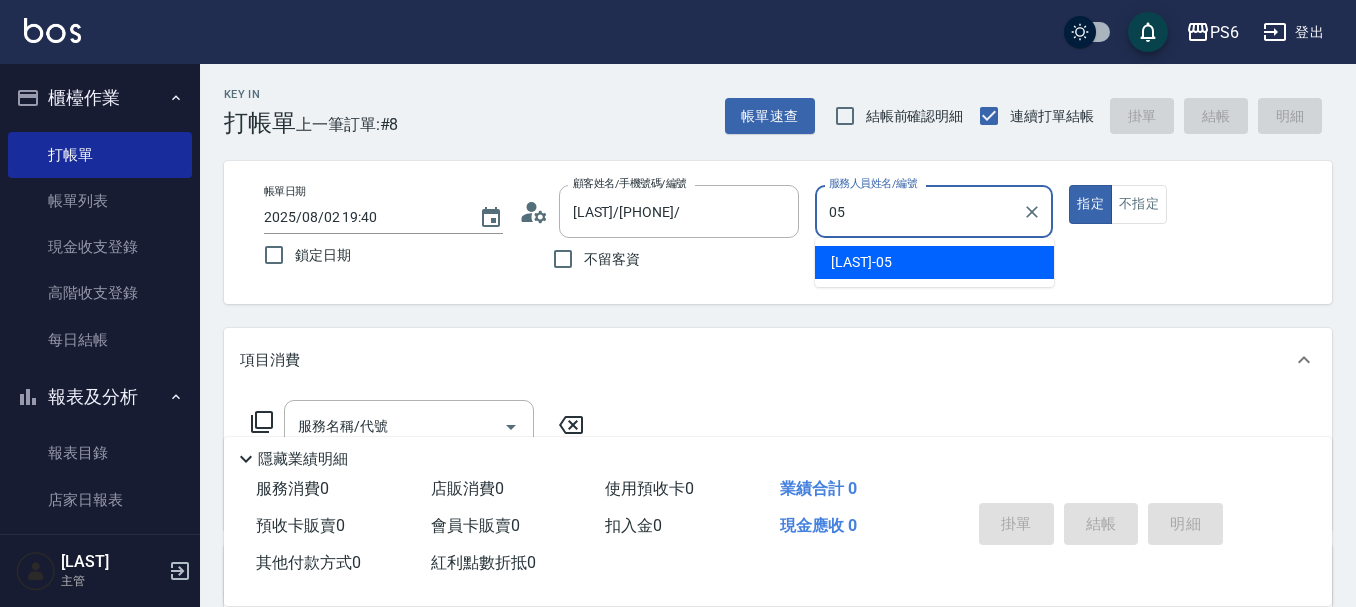 type on "[LAST]-[NUMBER]" 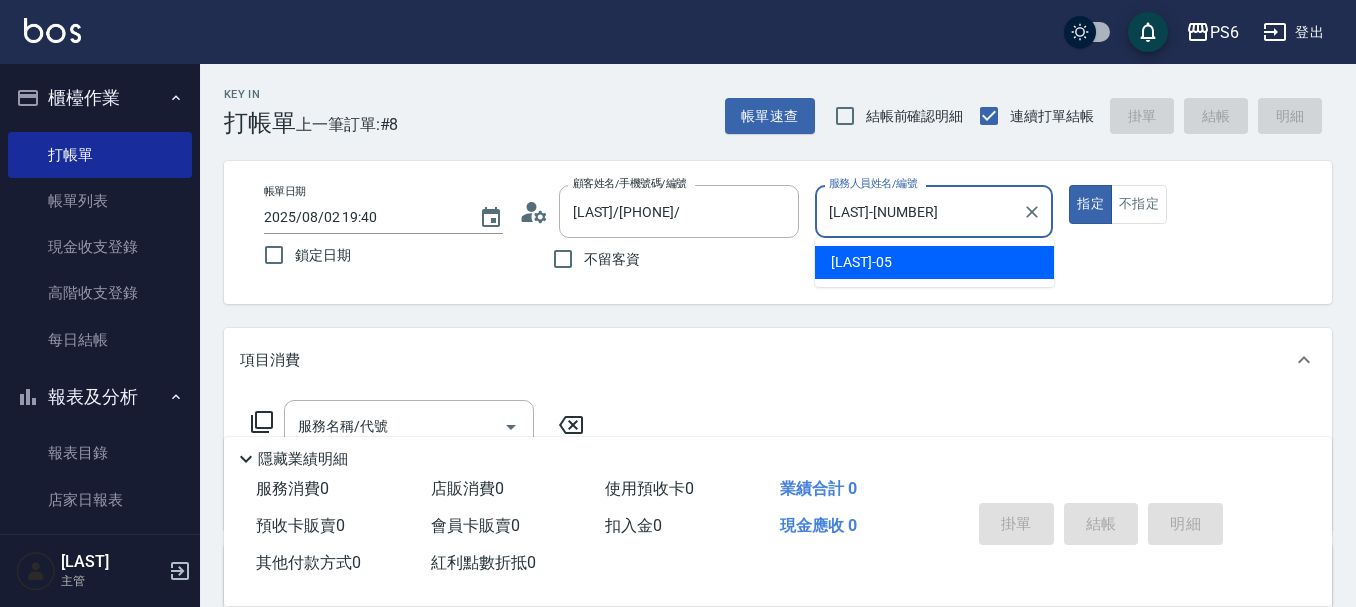 type on "true" 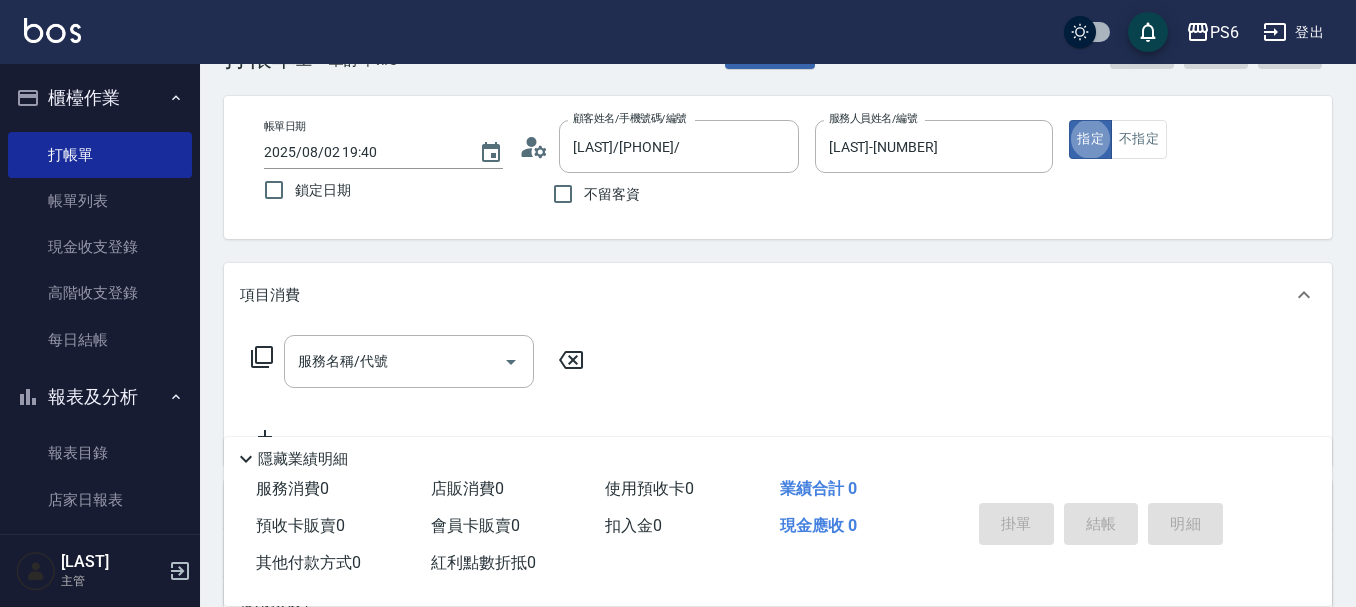 scroll, scrollTop: 100, scrollLeft: 0, axis: vertical 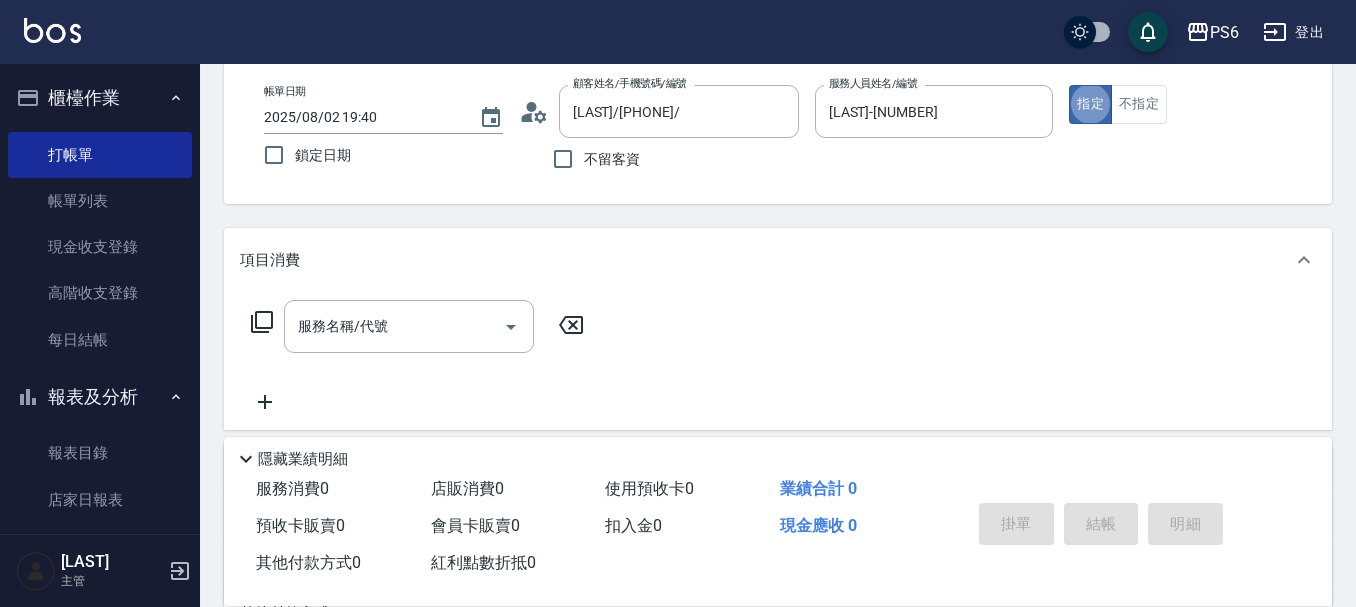 click 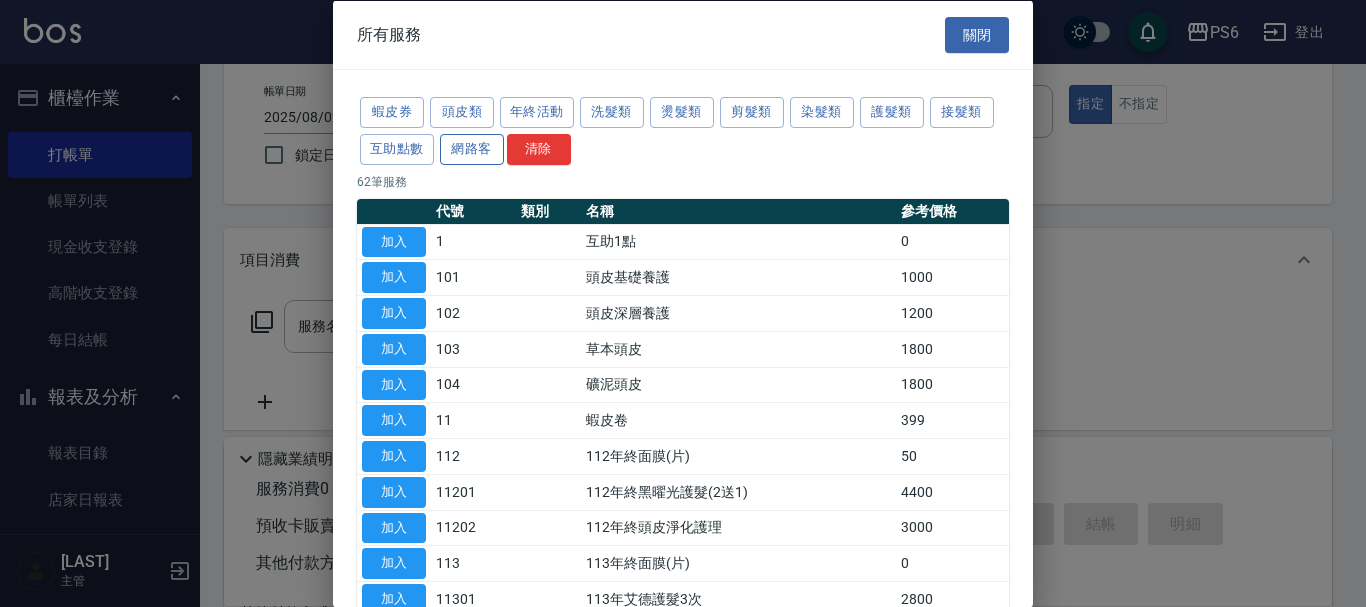 click on "網路客" at bounding box center (472, 148) 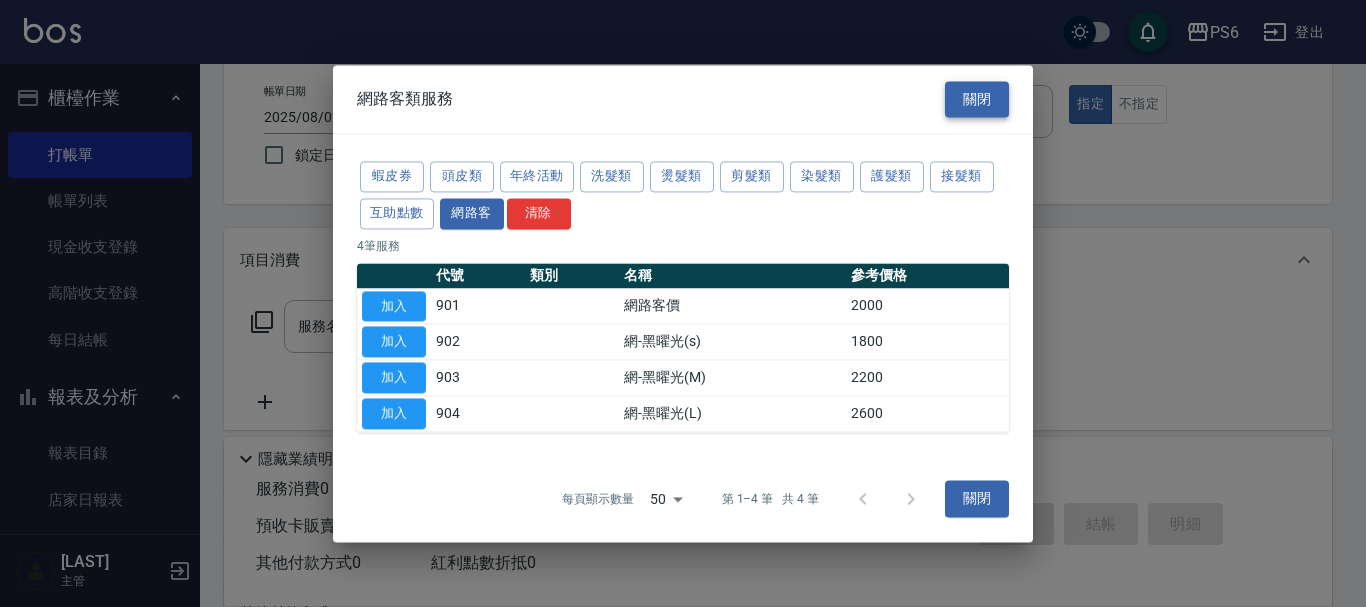 click on "關閉" at bounding box center (977, 99) 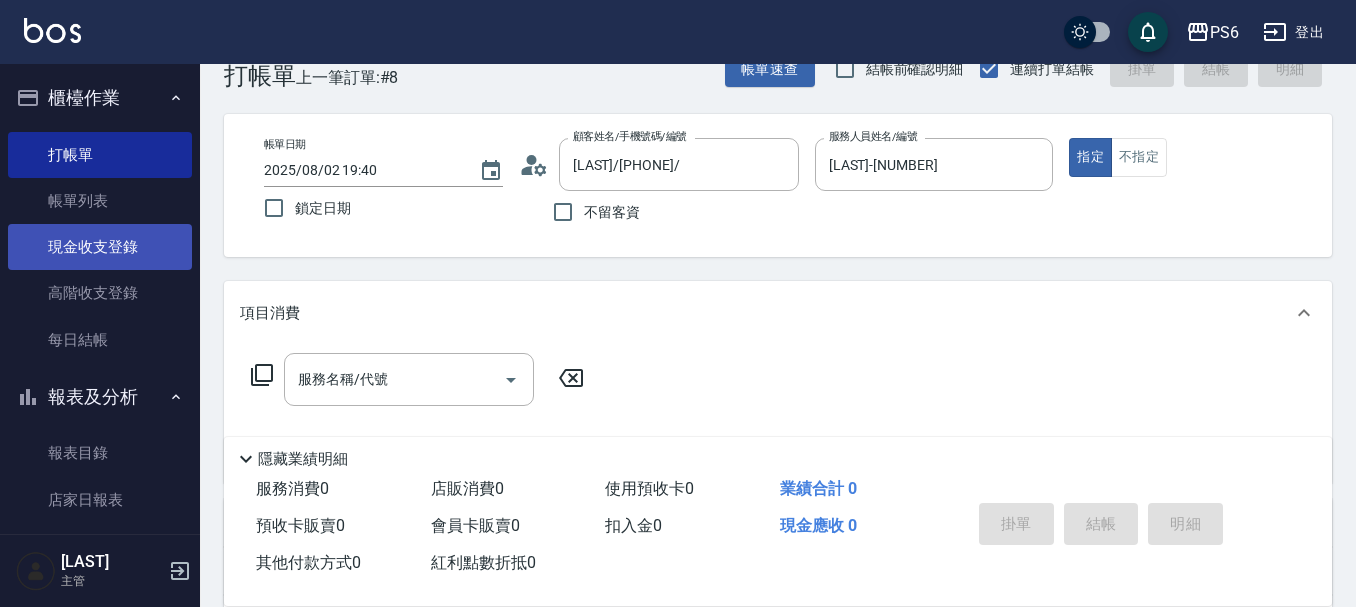 scroll, scrollTop: 0, scrollLeft: 0, axis: both 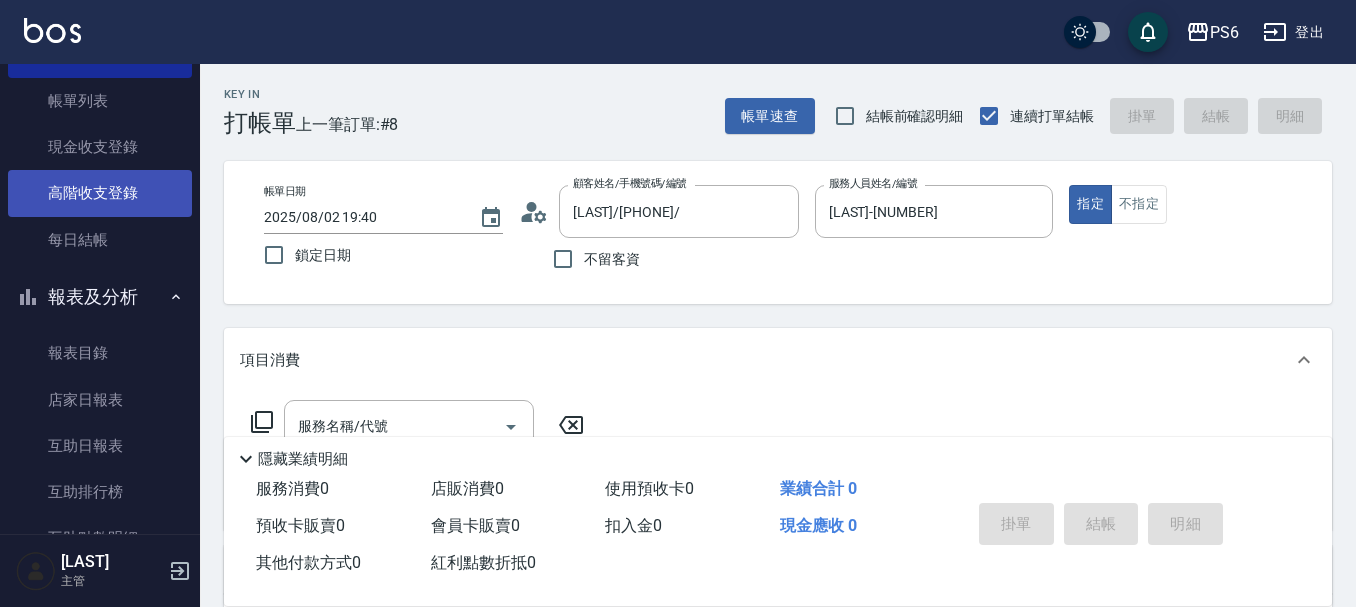 click on "高階收支登錄" at bounding box center (100, 193) 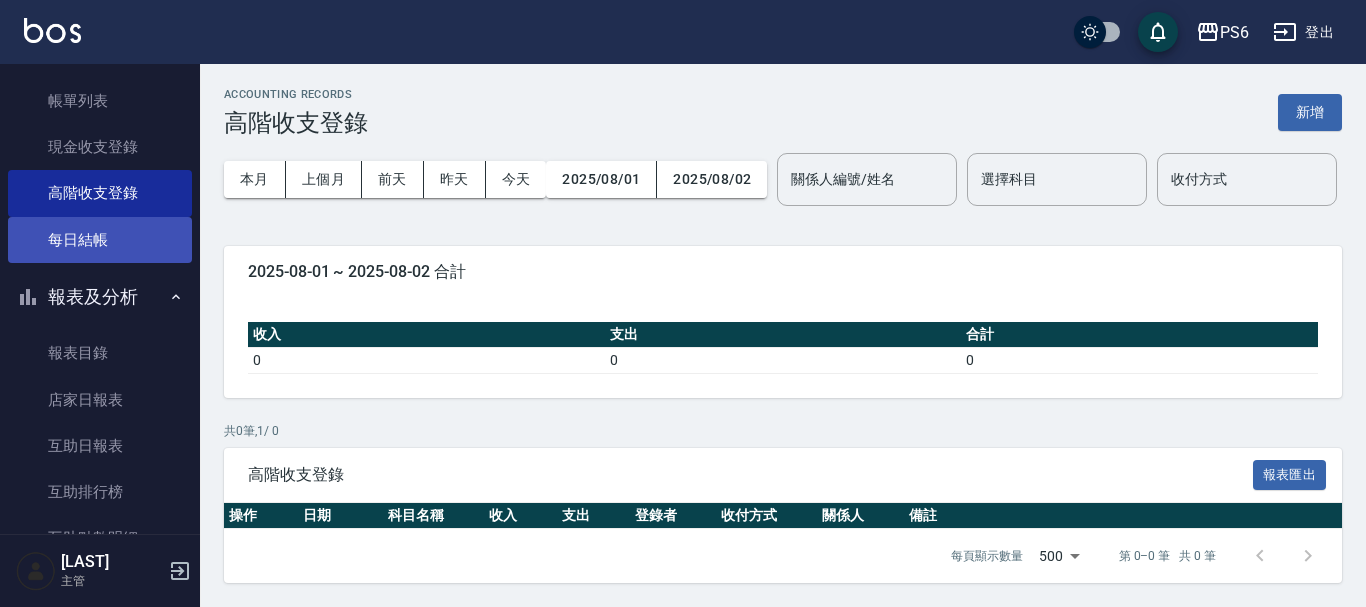 click on "每日結帳" at bounding box center [100, 240] 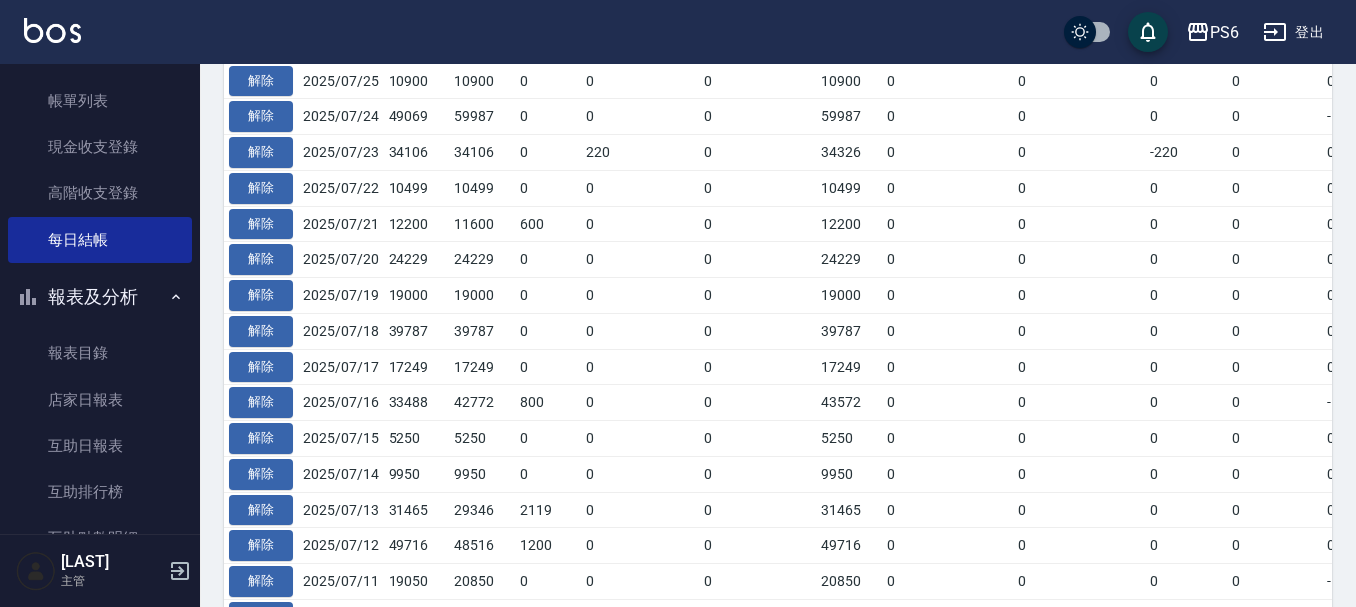 scroll, scrollTop: 800, scrollLeft: 0, axis: vertical 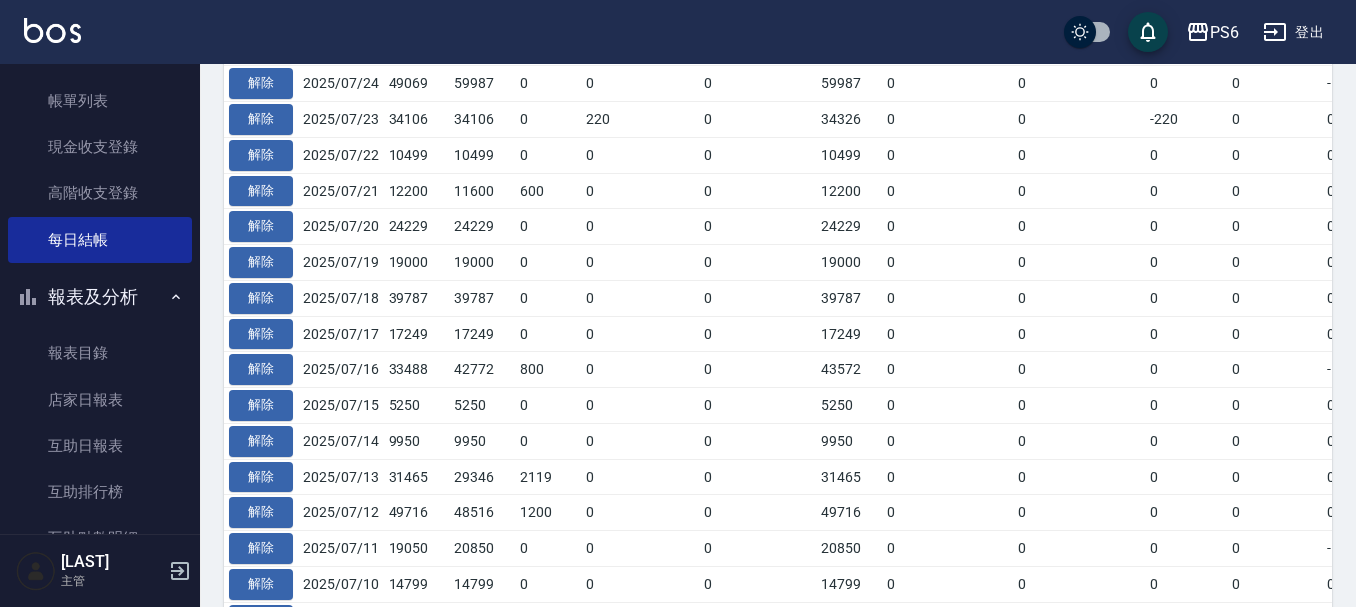 click on "0" at bounding box center (640, 406) 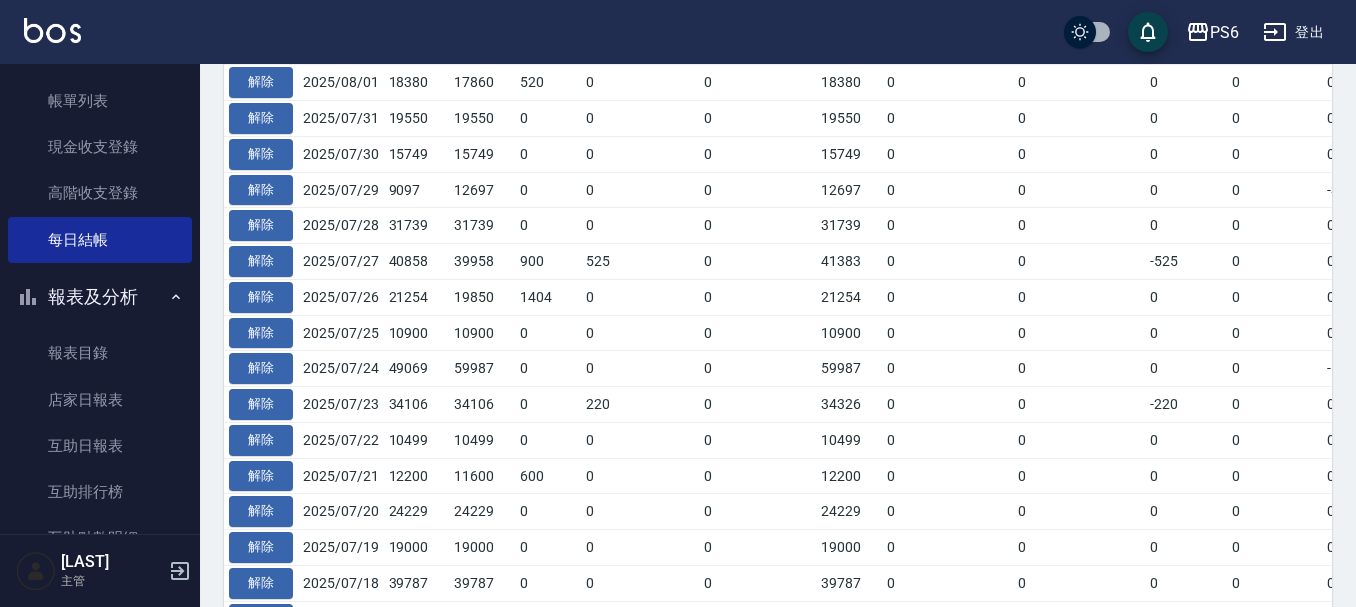 scroll, scrollTop: 400, scrollLeft: 0, axis: vertical 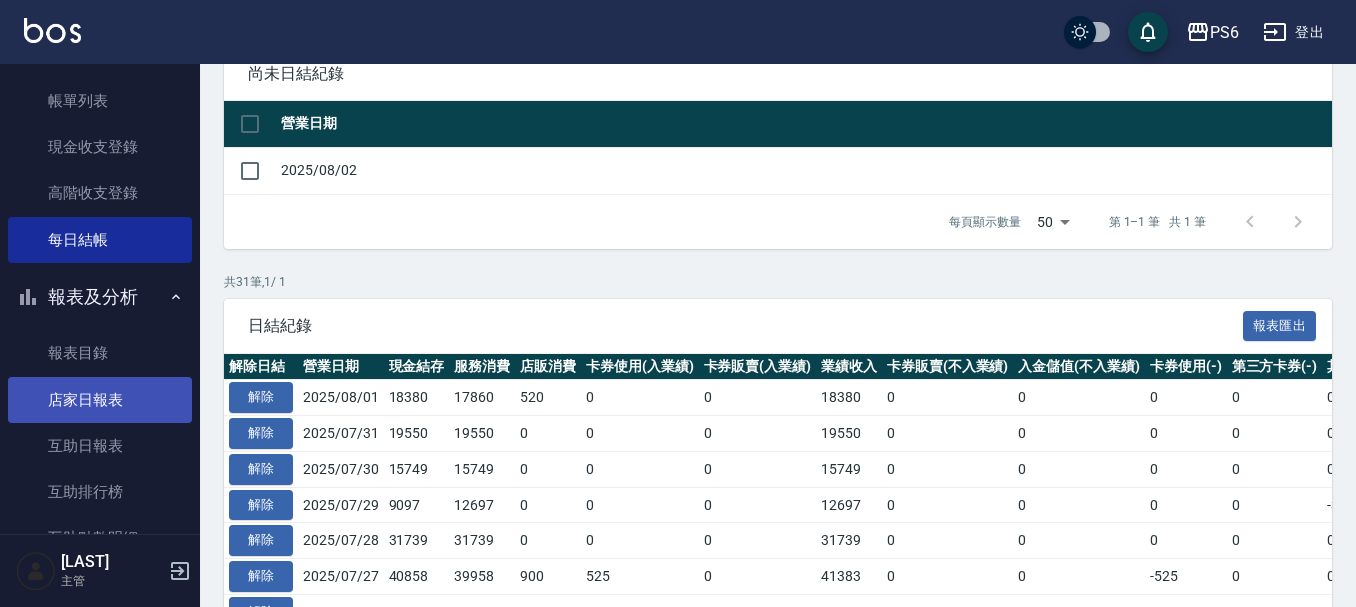 click on "店家日報表" at bounding box center [100, 400] 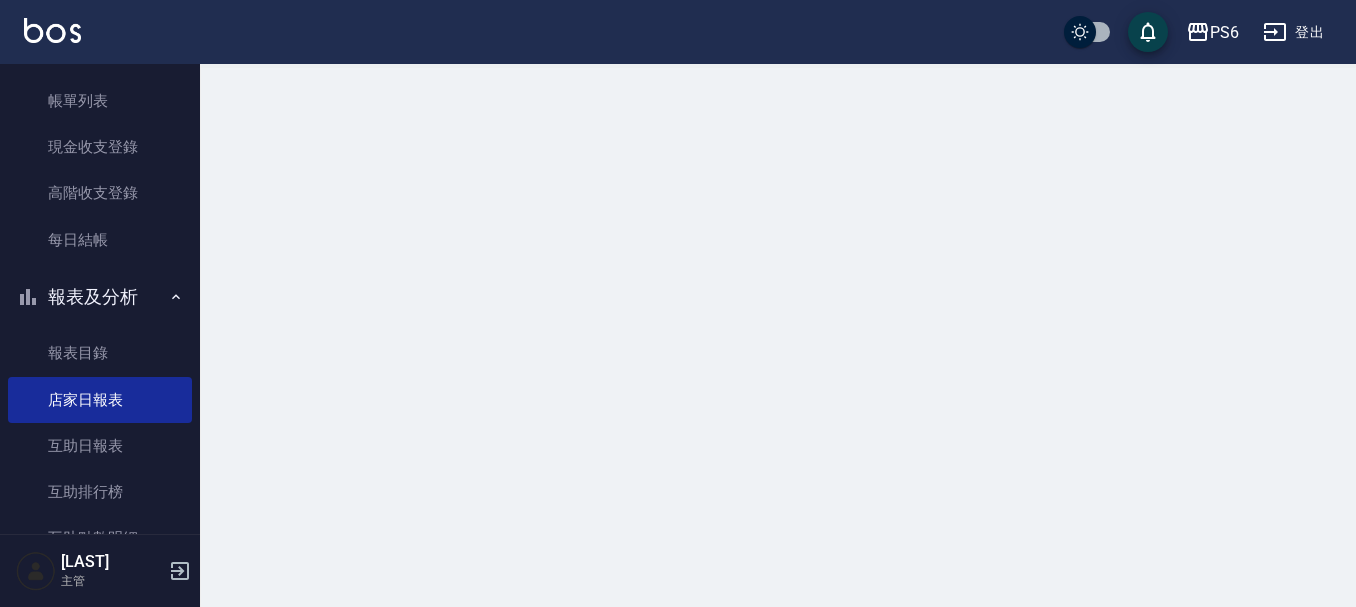 scroll, scrollTop: 0, scrollLeft: 0, axis: both 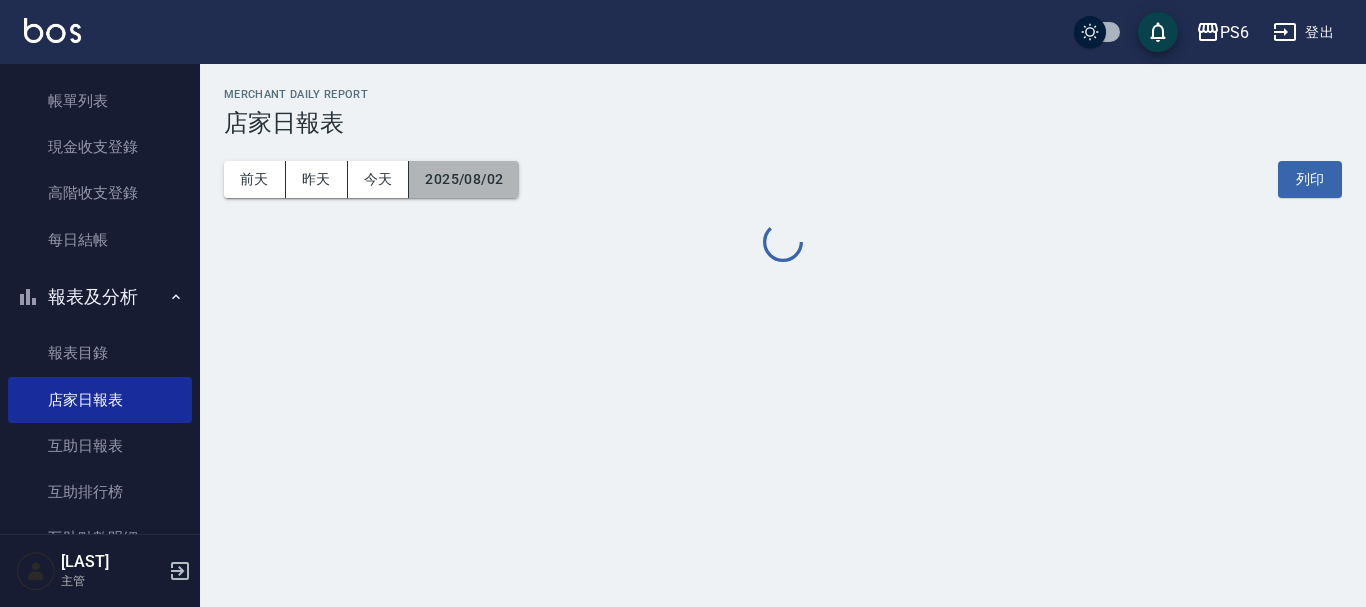 click on "2025/08/02" at bounding box center (464, 179) 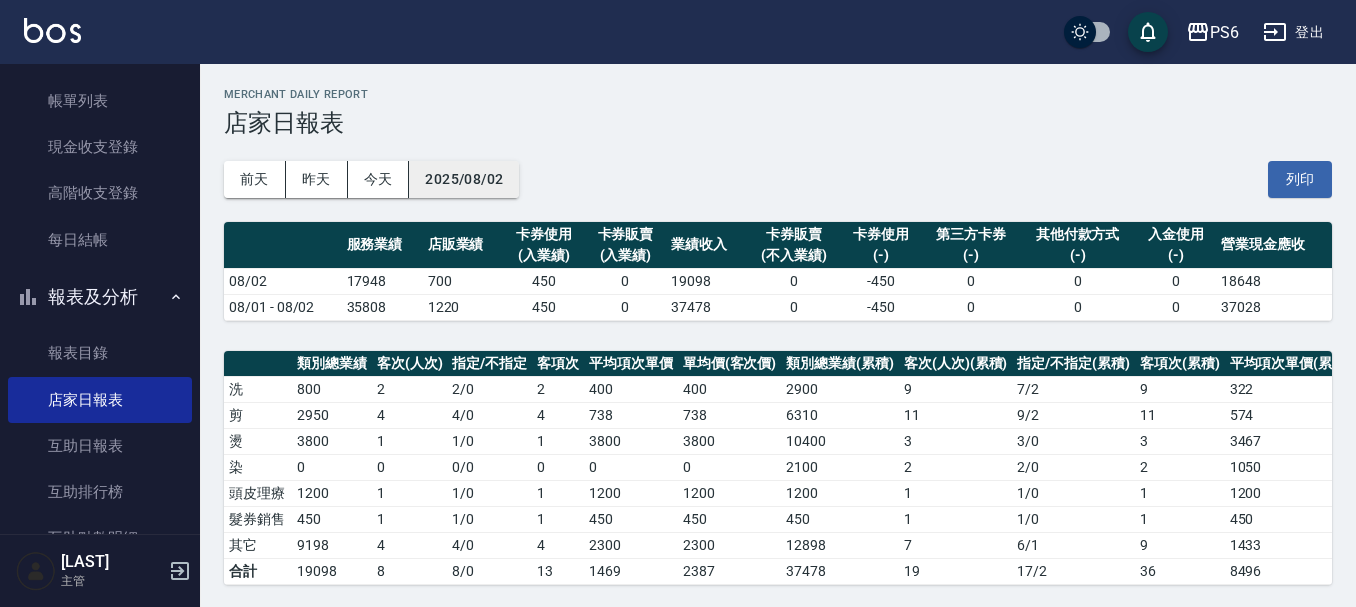 click on "2025/08/02" at bounding box center (464, 179) 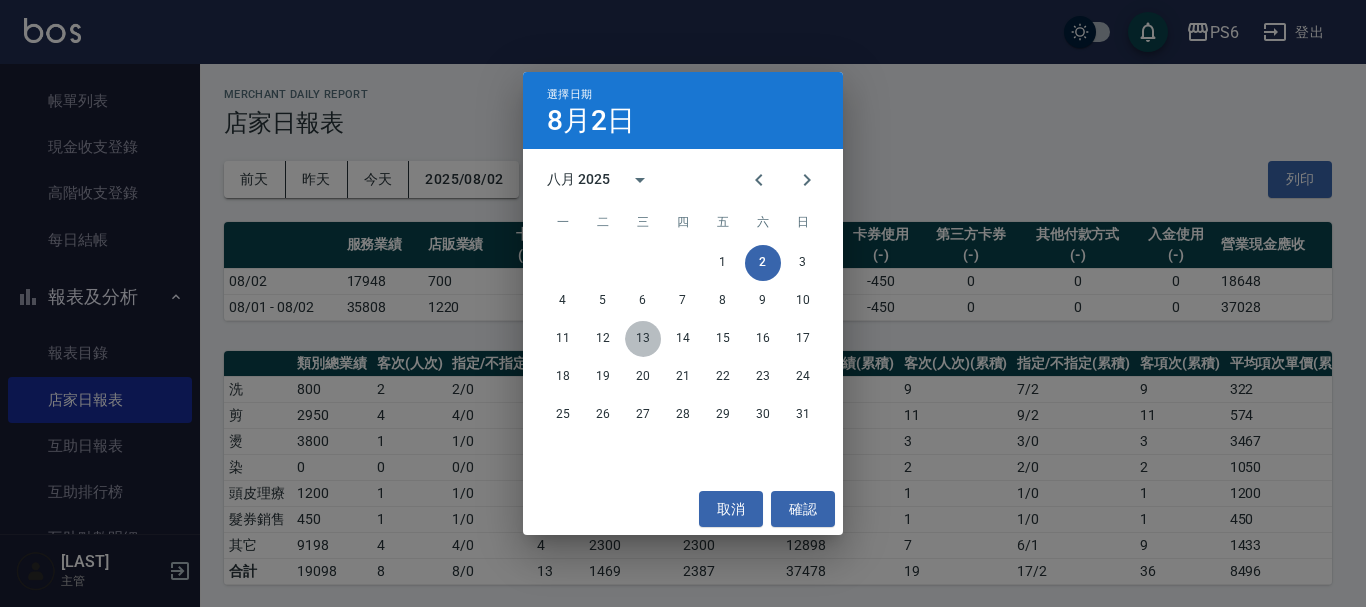 click on "13" at bounding box center [643, 339] 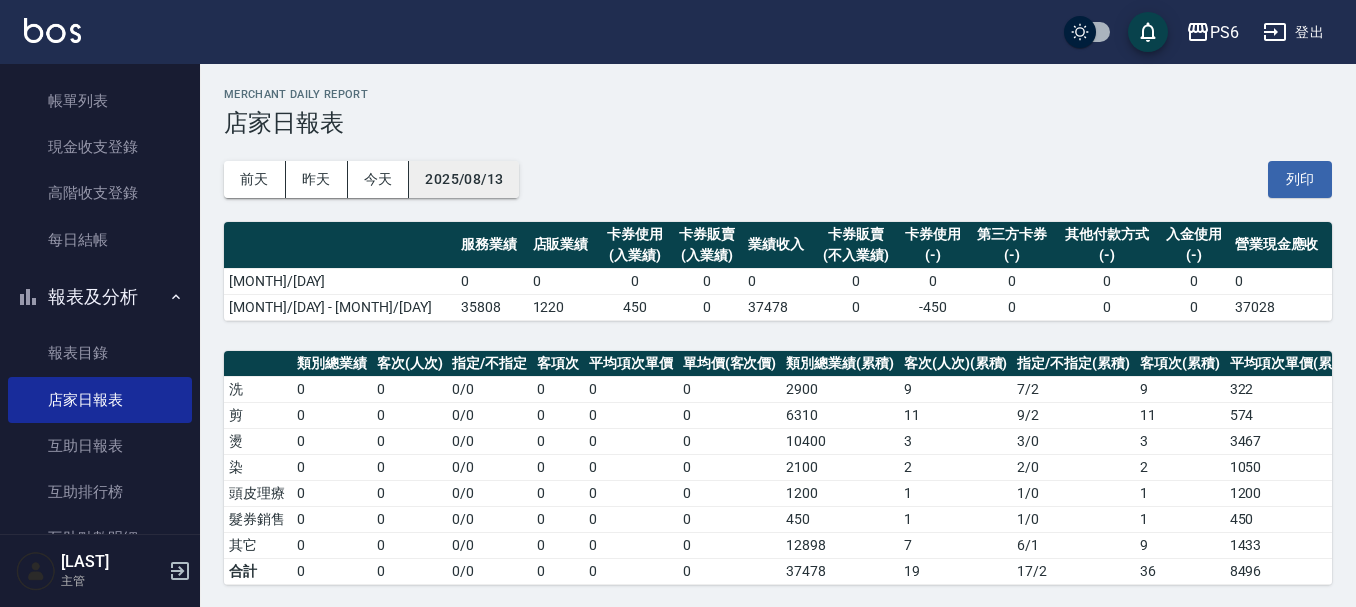 click on "2025/08/13" at bounding box center [464, 179] 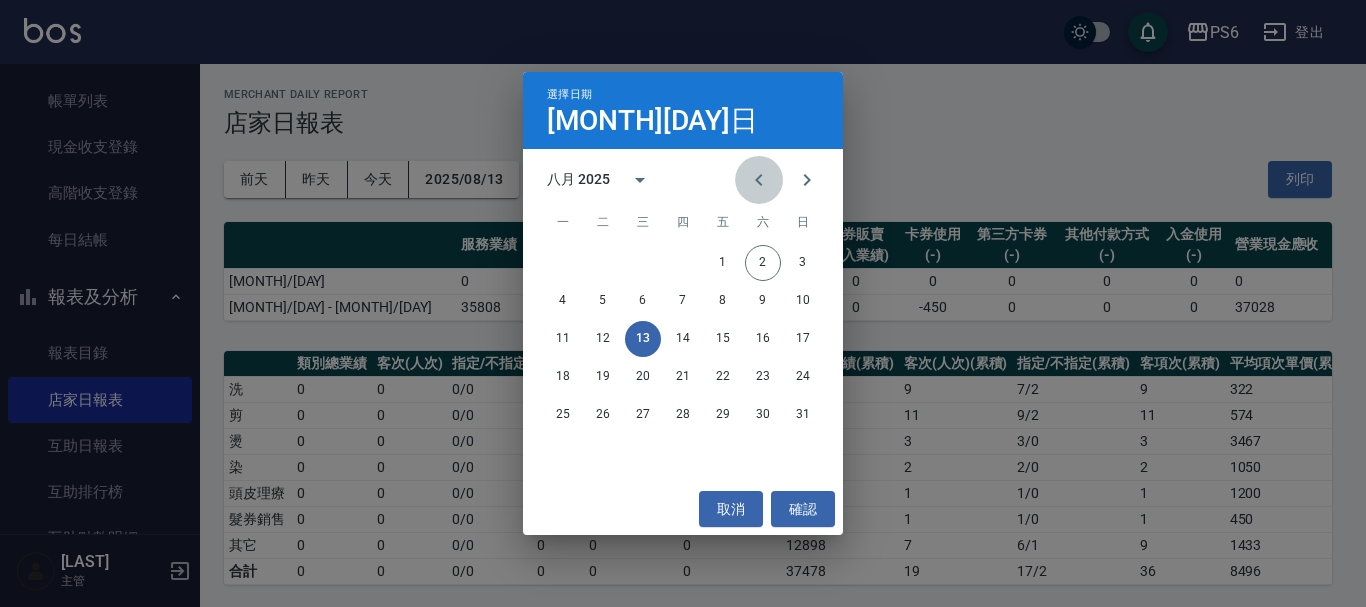 click 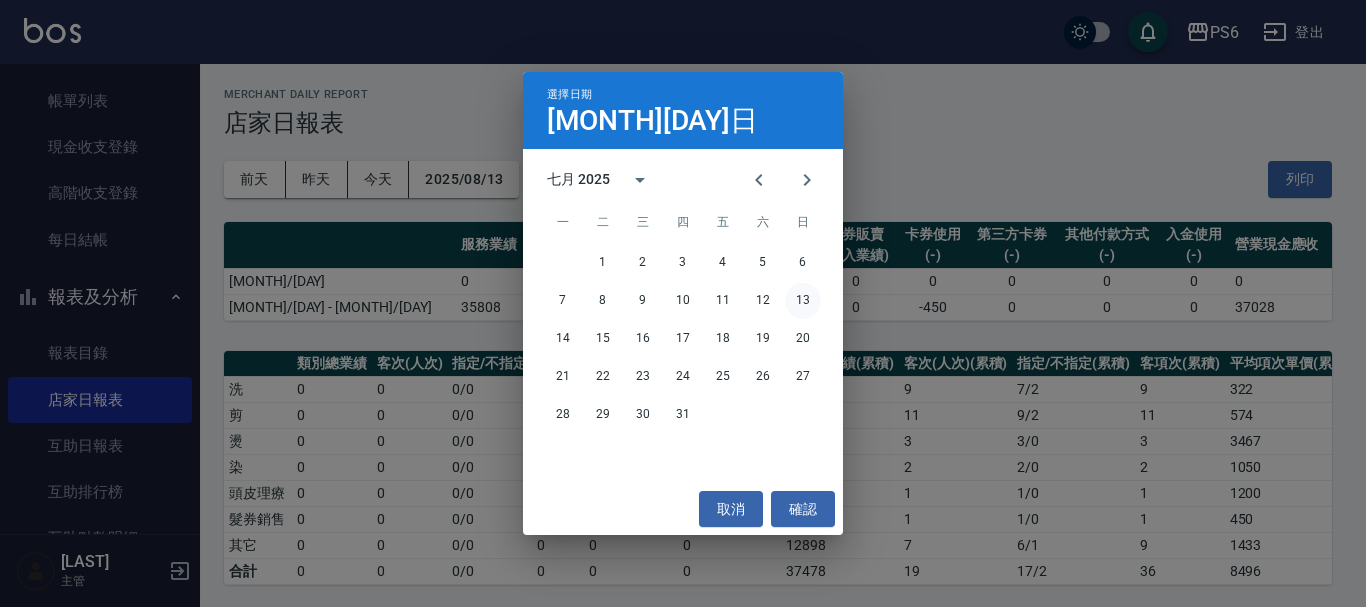 click on "13" at bounding box center [803, 301] 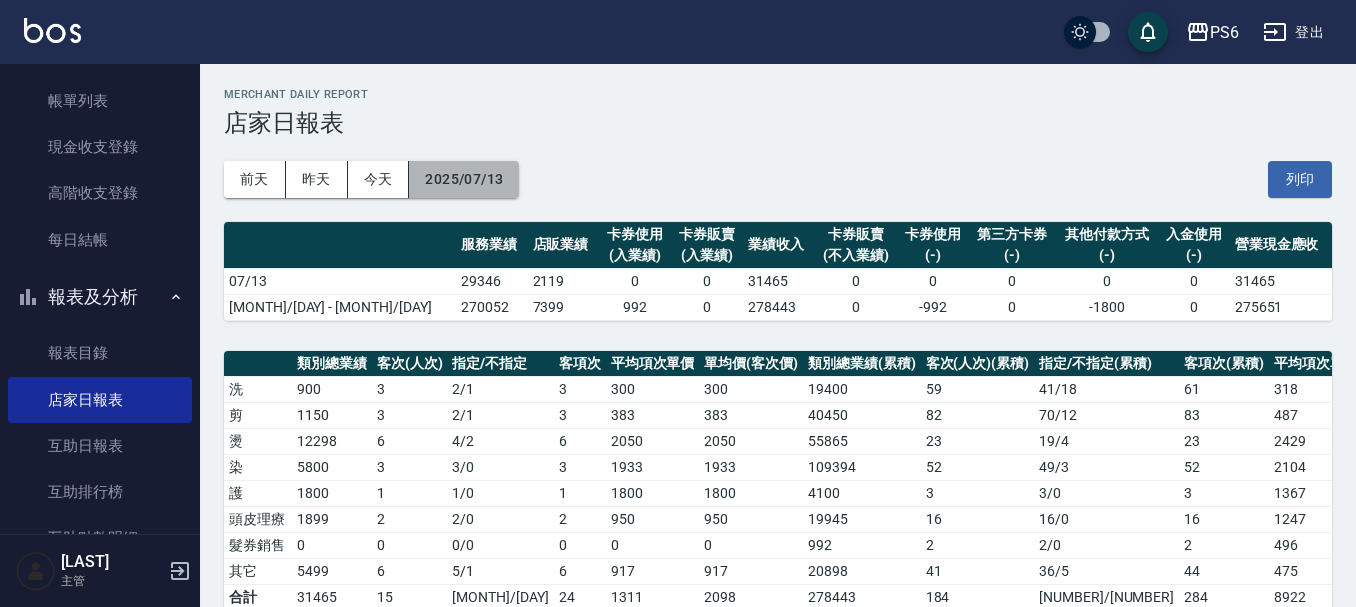 click on "2025/07/13" at bounding box center (464, 179) 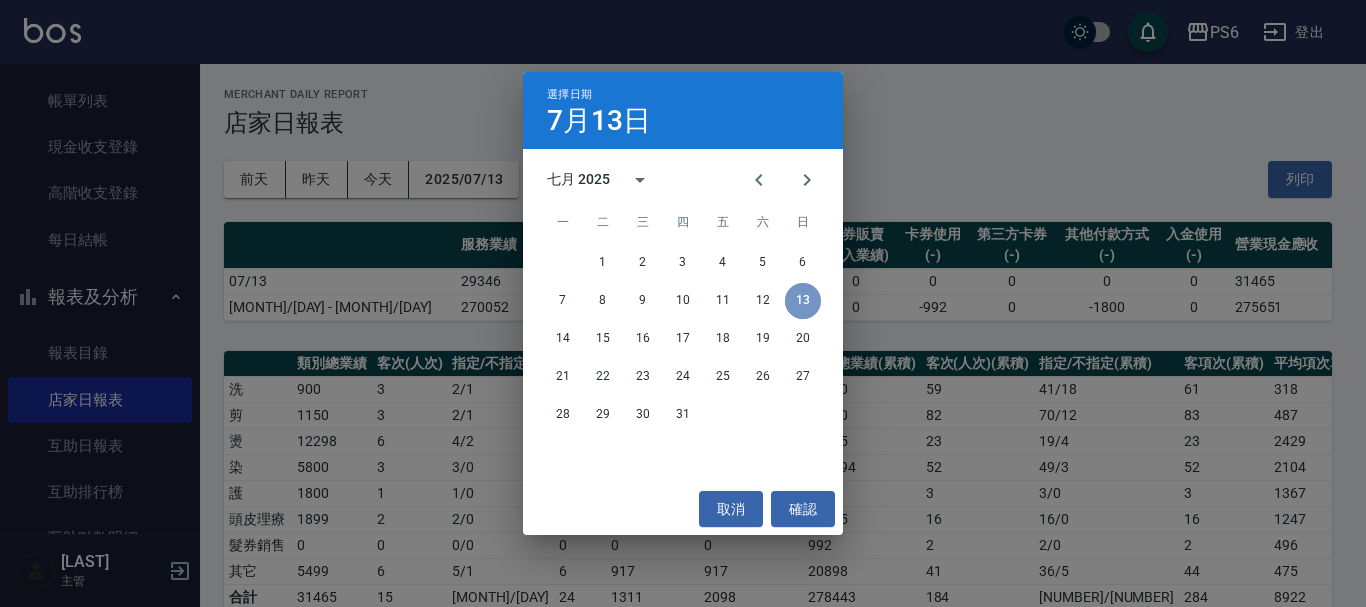 click on "13" at bounding box center [803, 301] 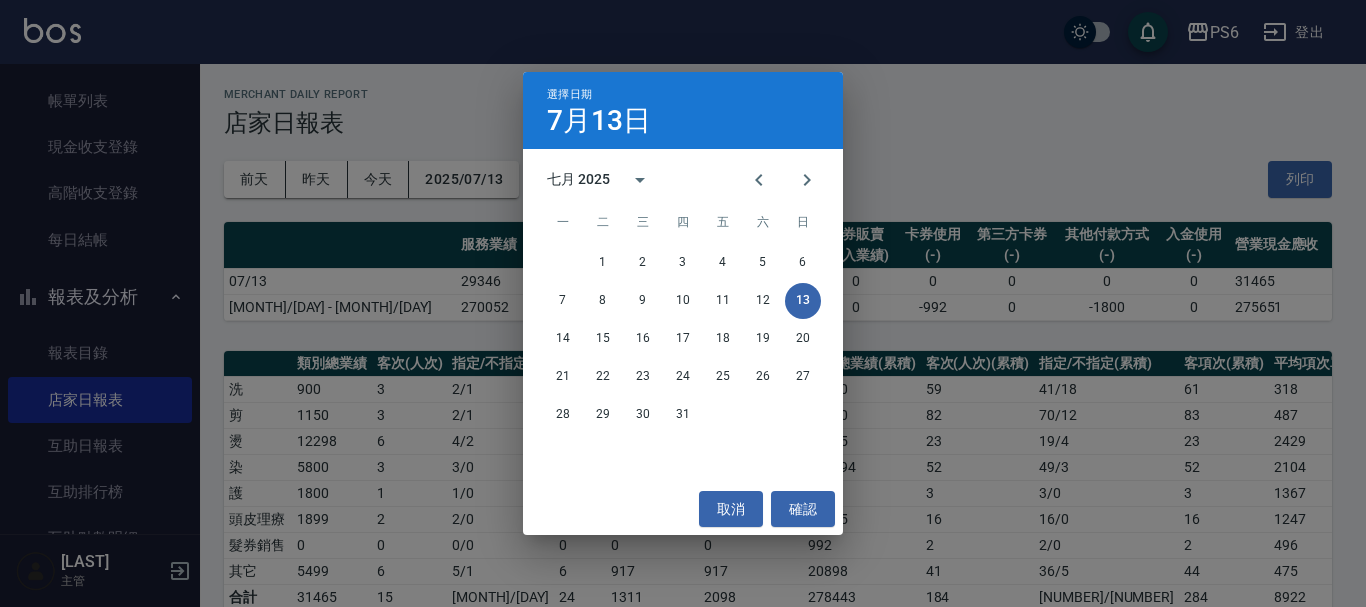 click on "選擇日期 7月13日 七月 2025 一 二 三 四 五 六 日 1 2 3 4 5 6 7 8 9 10 11 12 13 14 15 16 17 18 19 20 21 22 23 24 25 26 27 28 29 30 31 取消 確認" at bounding box center (683, 303) 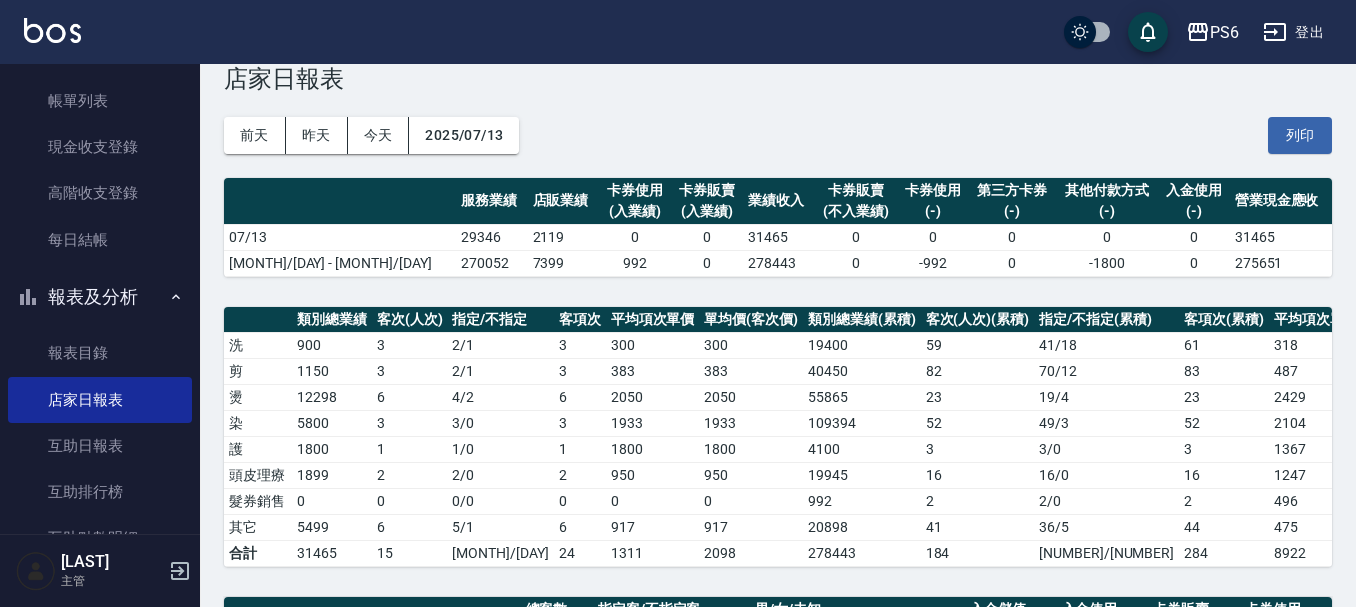 scroll, scrollTop: 0, scrollLeft: 0, axis: both 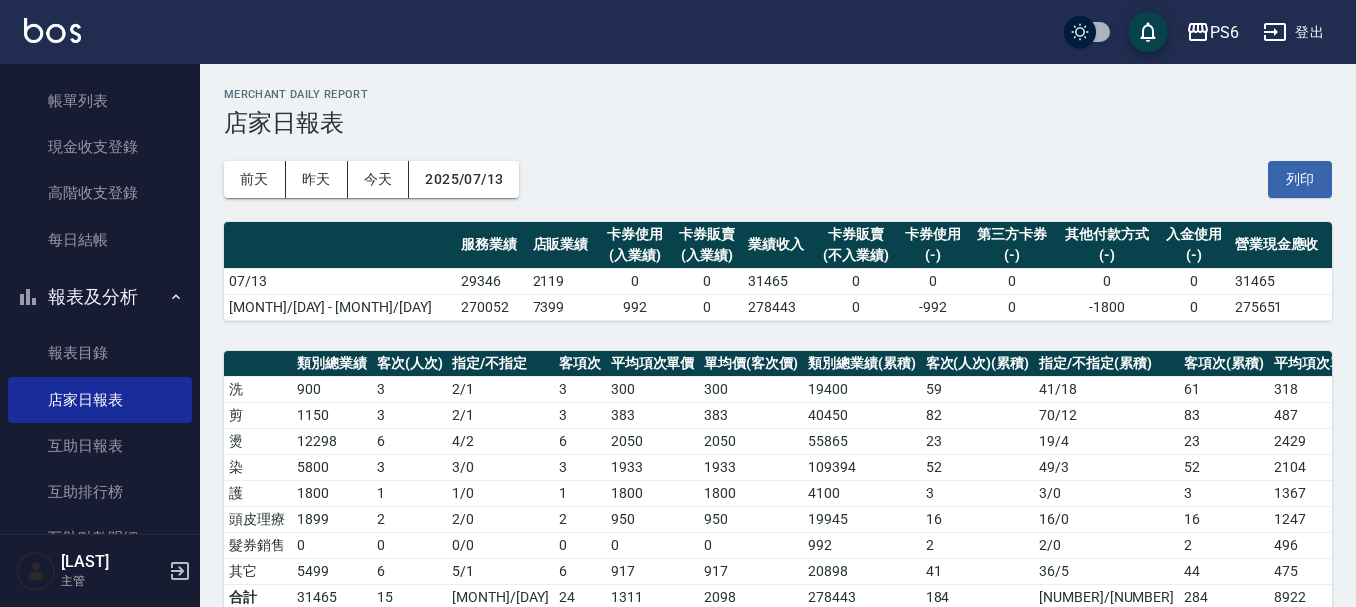 click on "前天 昨天 今天 2025/07/13 列印" at bounding box center [778, 179] 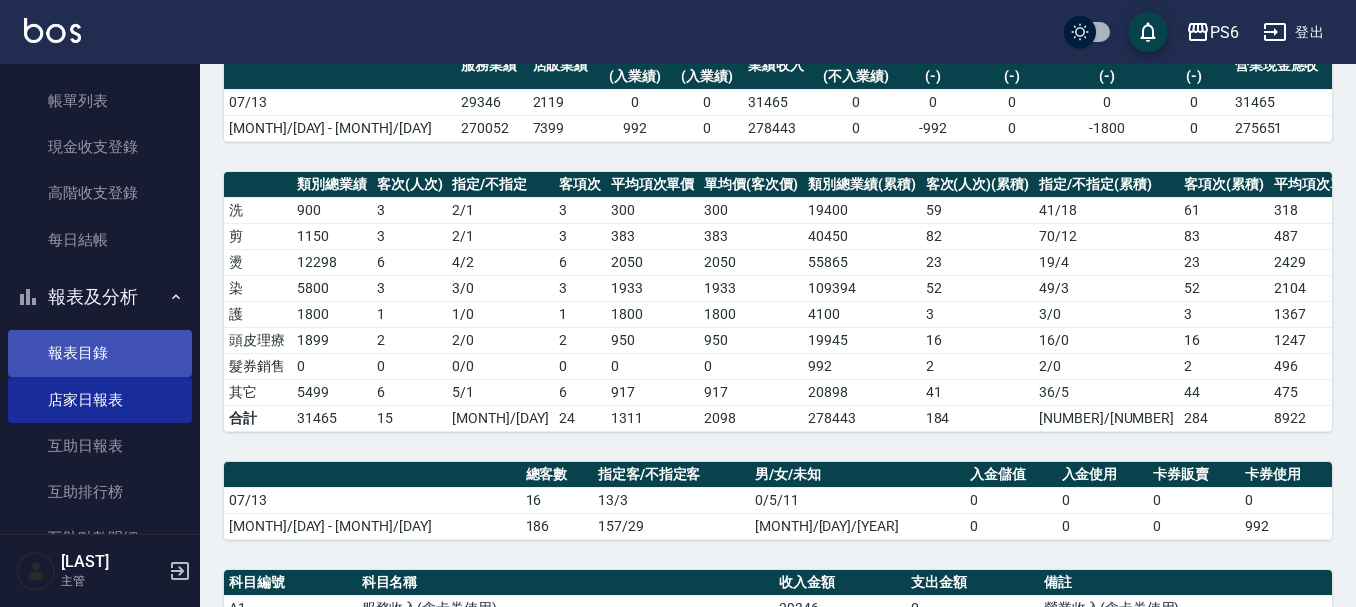 scroll, scrollTop: 100, scrollLeft: 0, axis: vertical 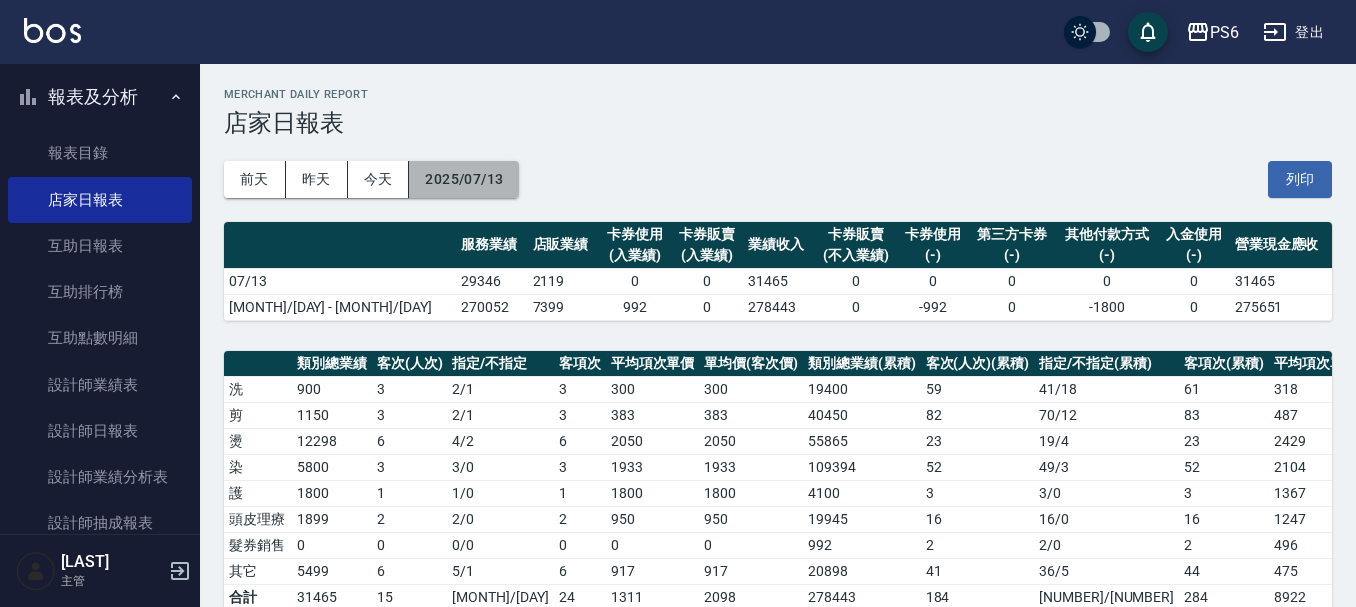 click on "2025/07/13" at bounding box center (464, 179) 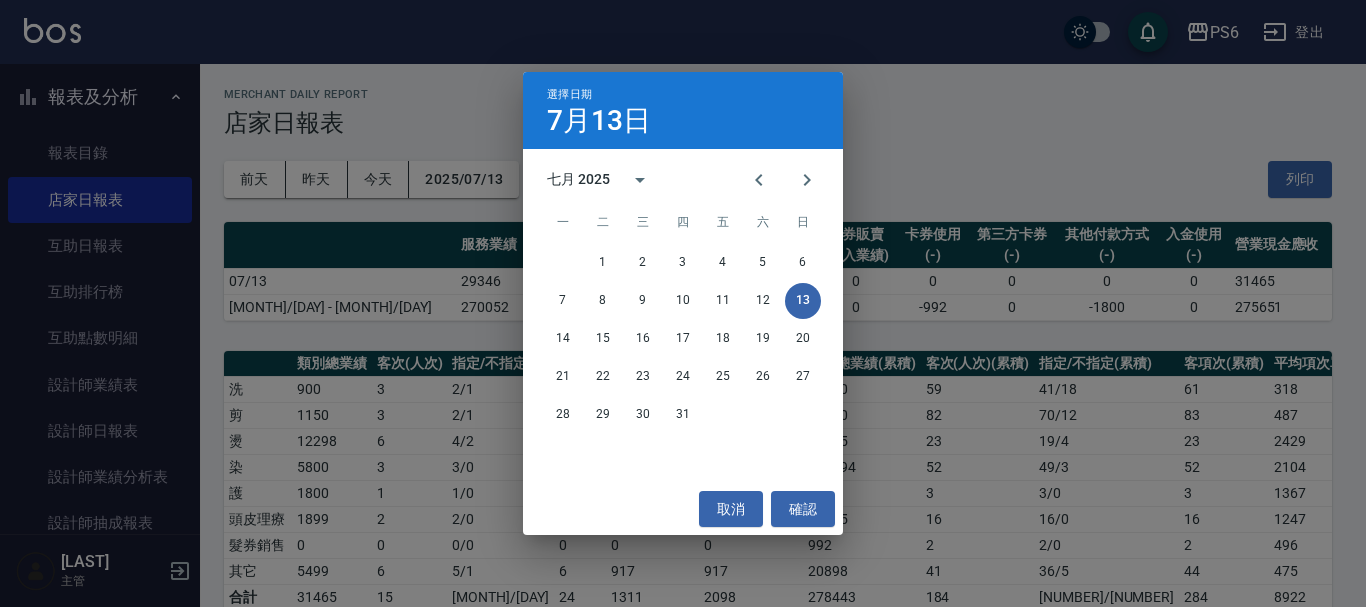click on "選擇日期 7月13日 七月 2025 一 二 三 四 五 六 日 1 2 3 4 5 6 7 8 9 10 11 12 13 14 15 16 17 18 19 20 21 22 23 24 25 26 27 28 29 30 31 取消 確認" at bounding box center (683, 303) 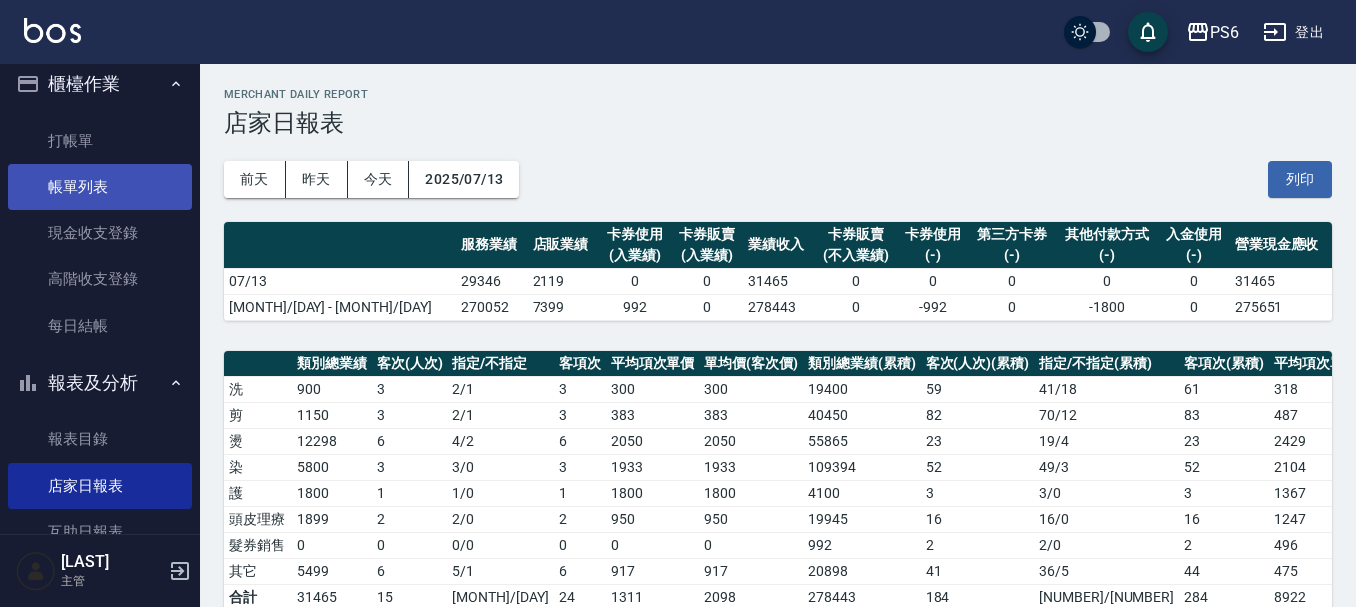 scroll, scrollTop: 0, scrollLeft: 0, axis: both 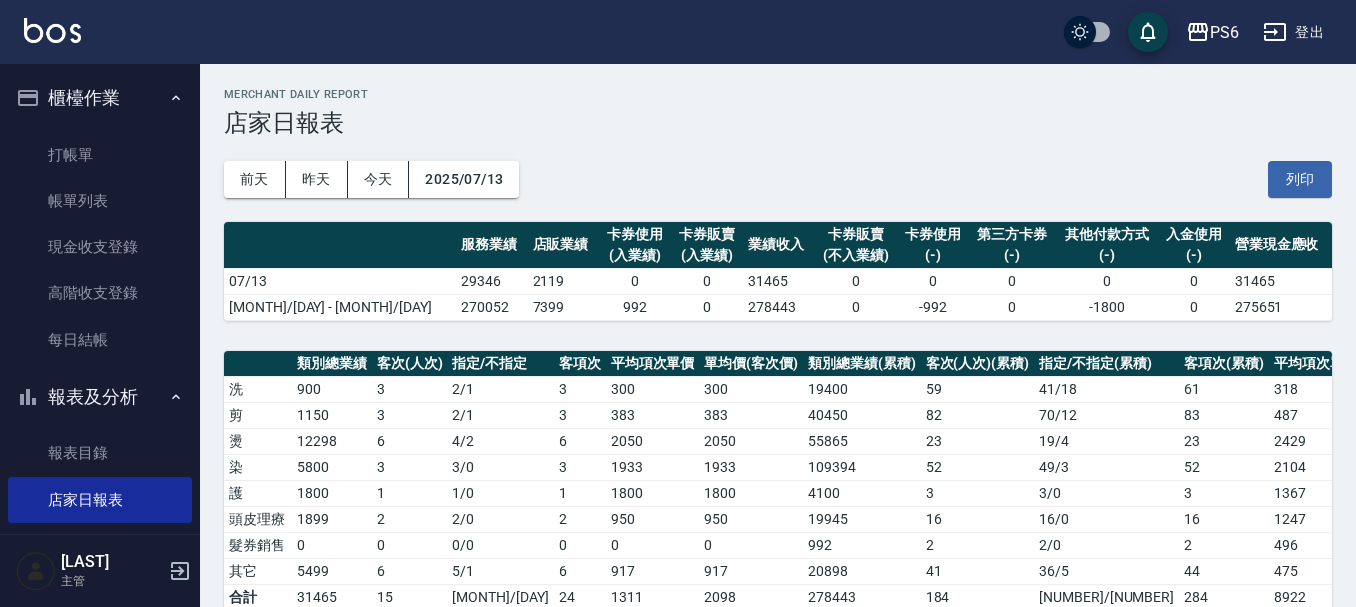 click on "店家日報表" at bounding box center [778, 123] 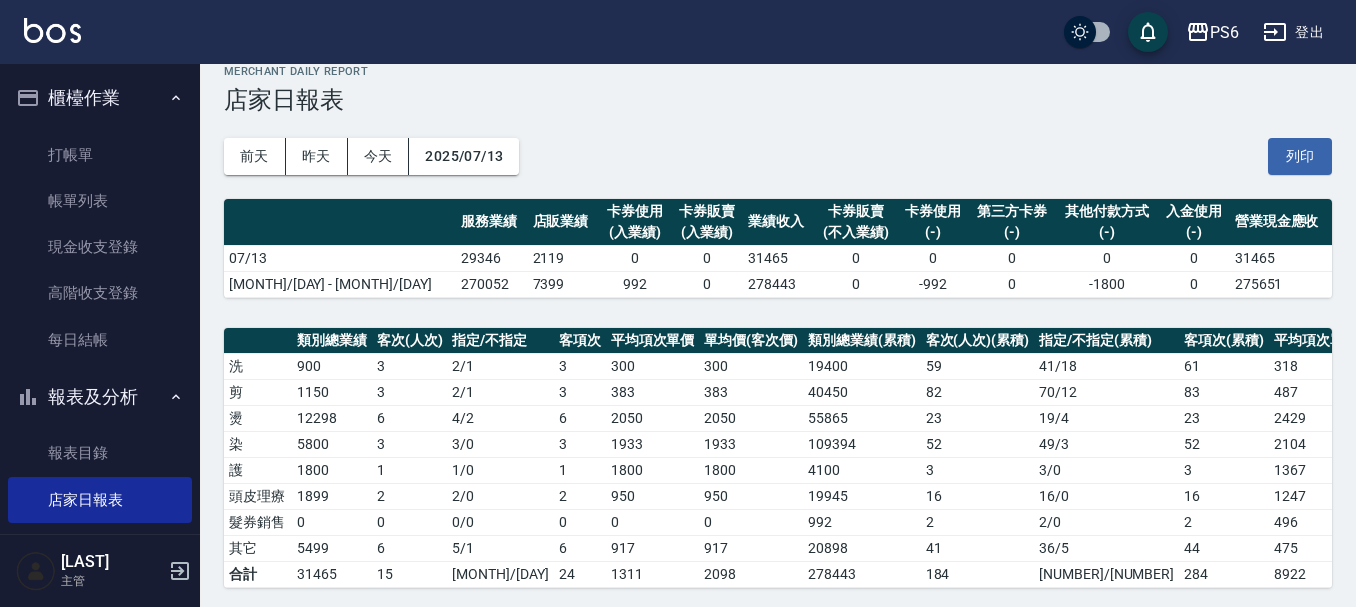 scroll, scrollTop: 0, scrollLeft: 0, axis: both 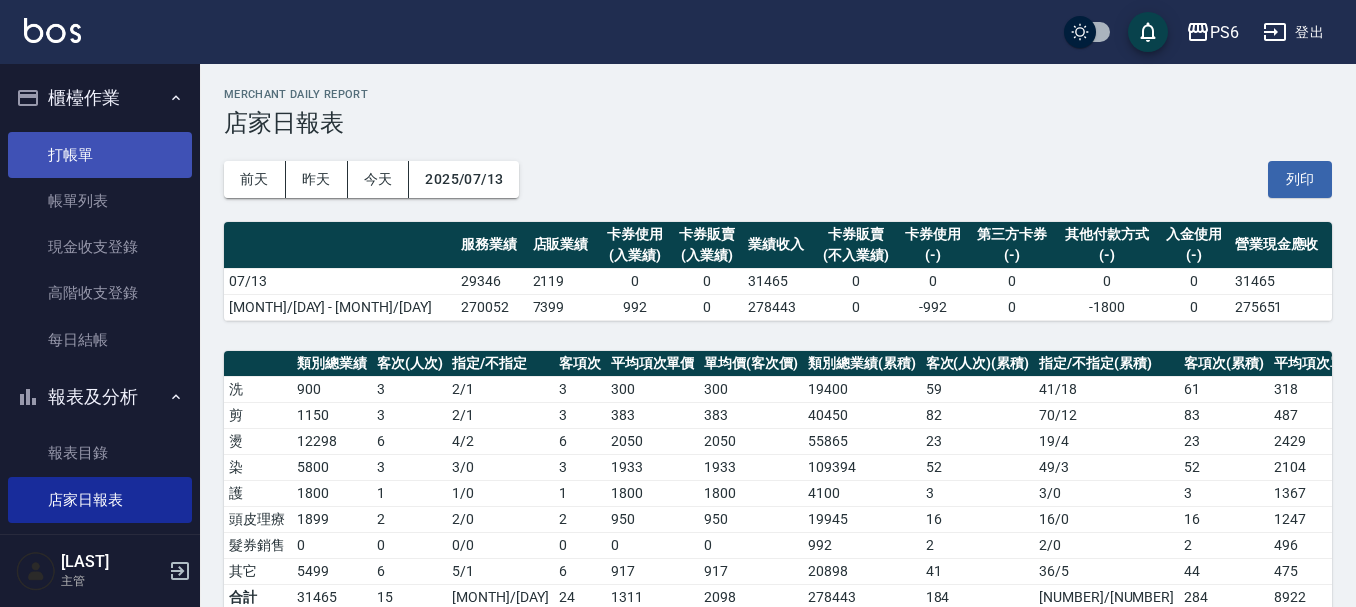click on "打帳單" at bounding box center [100, 155] 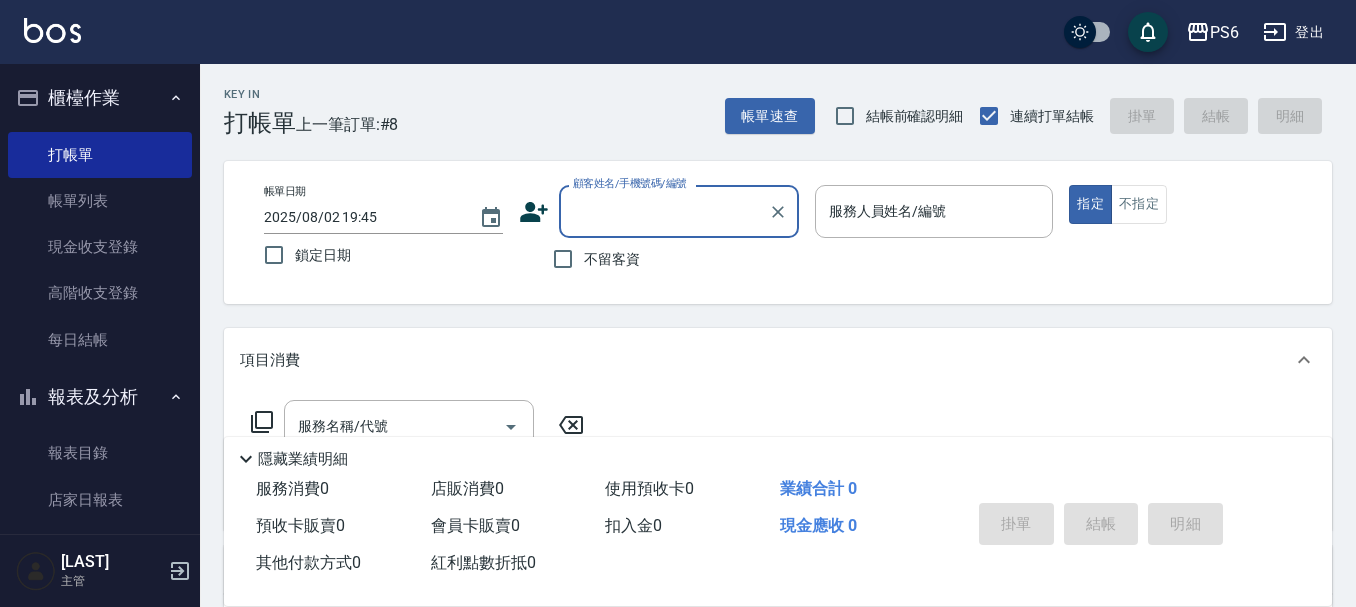 click on "顧客姓名/手機號碼/編號" at bounding box center [664, 211] 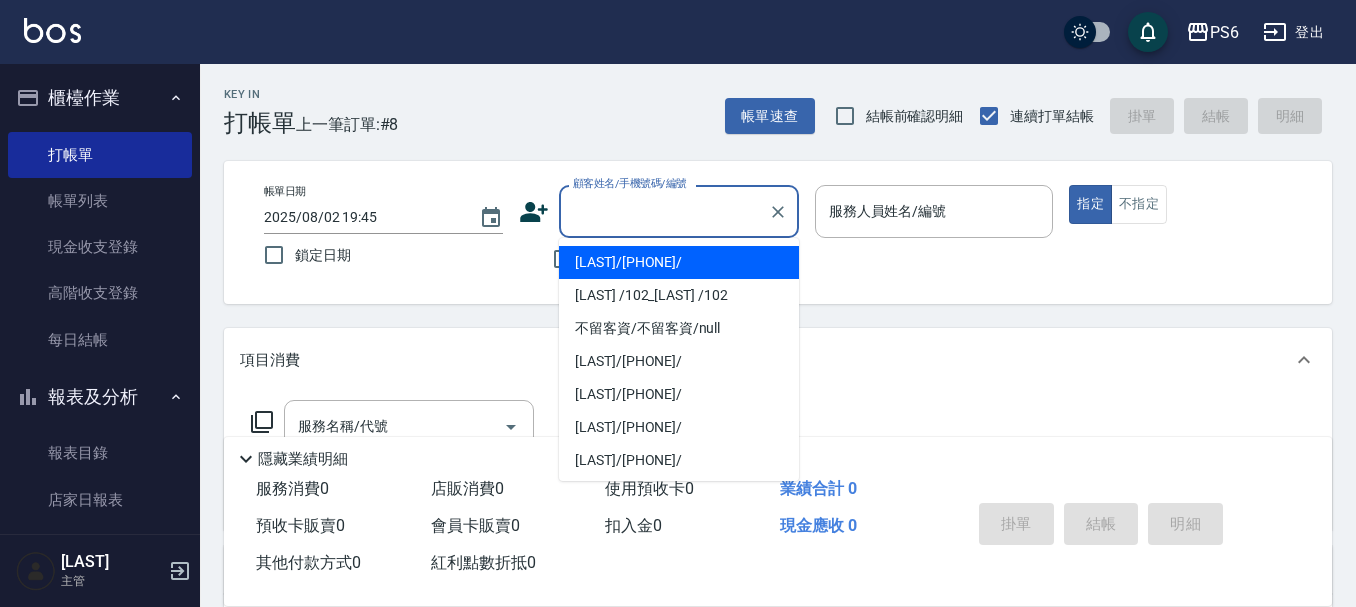 click on "[LAST]/[PHONE]/" at bounding box center (679, 262) 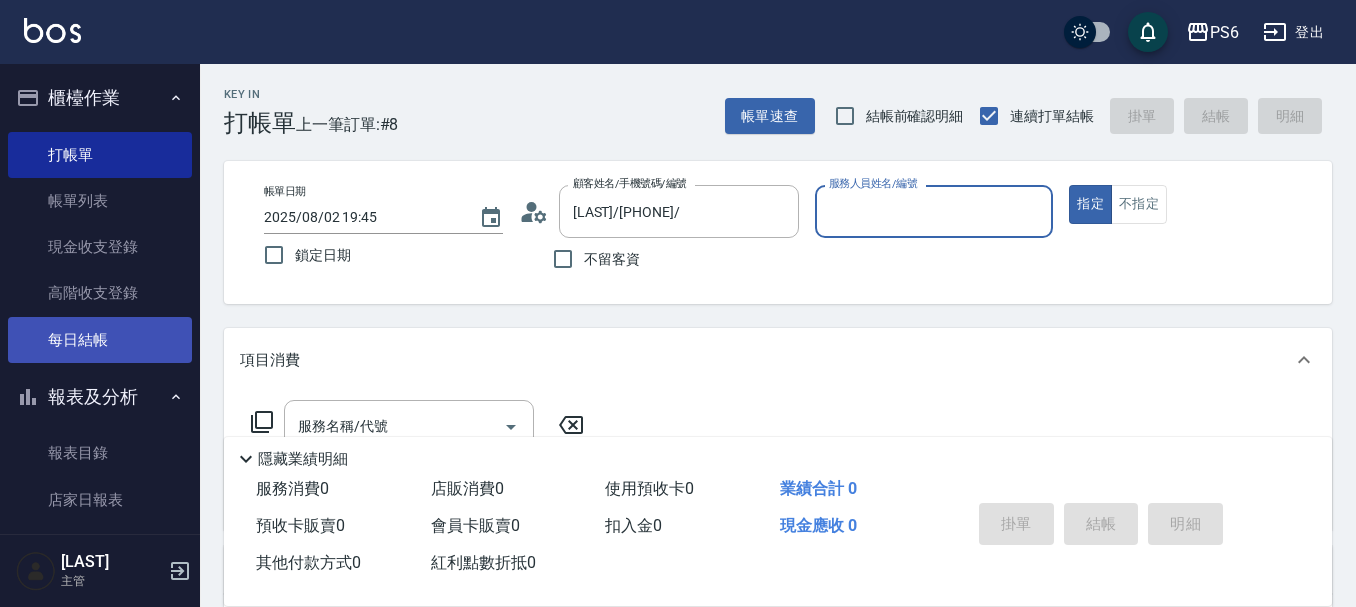 click on "每日結帳" at bounding box center [100, 340] 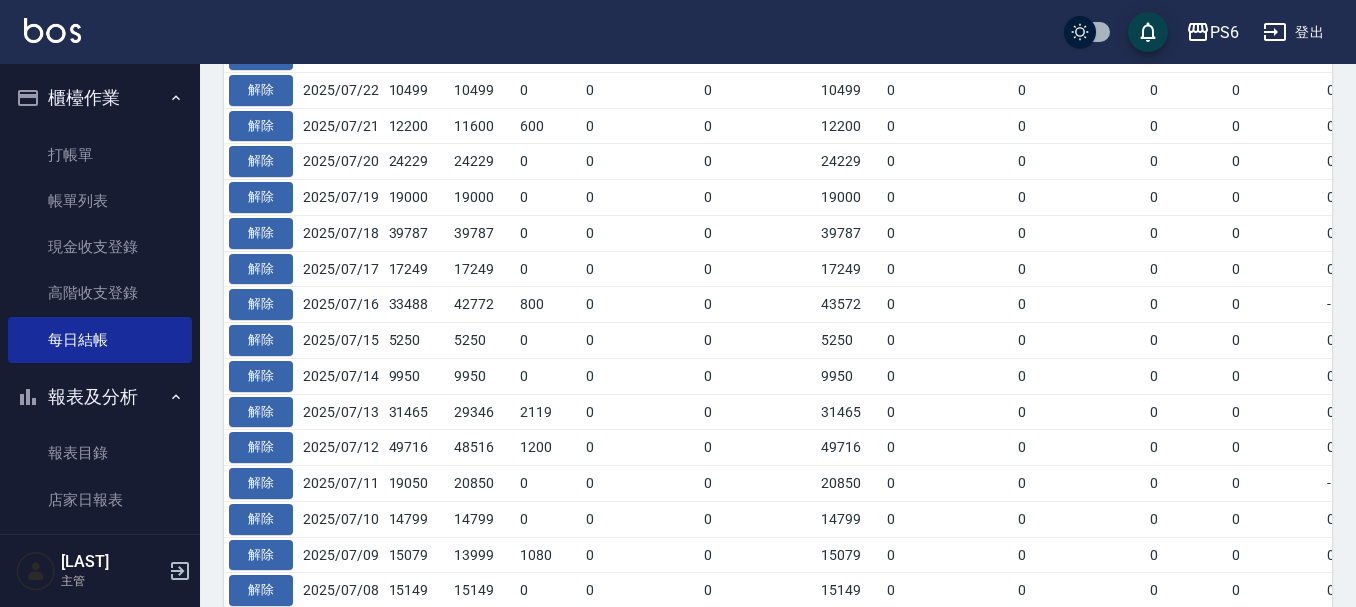 scroll, scrollTop: 900, scrollLeft: 0, axis: vertical 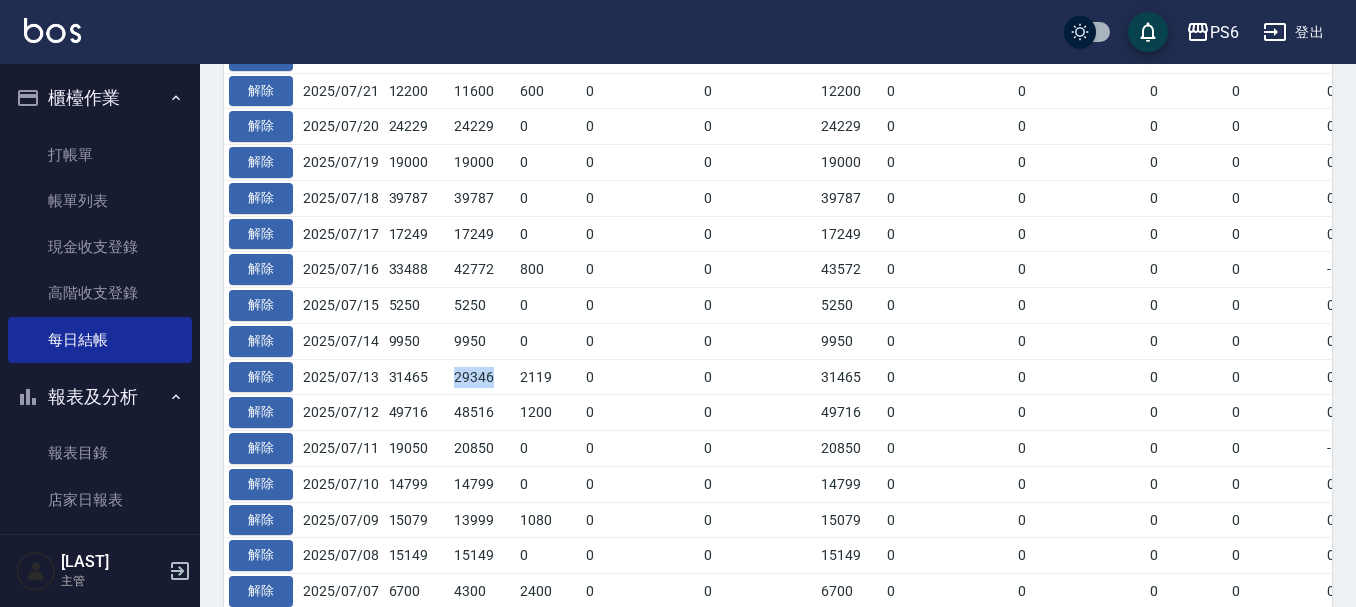 drag, startPoint x: 445, startPoint y: 378, endPoint x: 505, endPoint y: 380, distance: 60.033325 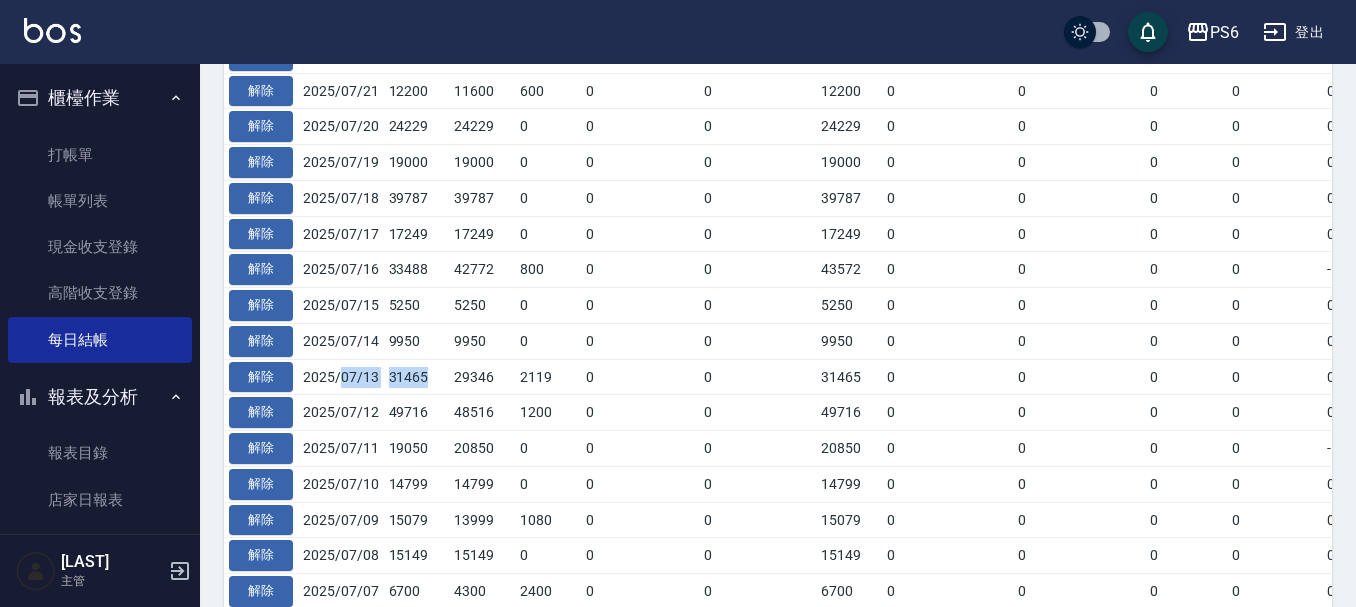 drag, startPoint x: 424, startPoint y: 380, endPoint x: 350, endPoint y: 382, distance: 74.02702 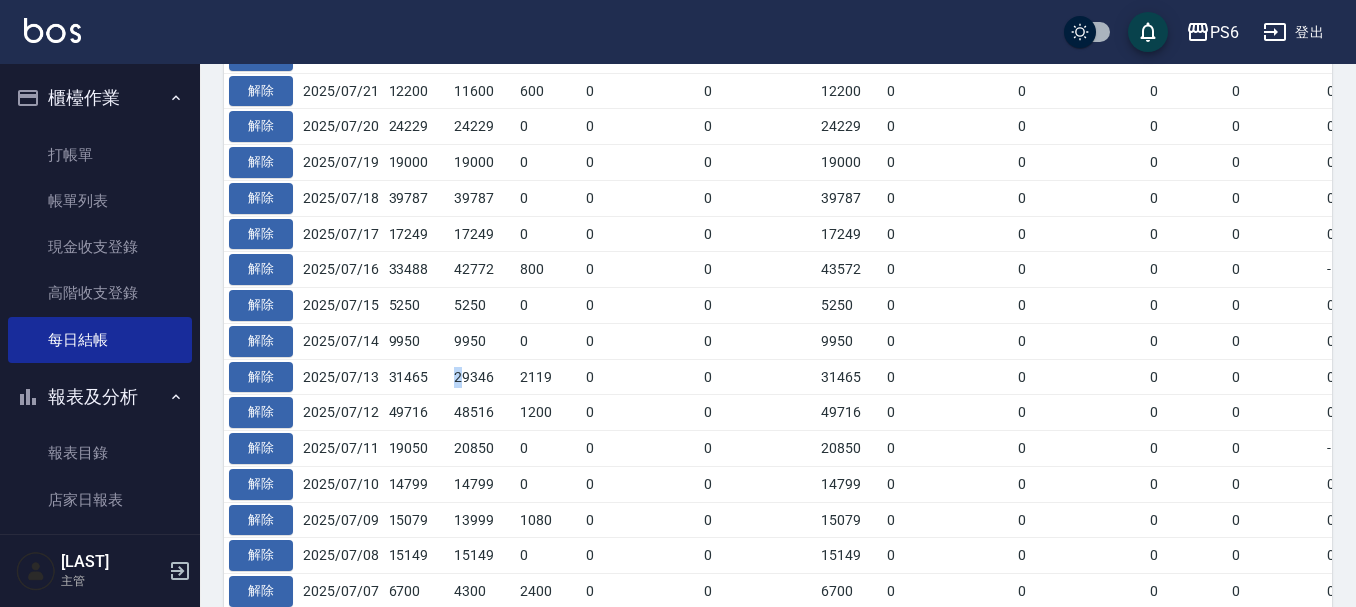 drag, startPoint x: 455, startPoint y: 383, endPoint x: 434, endPoint y: 379, distance: 21.377558 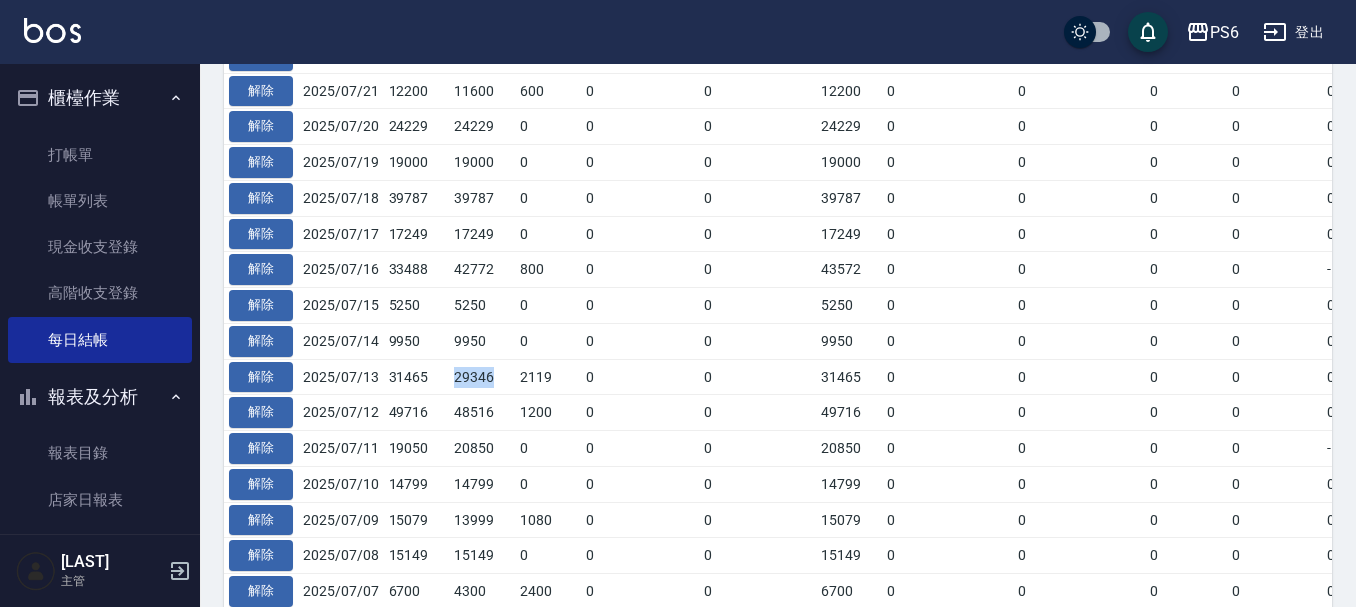 drag, startPoint x: 440, startPoint y: 381, endPoint x: 498, endPoint y: 389, distance: 58.549126 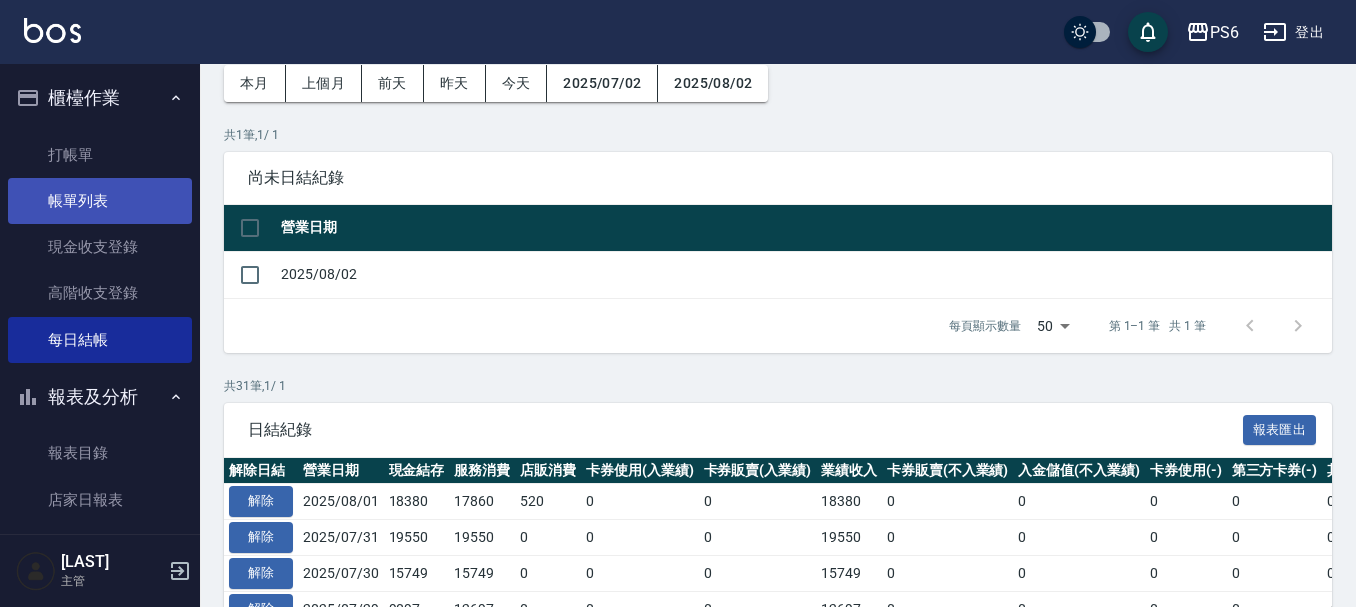 scroll, scrollTop: 0, scrollLeft: 0, axis: both 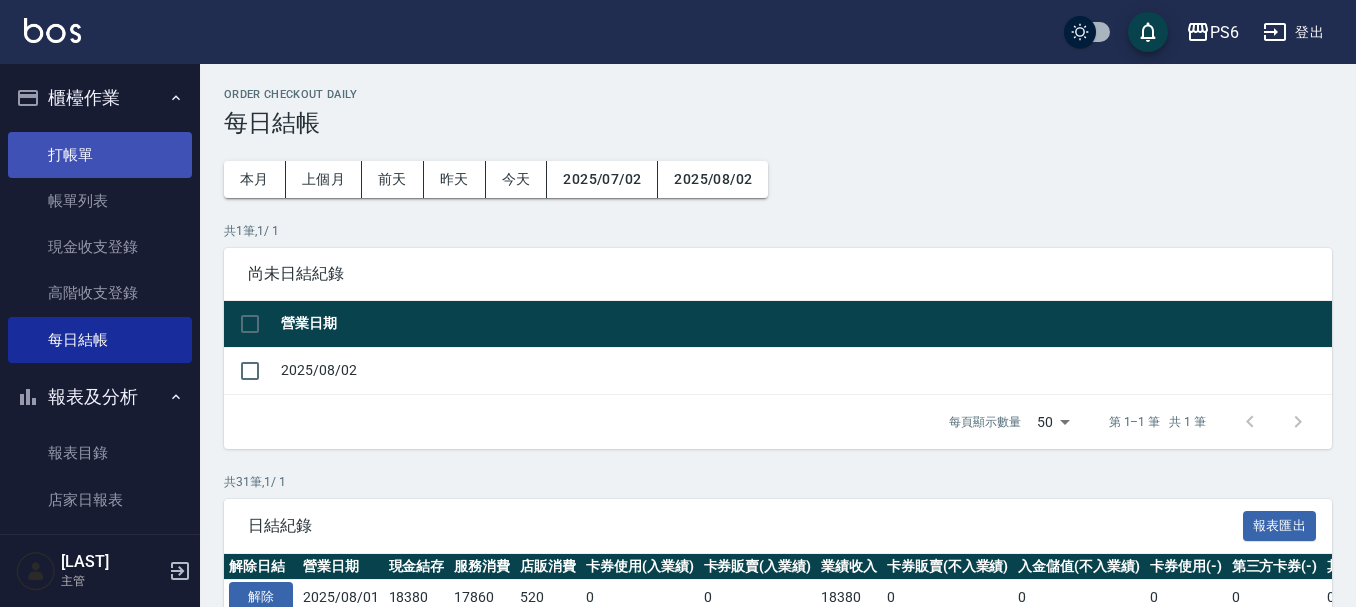 click on "打帳單" at bounding box center [100, 155] 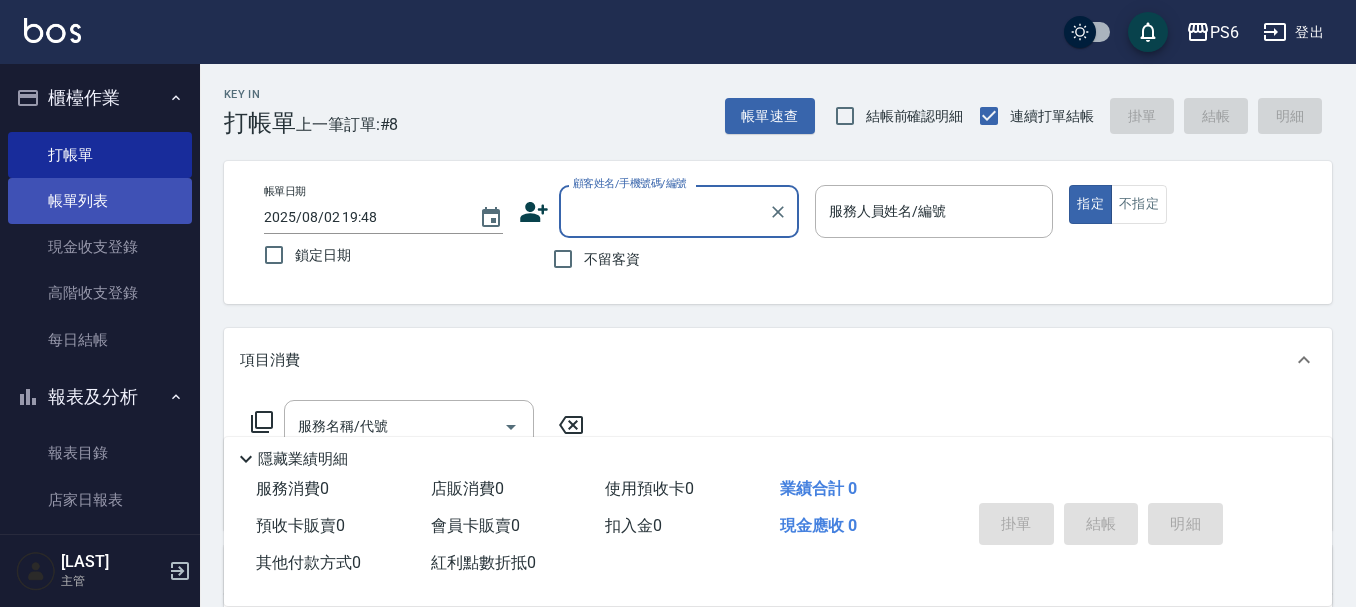 click on "帳單列表" at bounding box center (100, 201) 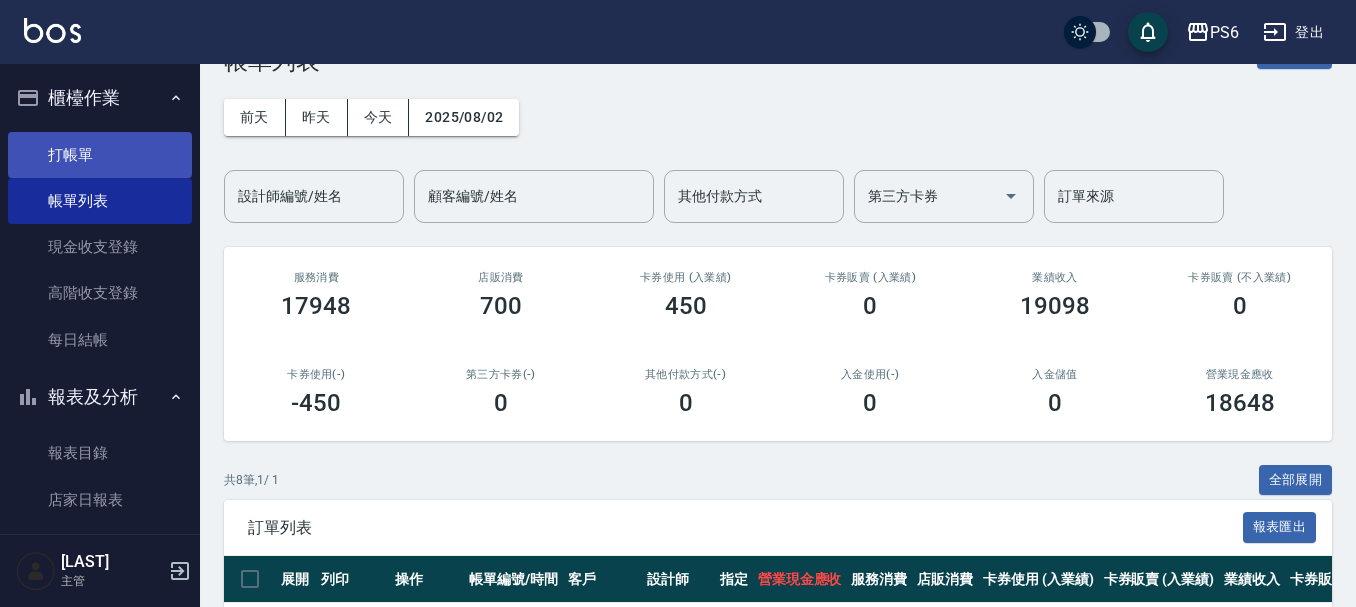 scroll, scrollTop: 0, scrollLeft: 0, axis: both 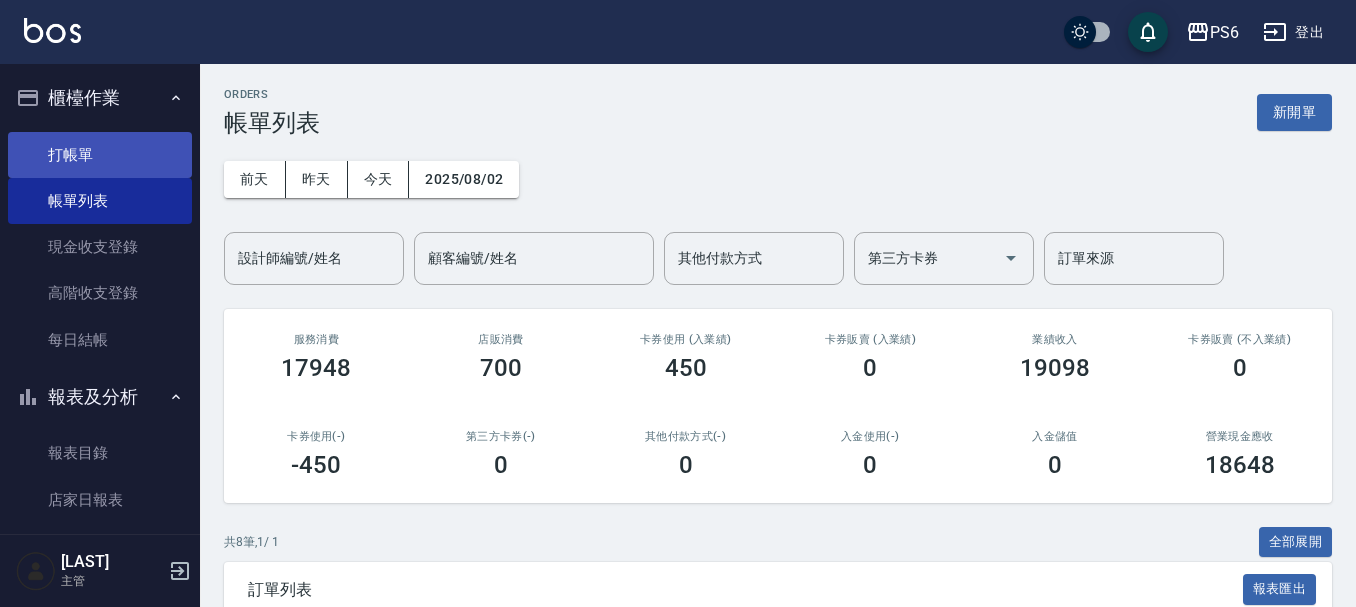 click on "打帳單" at bounding box center [100, 155] 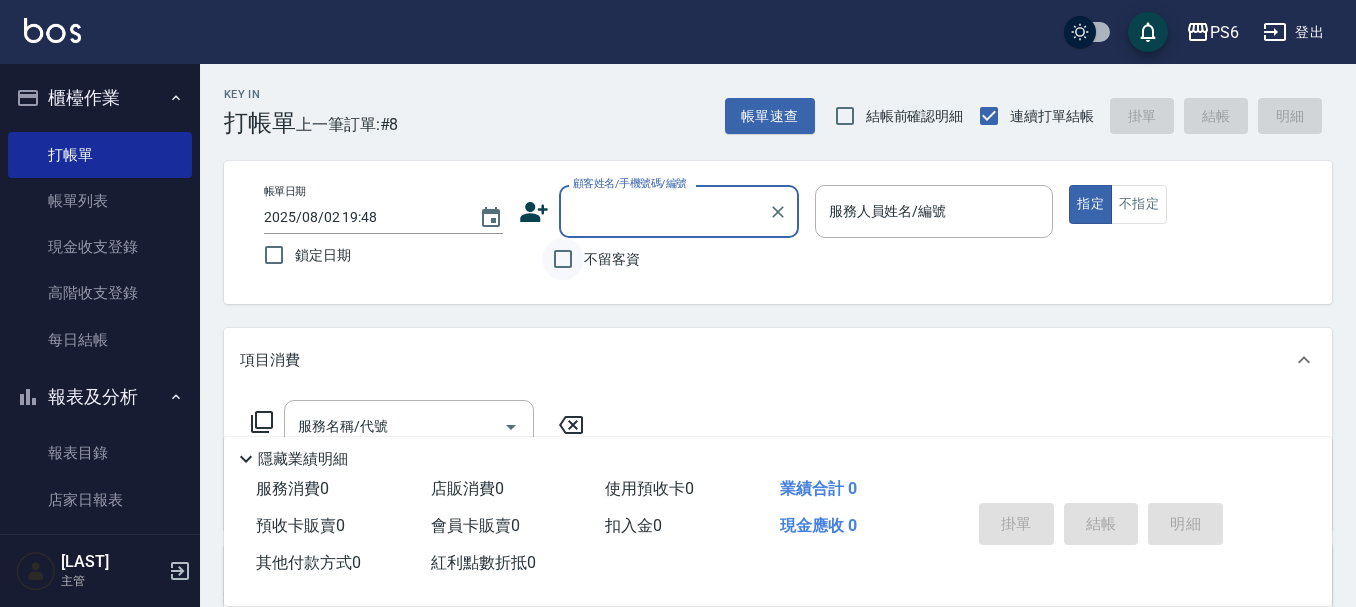click on "不留客資" at bounding box center (563, 259) 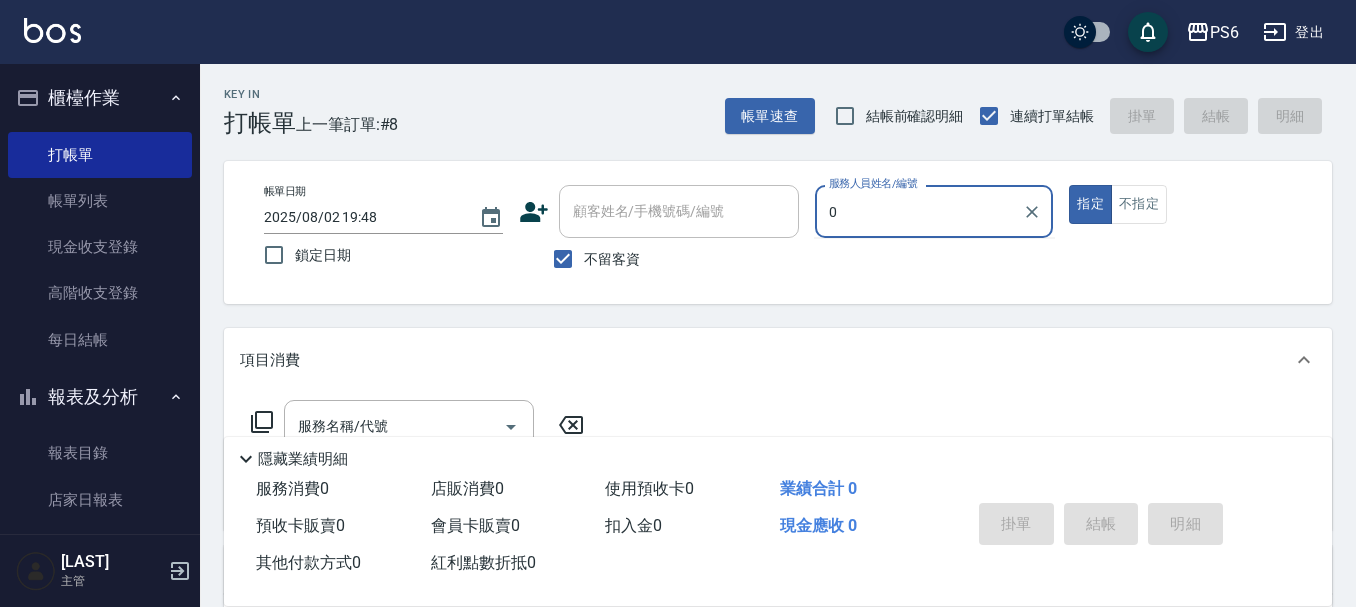 type on "05" 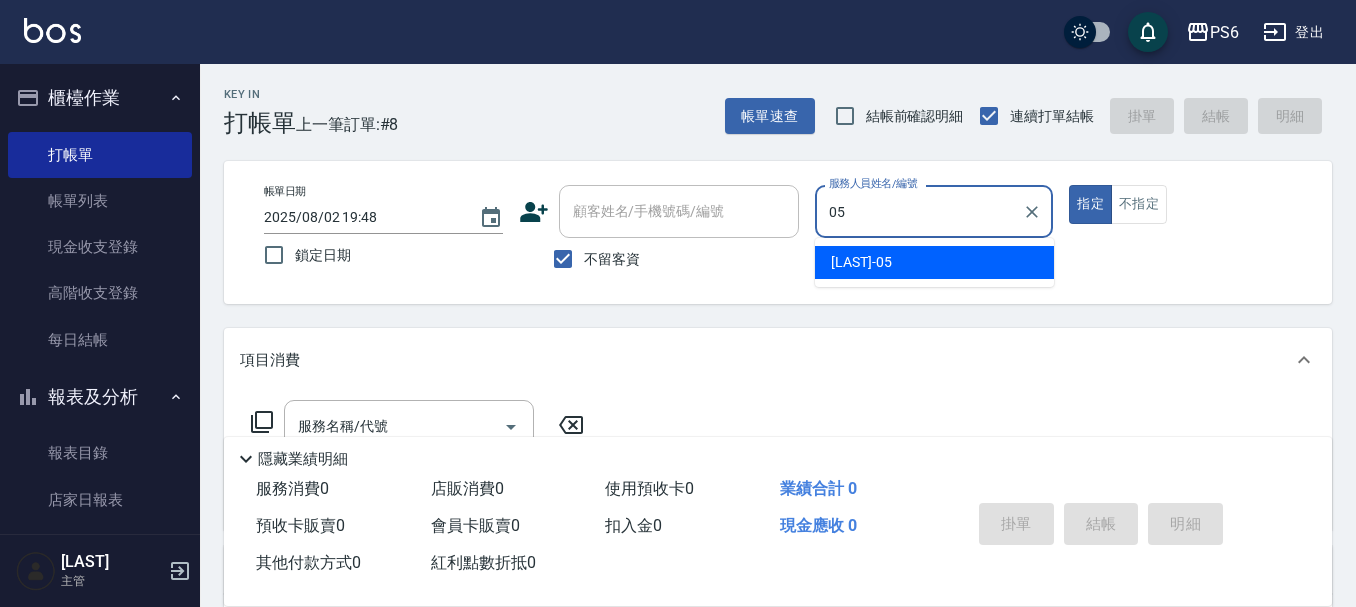 drag, startPoint x: 1036, startPoint y: 208, endPoint x: 876, endPoint y: 208, distance: 160 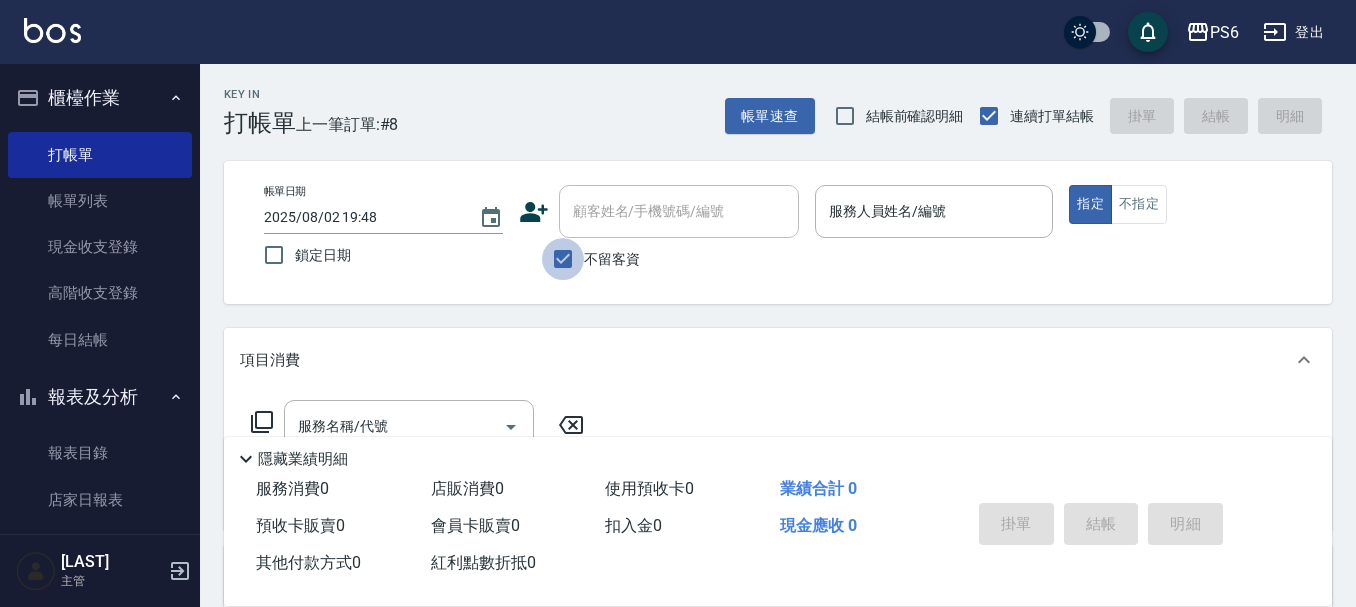 click on "不留客資" at bounding box center (563, 259) 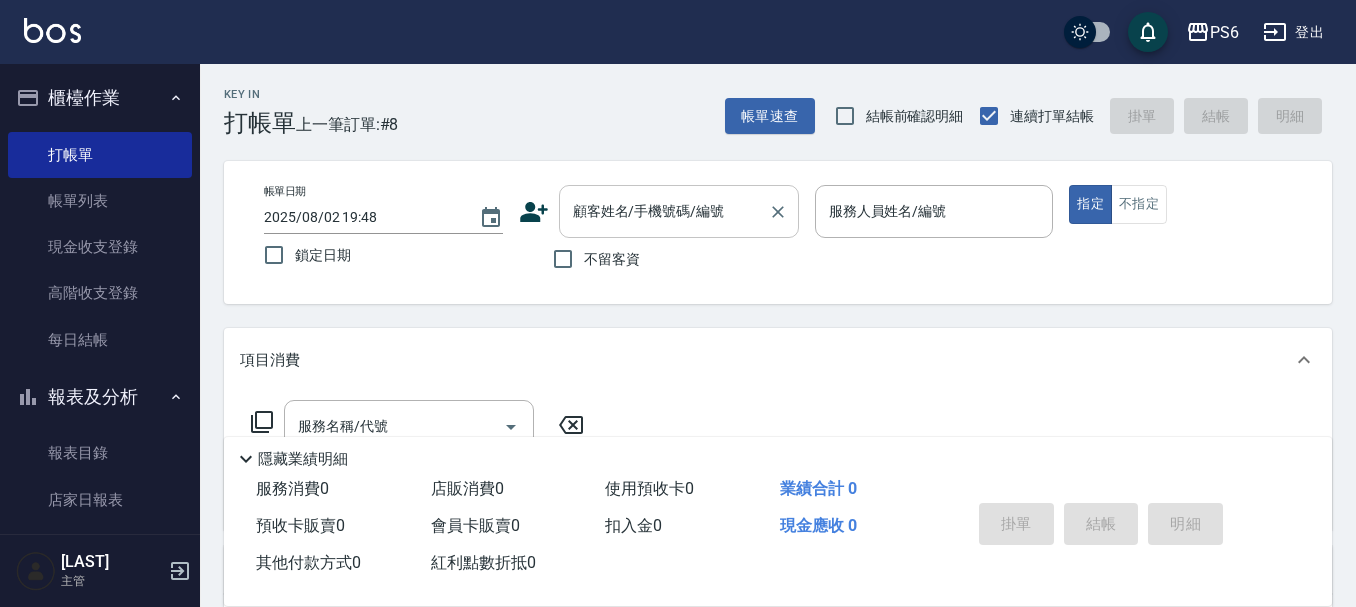 click on "顧客姓名/手機號碼/編號" at bounding box center (664, 211) 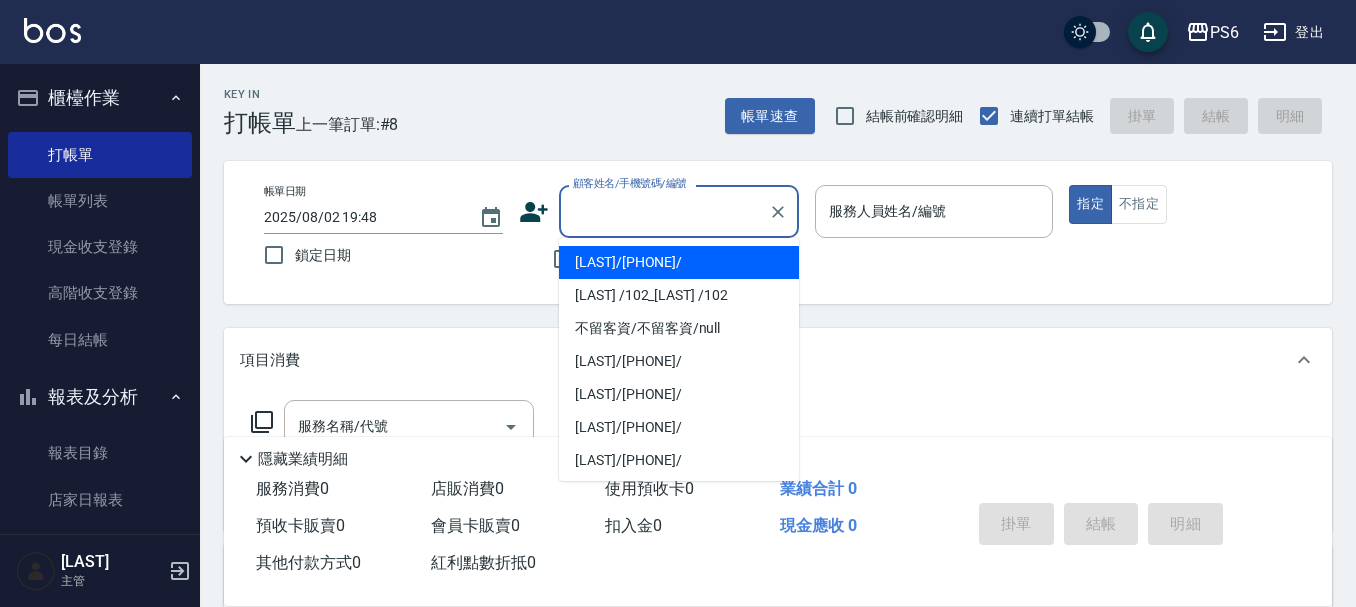 click on "[LAST]/[PHONE]/" at bounding box center [679, 262] 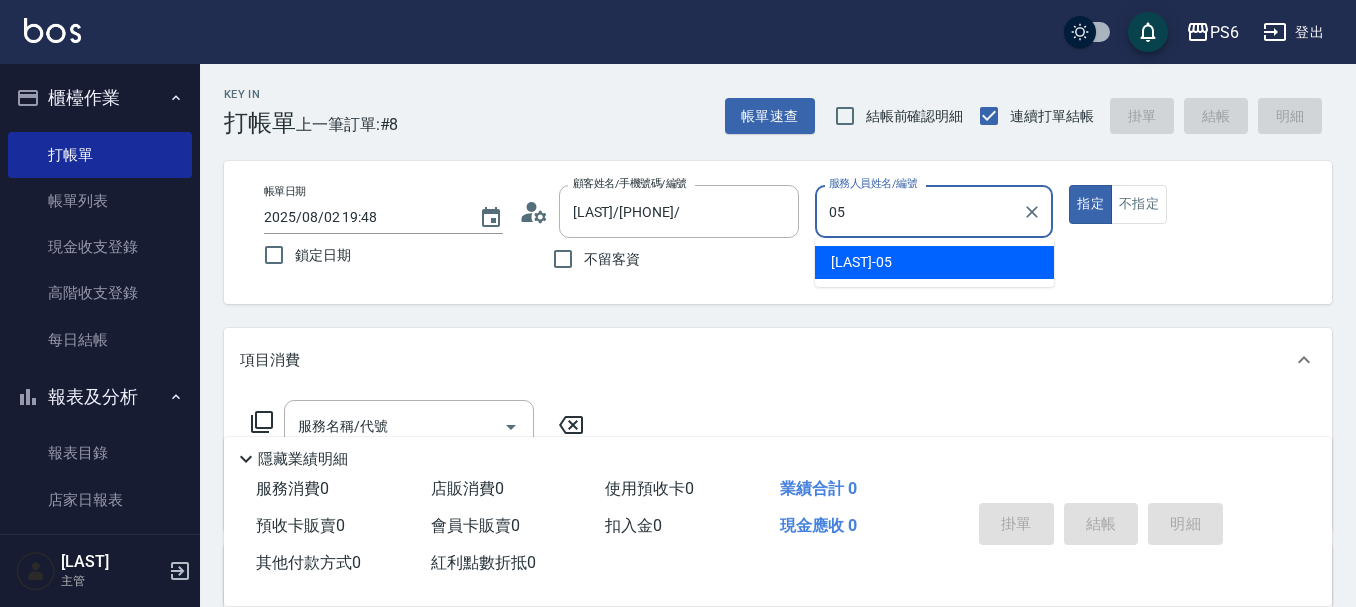 type on "[LAST]-[NUMBER]" 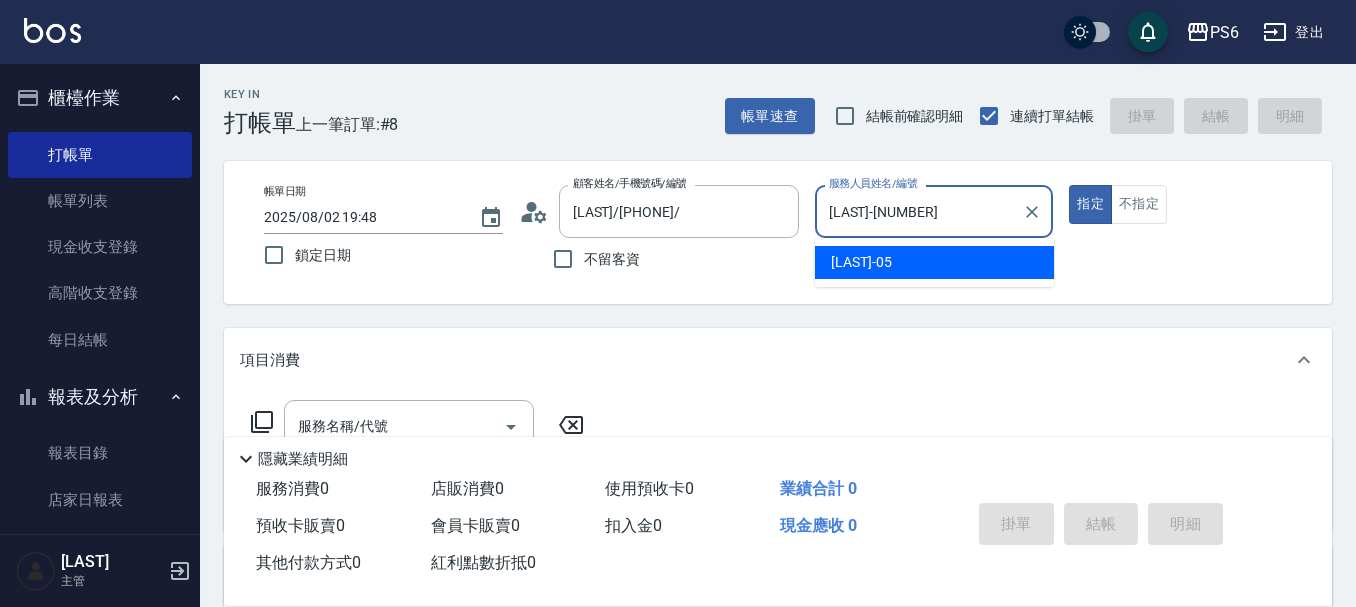 type on "true" 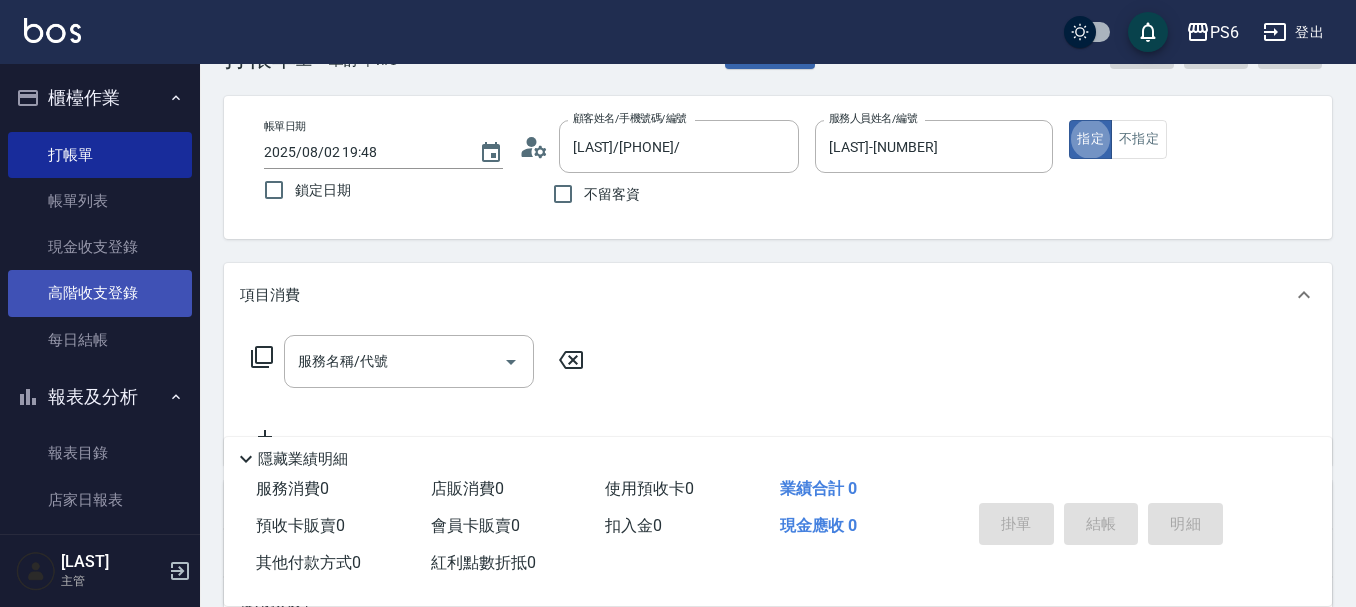 scroll, scrollTop: 100, scrollLeft: 0, axis: vertical 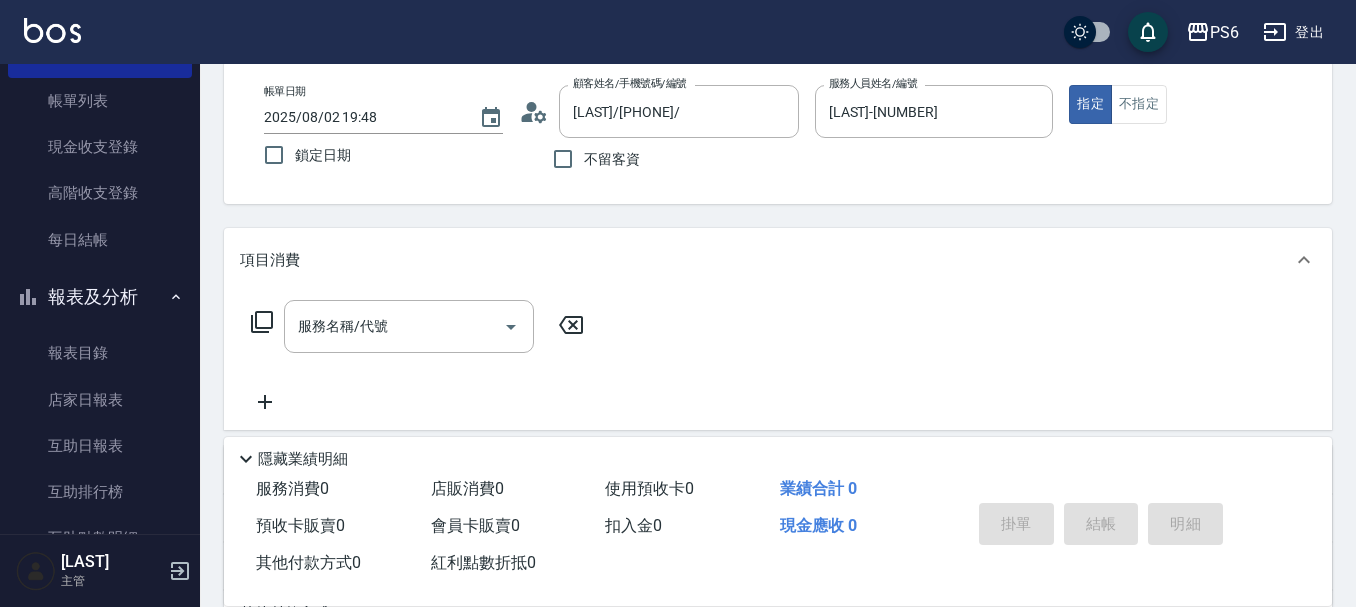 click 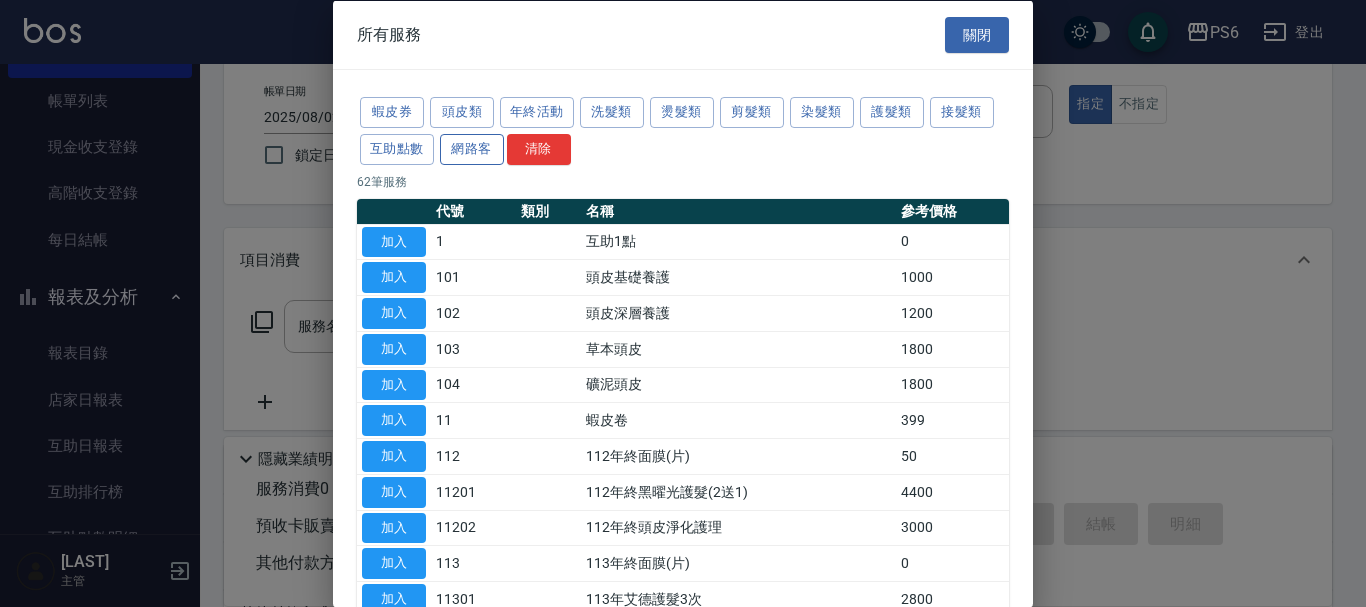 click on "網路客" at bounding box center (472, 148) 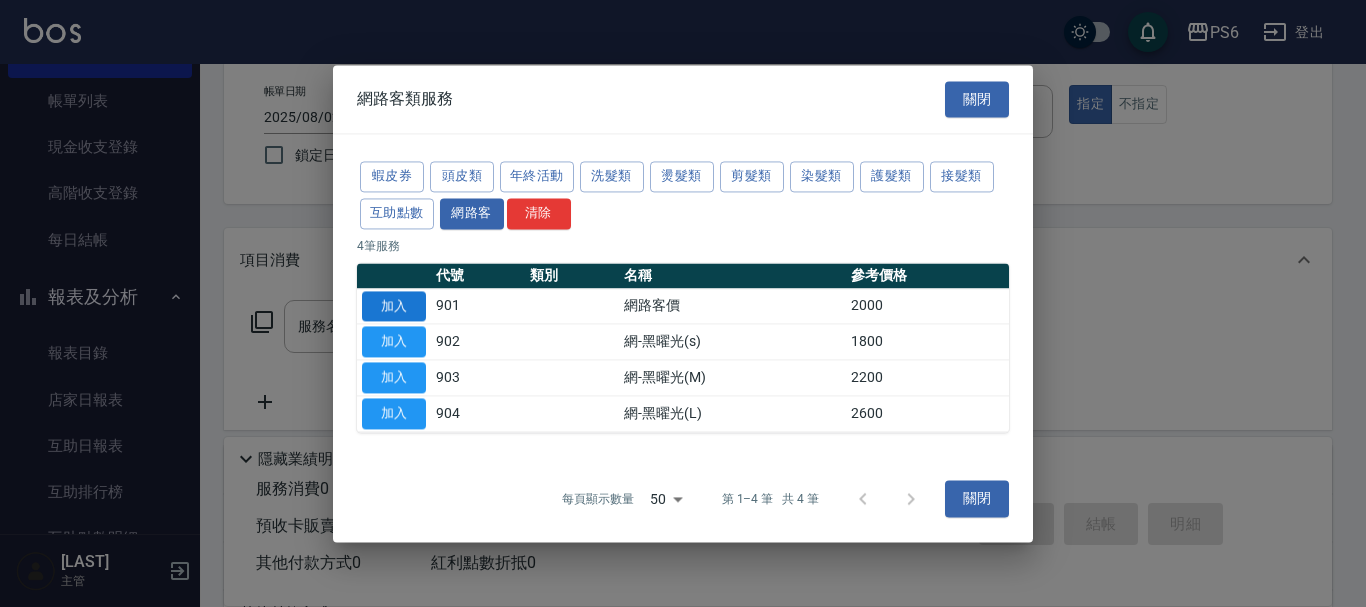 click on "加入" at bounding box center [394, 306] 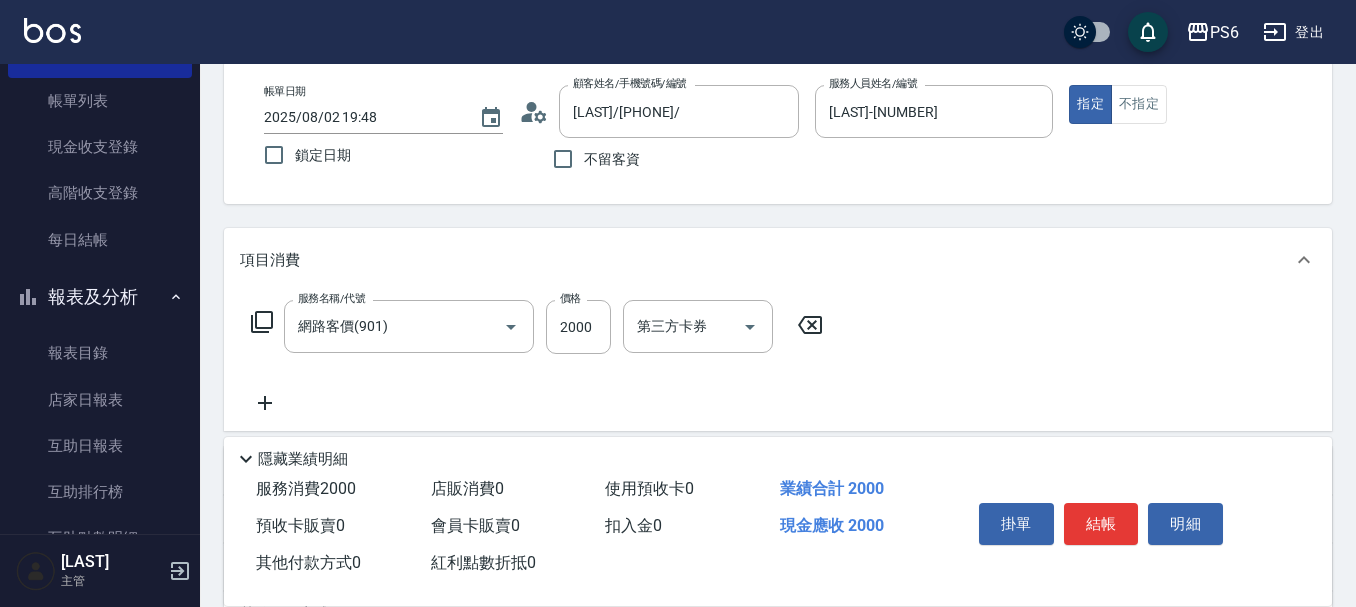 click 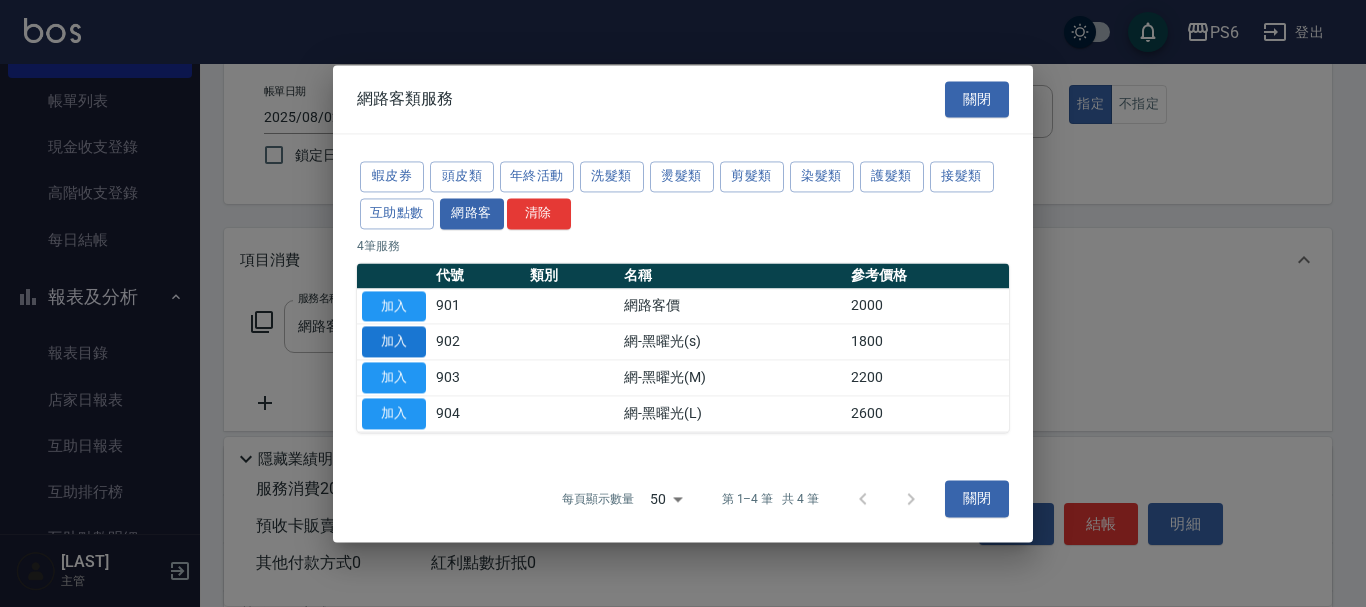 click on "加入" at bounding box center (394, 342) 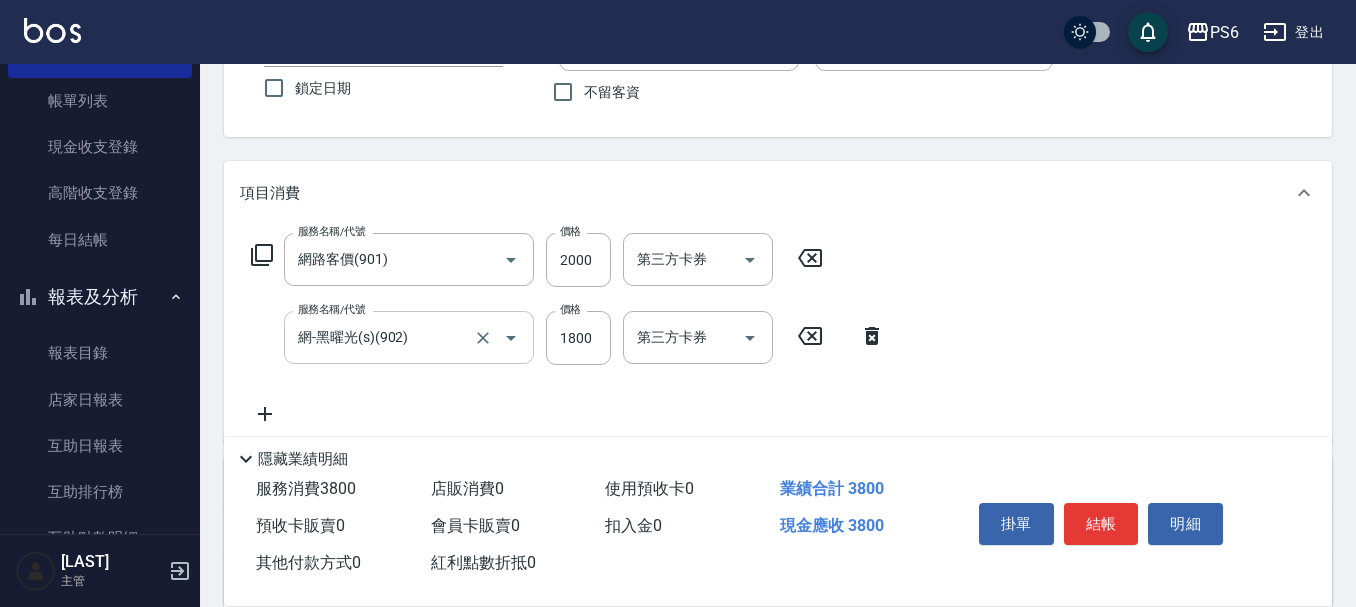 scroll, scrollTop: 200, scrollLeft: 0, axis: vertical 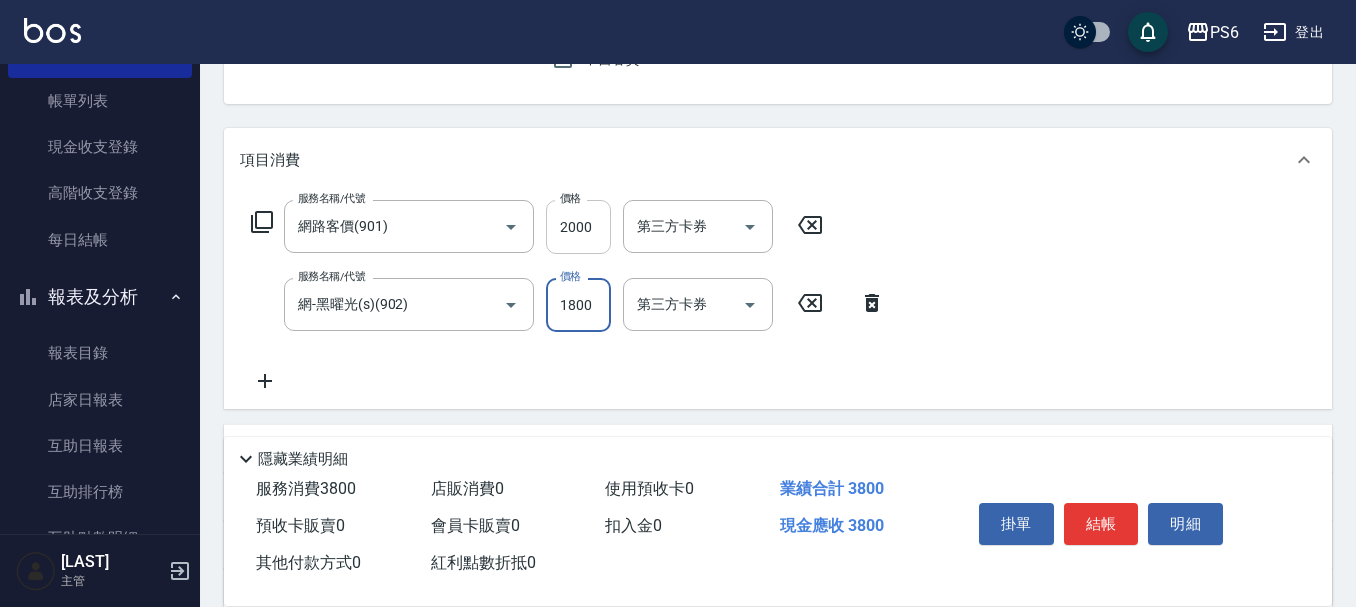 drag, startPoint x: 563, startPoint y: 237, endPoint x: 553, endPoint y: 234, distance: 10.440307 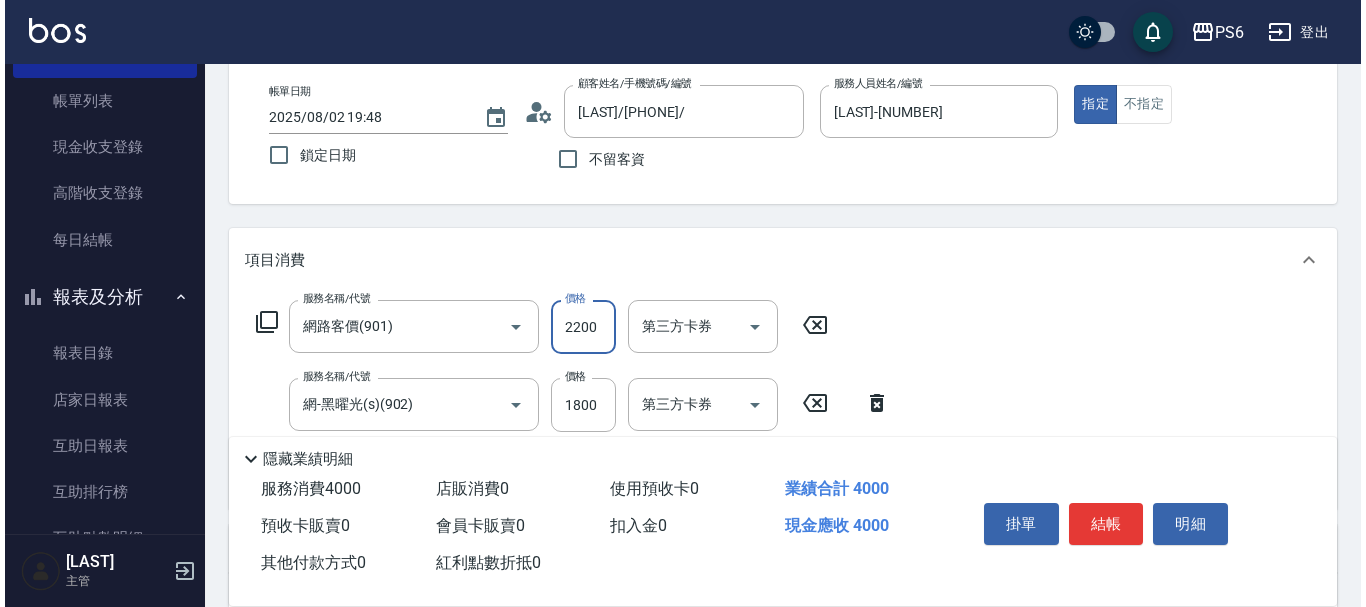 scroll, scrollTop: 0, scrollLeft: 0, axis: both 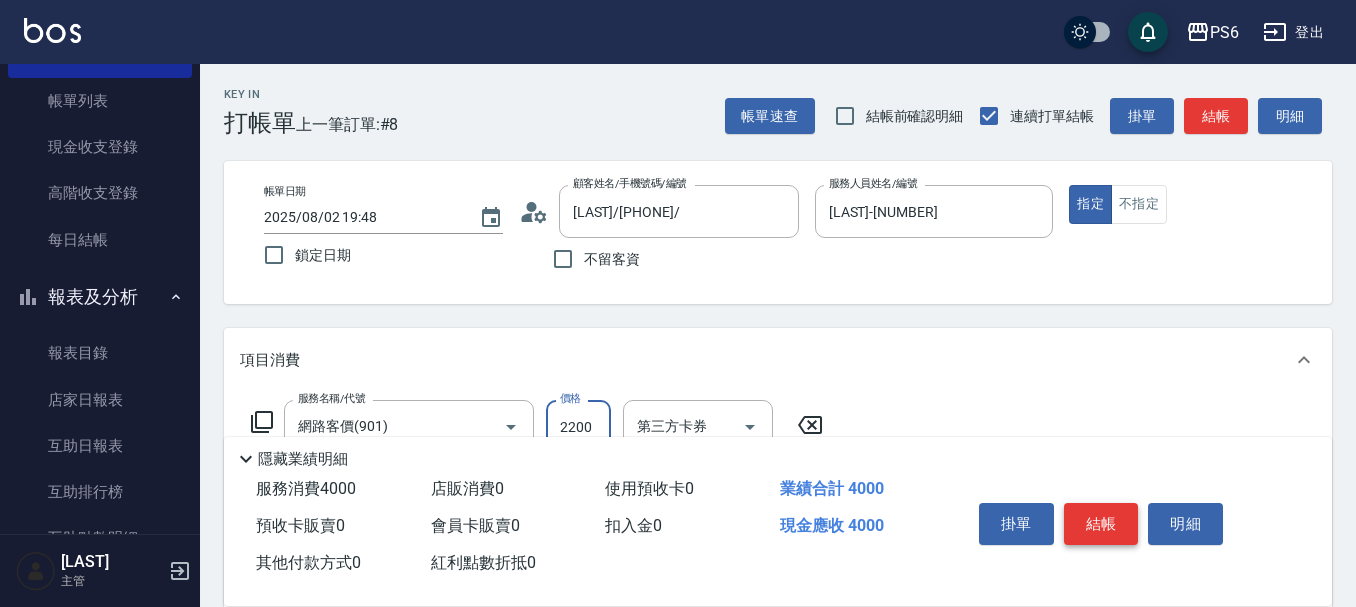 type on "2200" 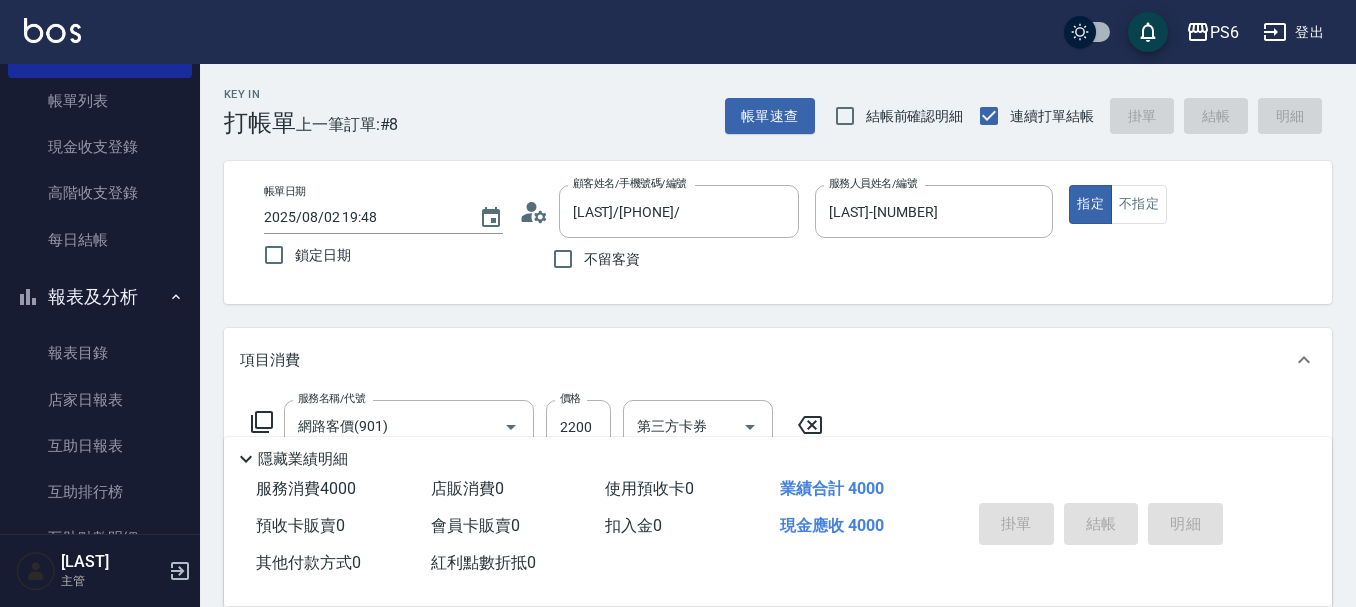 type on "2025/08/02 19:49" 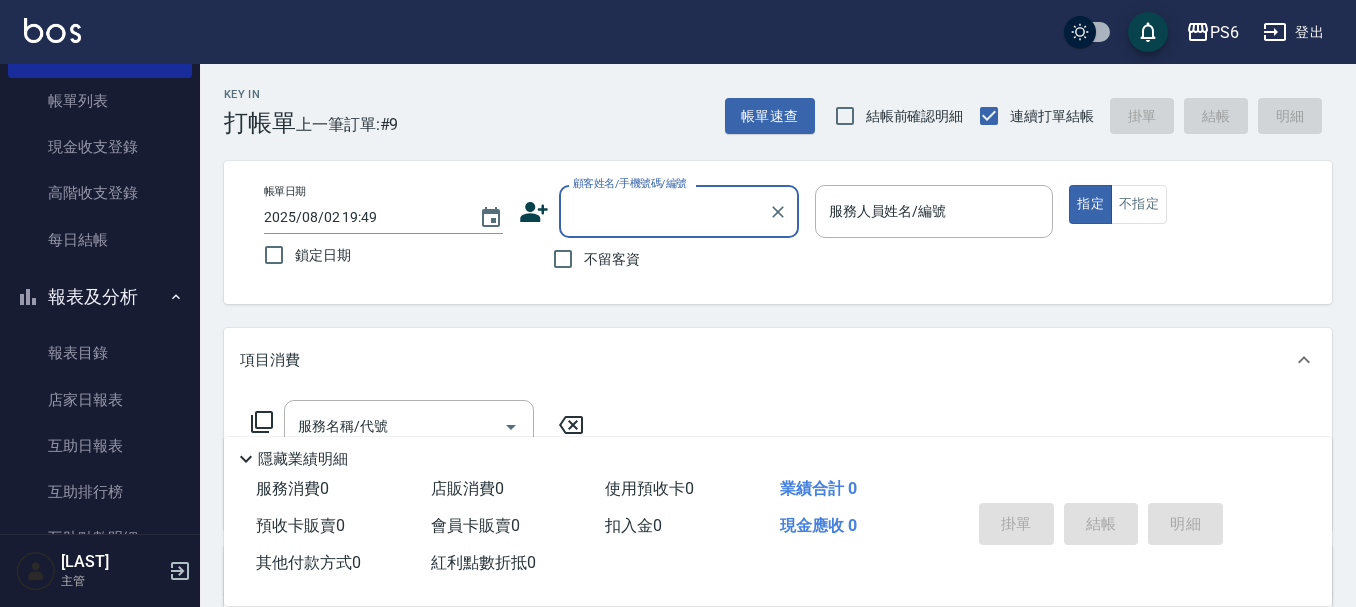 click 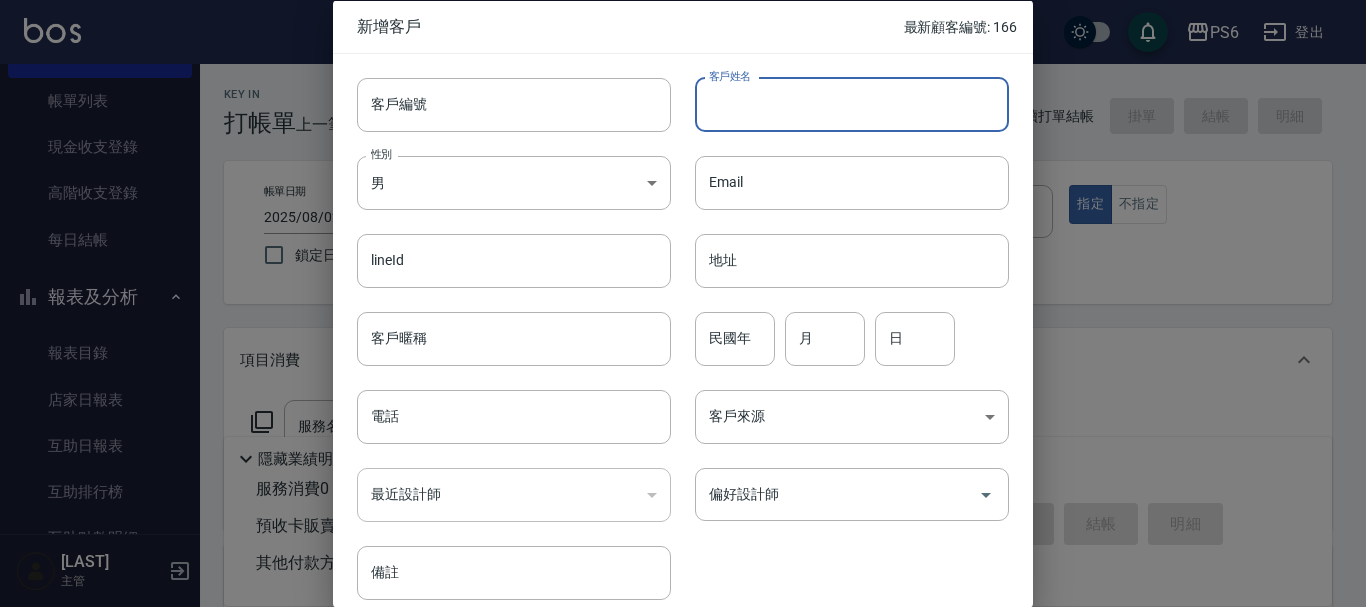 click on "客戶姓名" at bounding box center (852, 104) 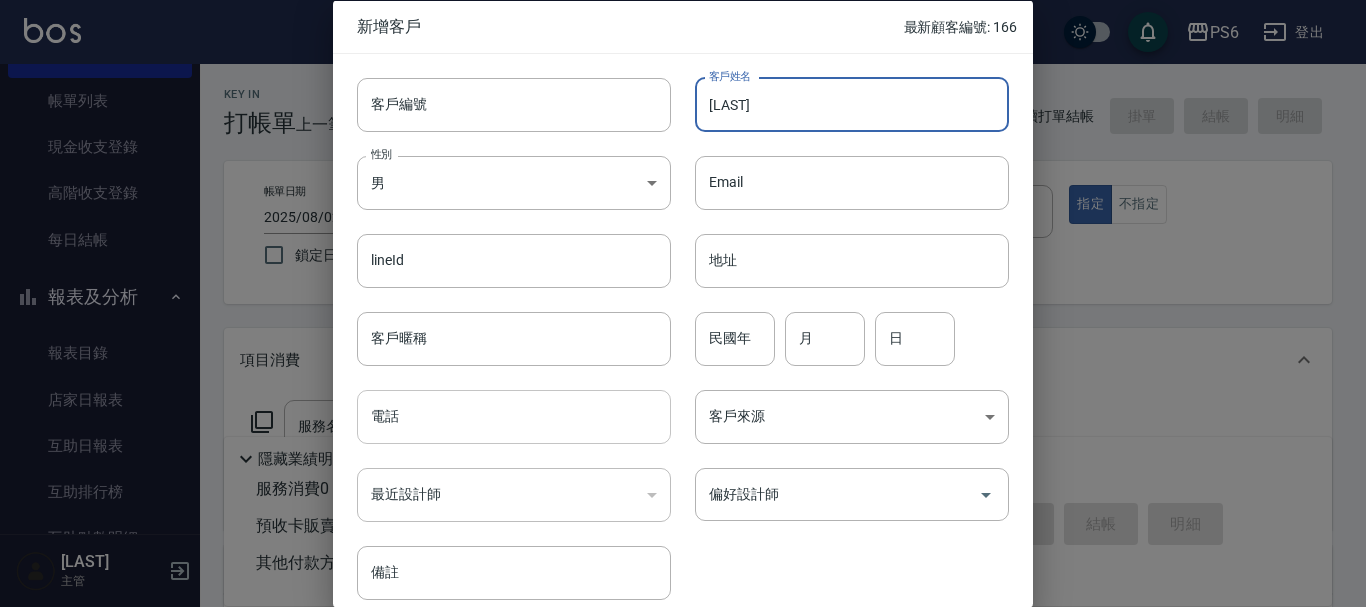 type on "[LAST]" 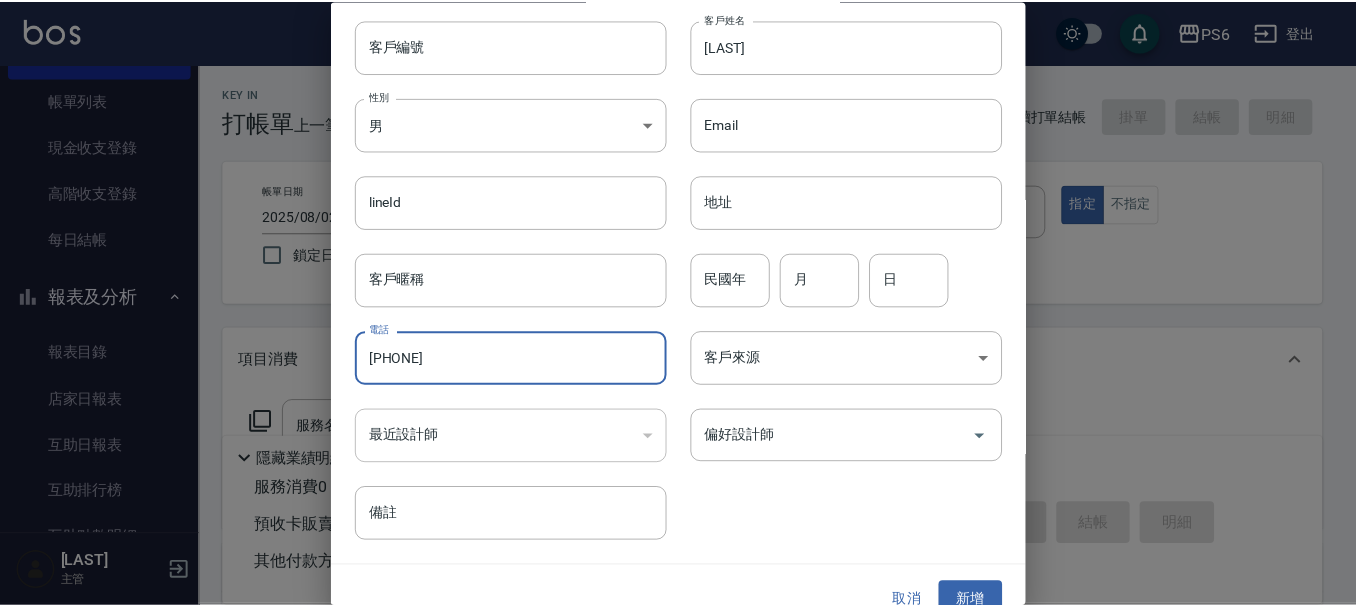 scroll, scrollTop: 86, scrollLeft: 0, axis: vertical 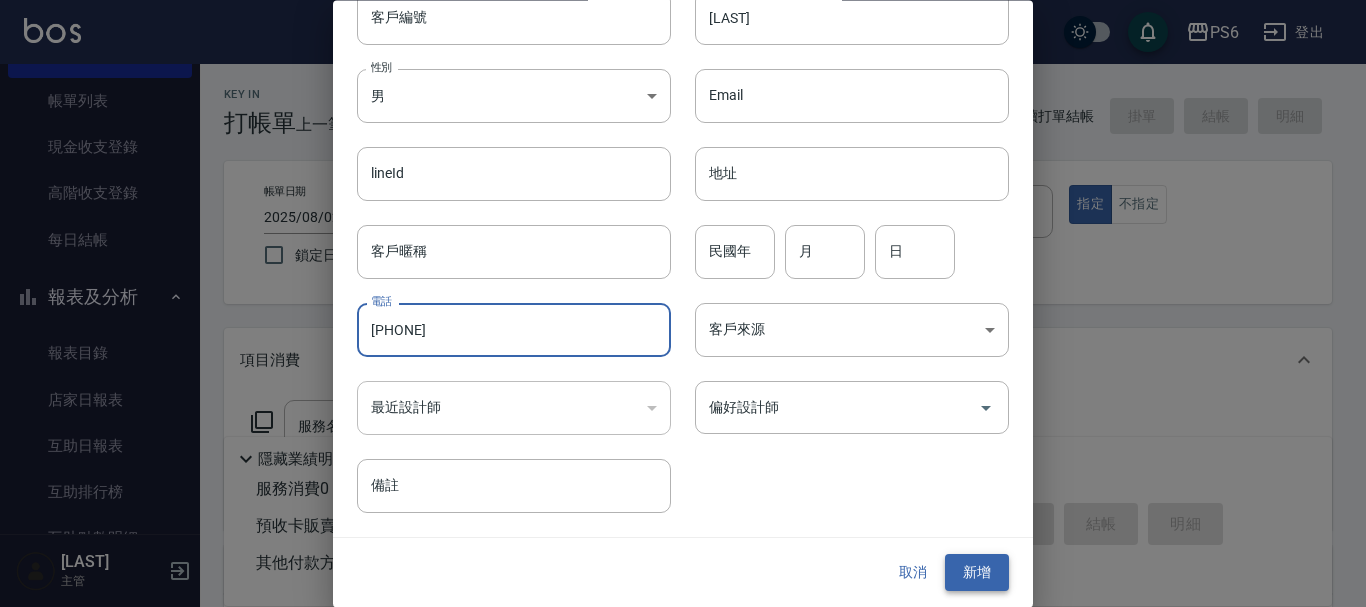 type on "[PHONE]" 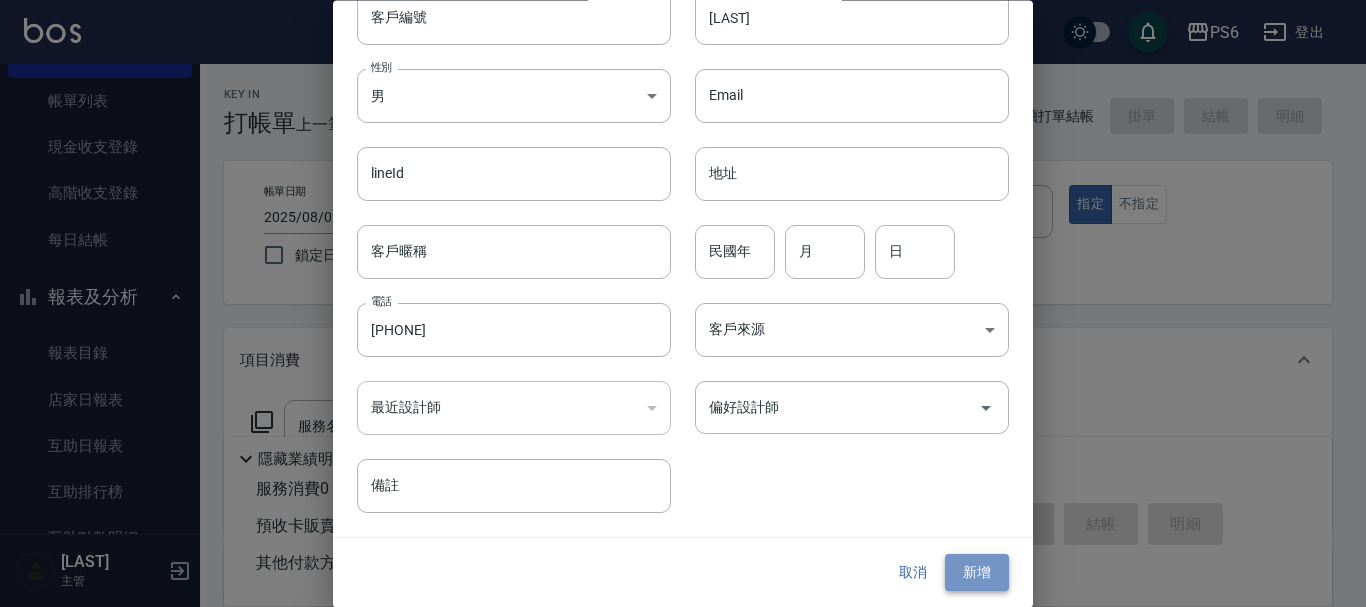 click on "新增" at bounding box center (977, 573) 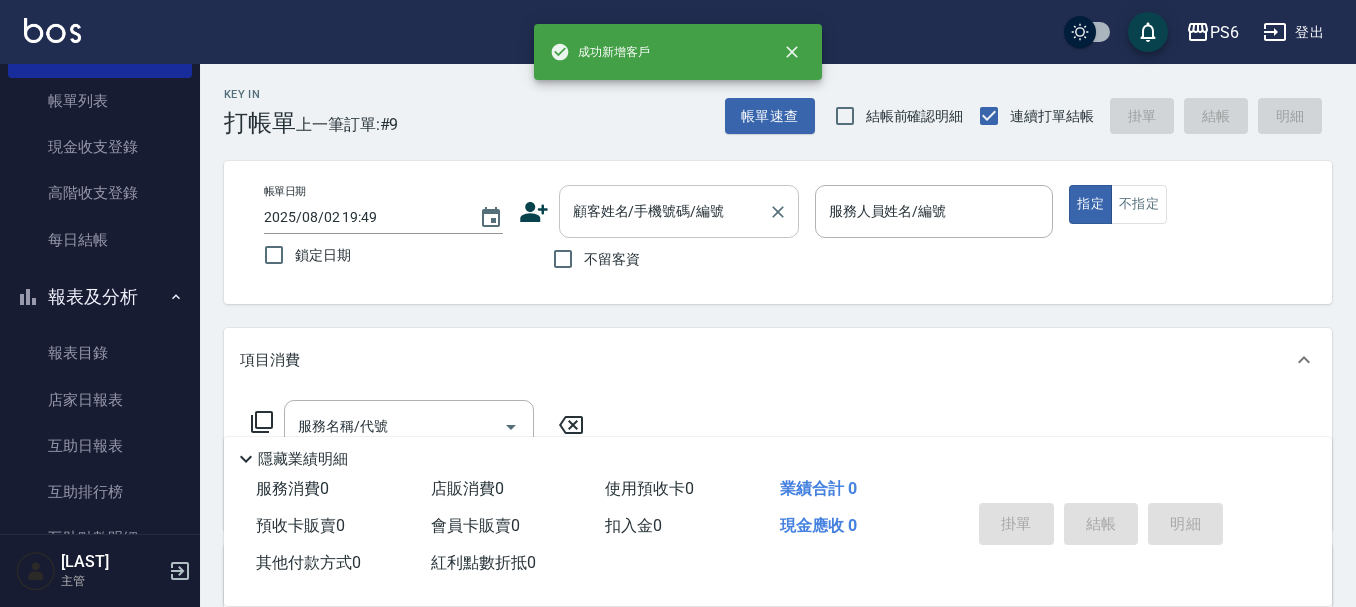 click on "顧客姓名/手機號碼/編號" at bounding box center (664, 211) 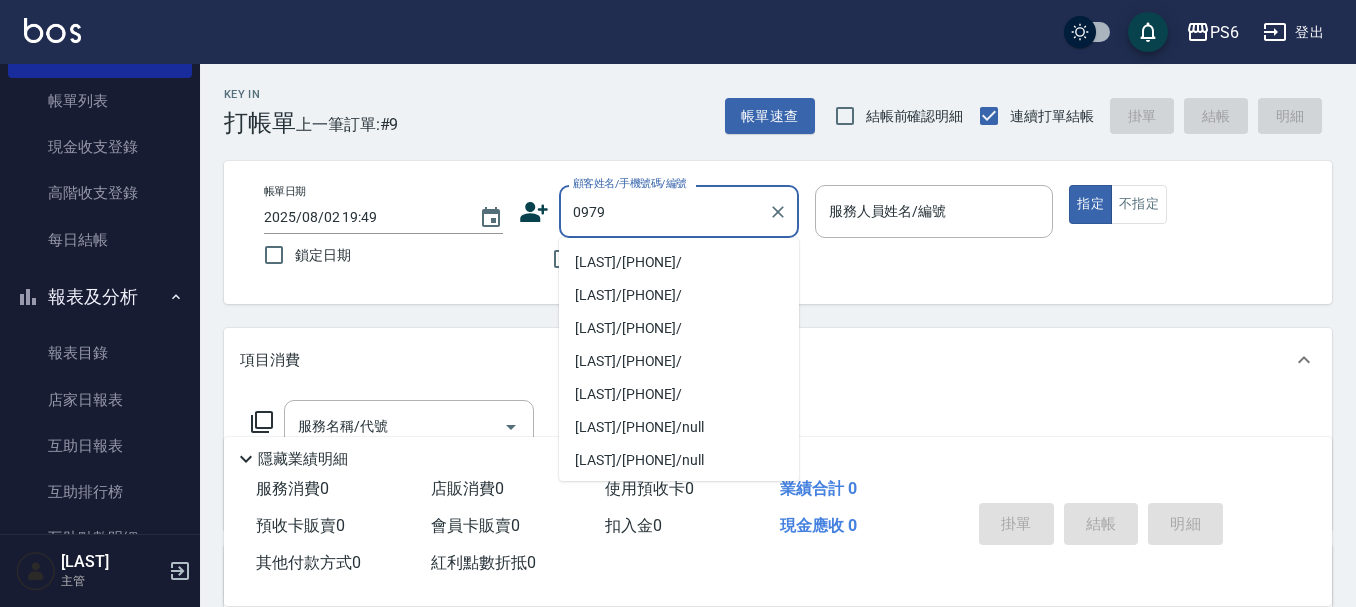 click on "[LAST]/[PHONE]/" at bounding box center [679, 262] 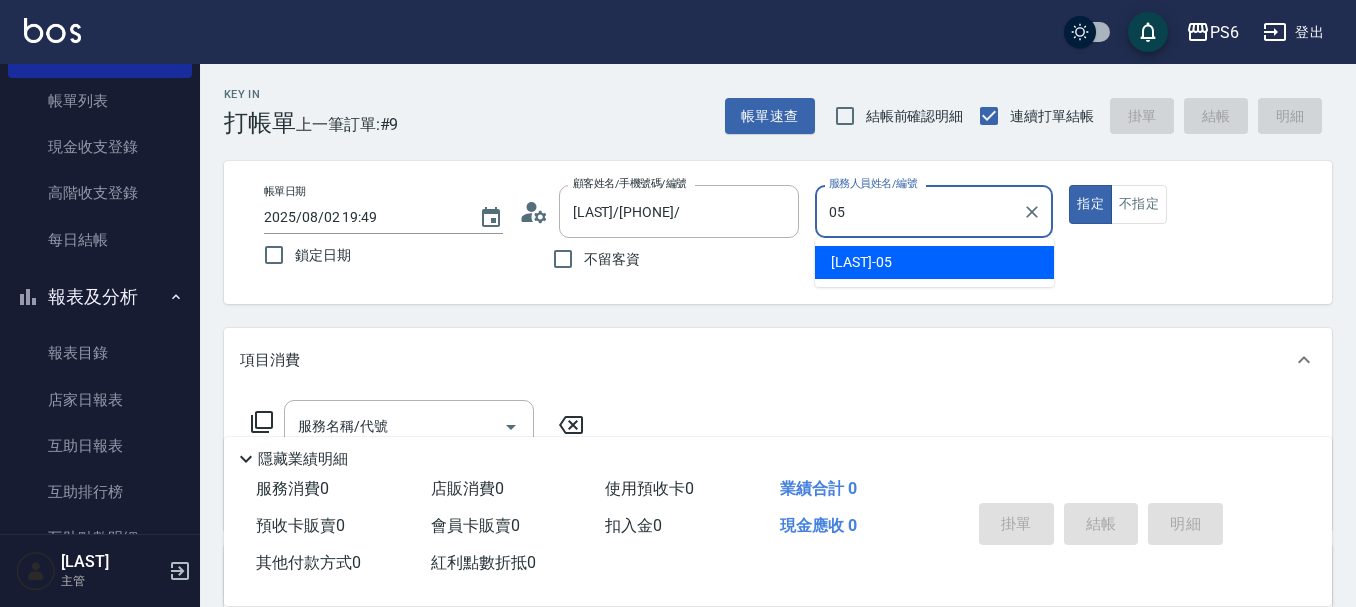 type on "[LAST]-[NUMBER]" 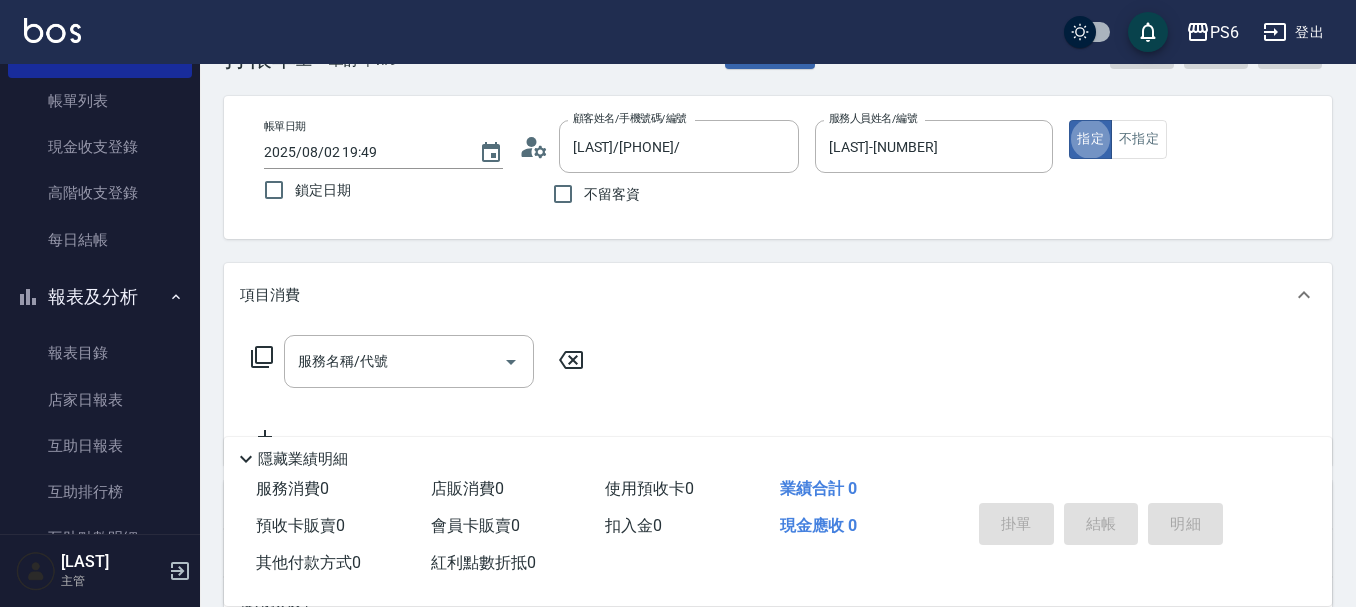 scroll, scrollTop: 100, scrollLeft: 0, axis: vertical 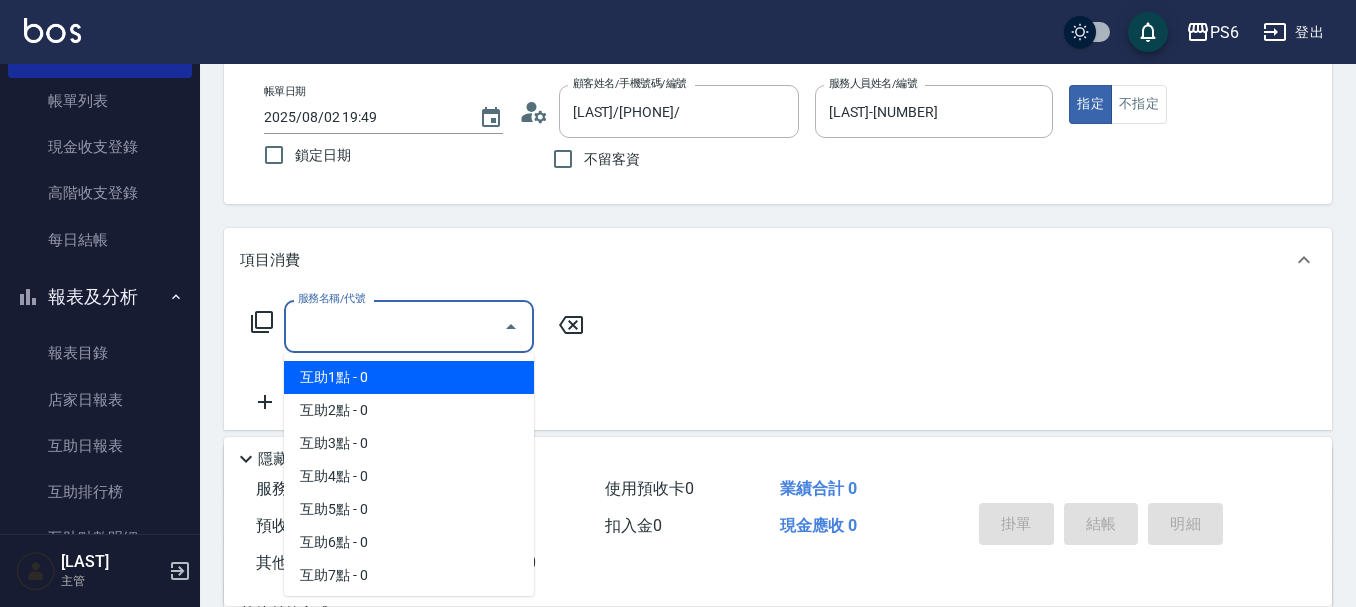click on "服務名稱/代號" at bounding box center (394, 326) 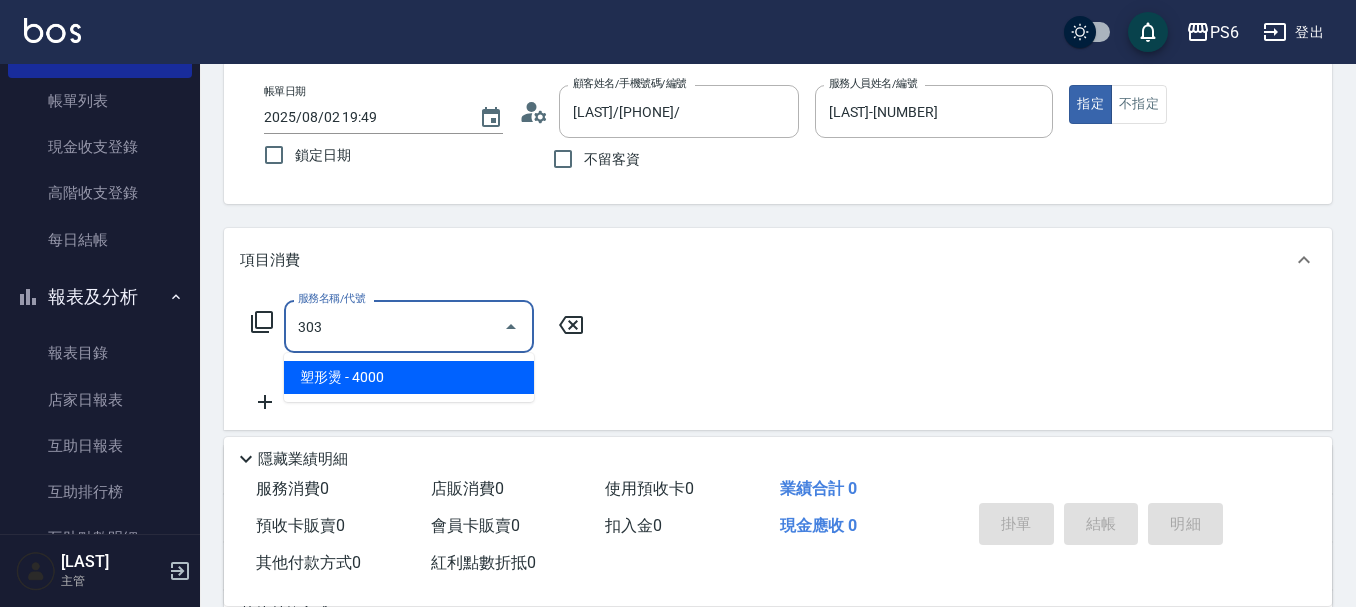 type on "塑形燙(303)" 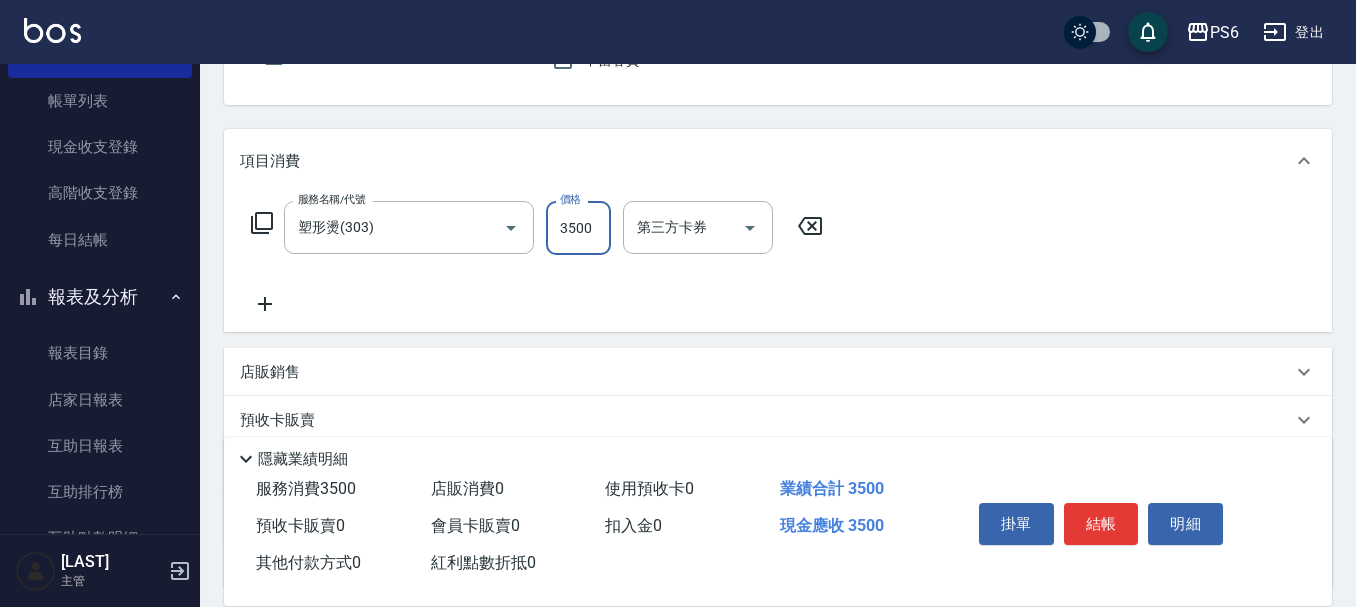 scroll, scrollTop: 200, scrollLeft: 0, axis: vertical 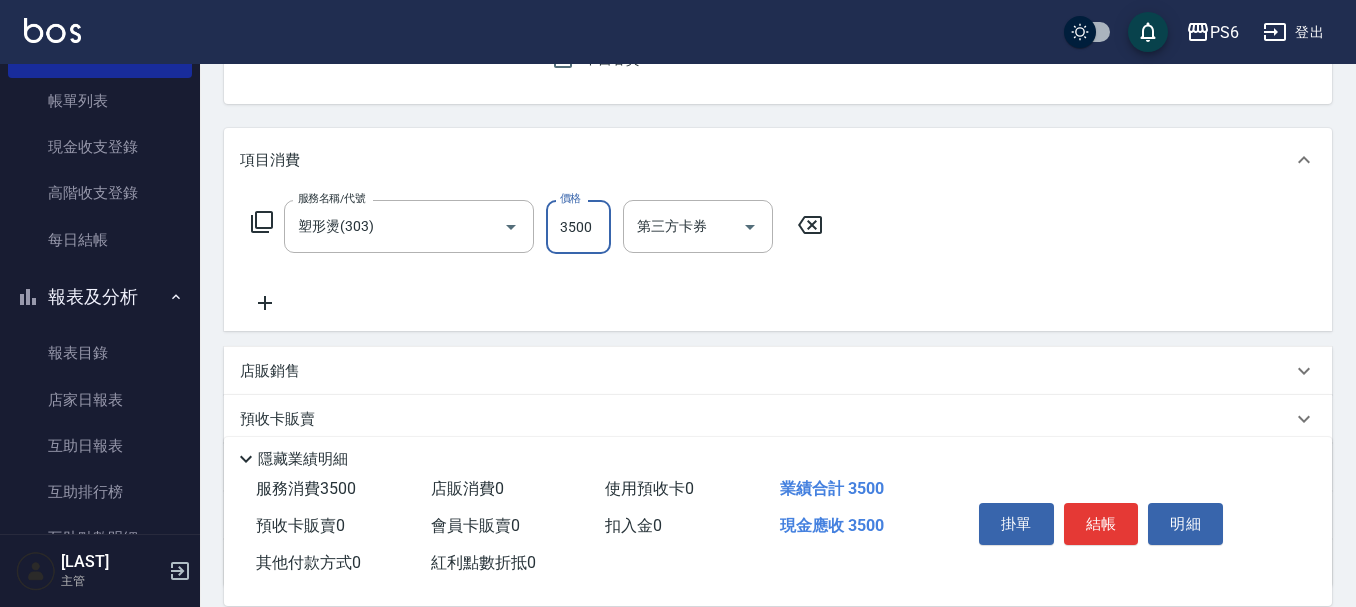 type on "3500" 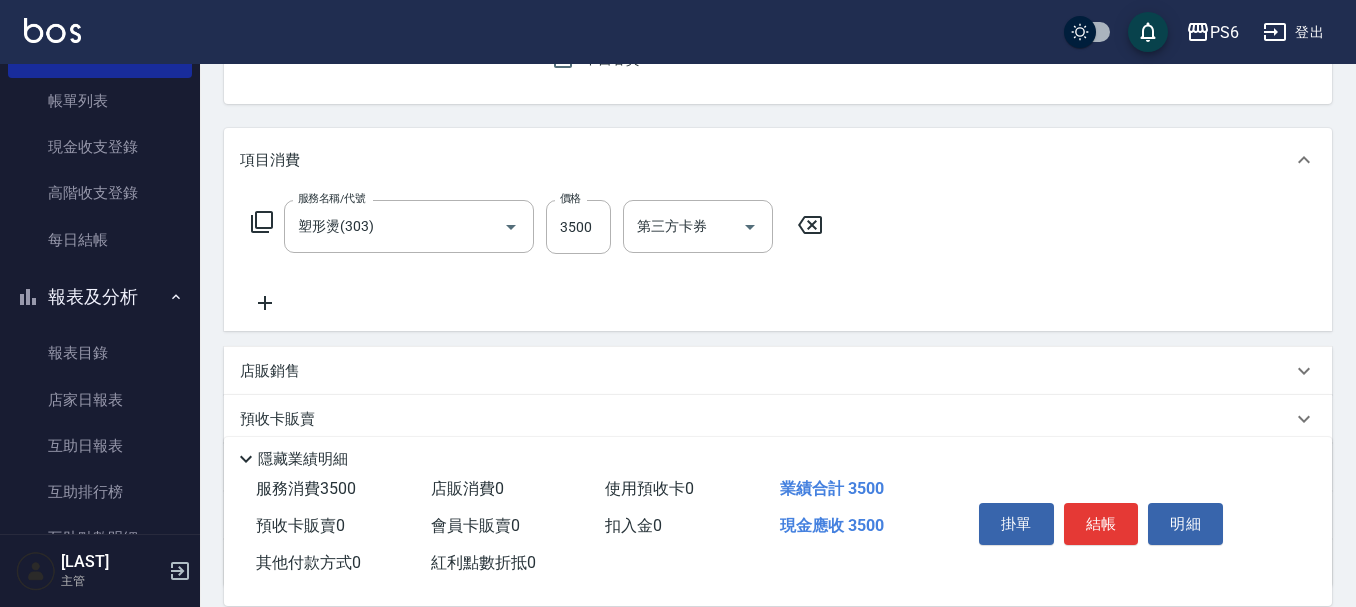 click 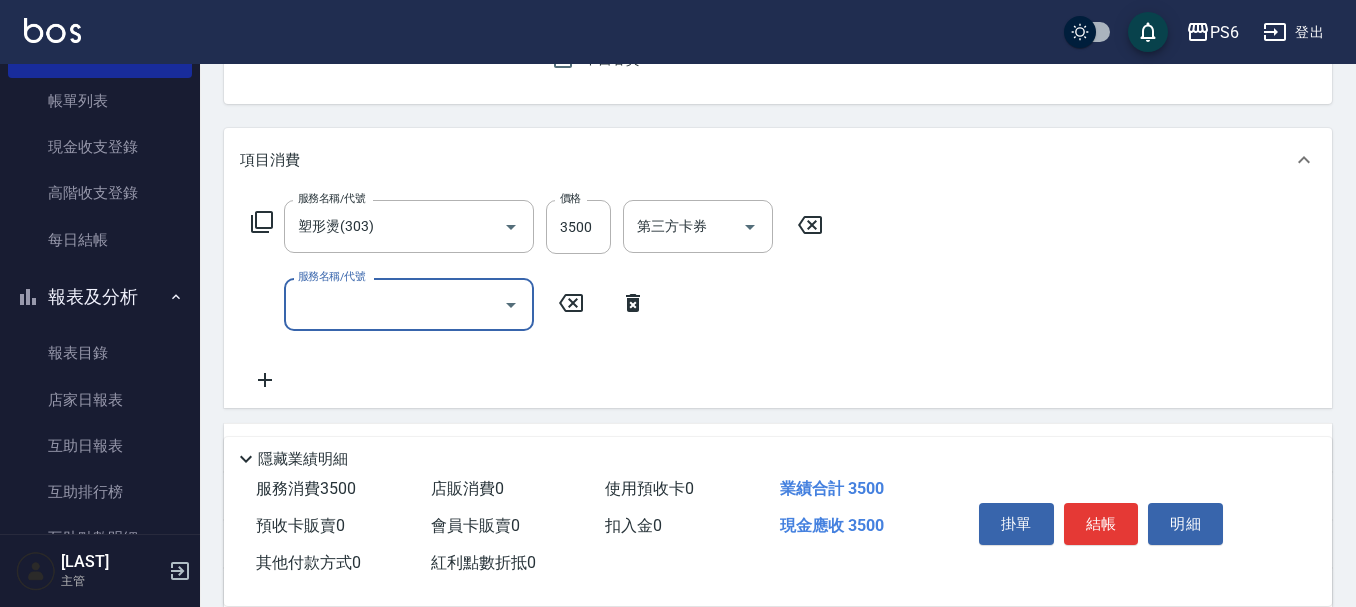 click on "服務名稱/代號" at bounding box center [394, 304] 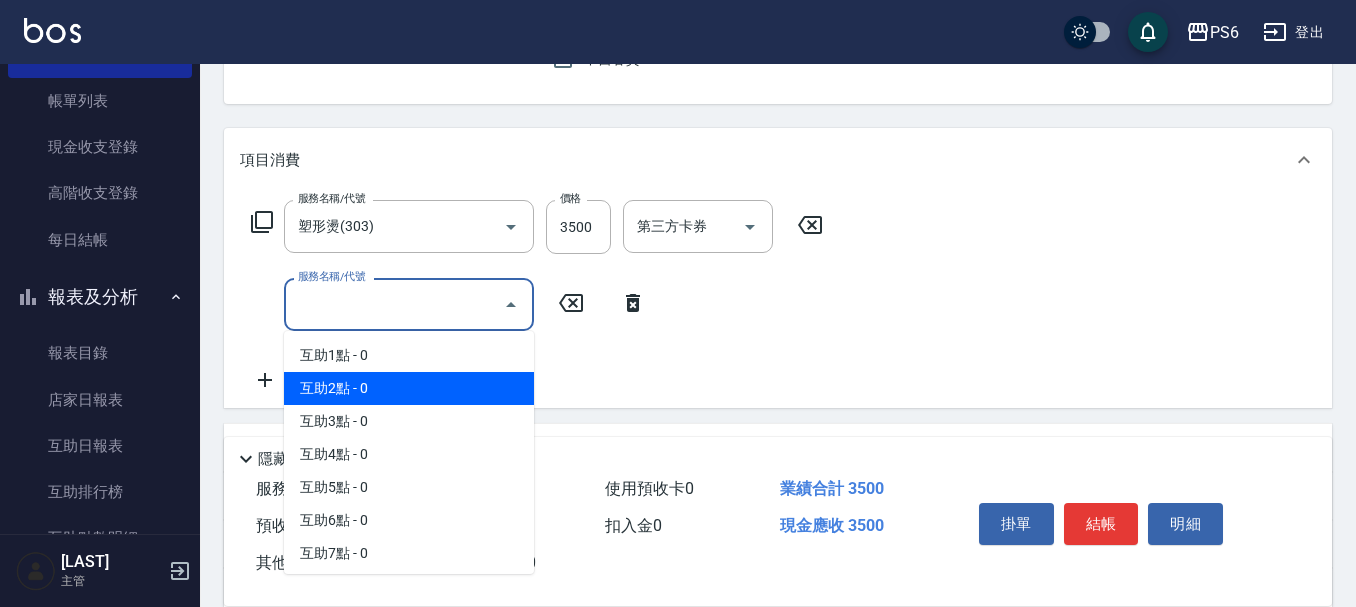 click on "互助2點 - 0" at bounding box center (409, 388) 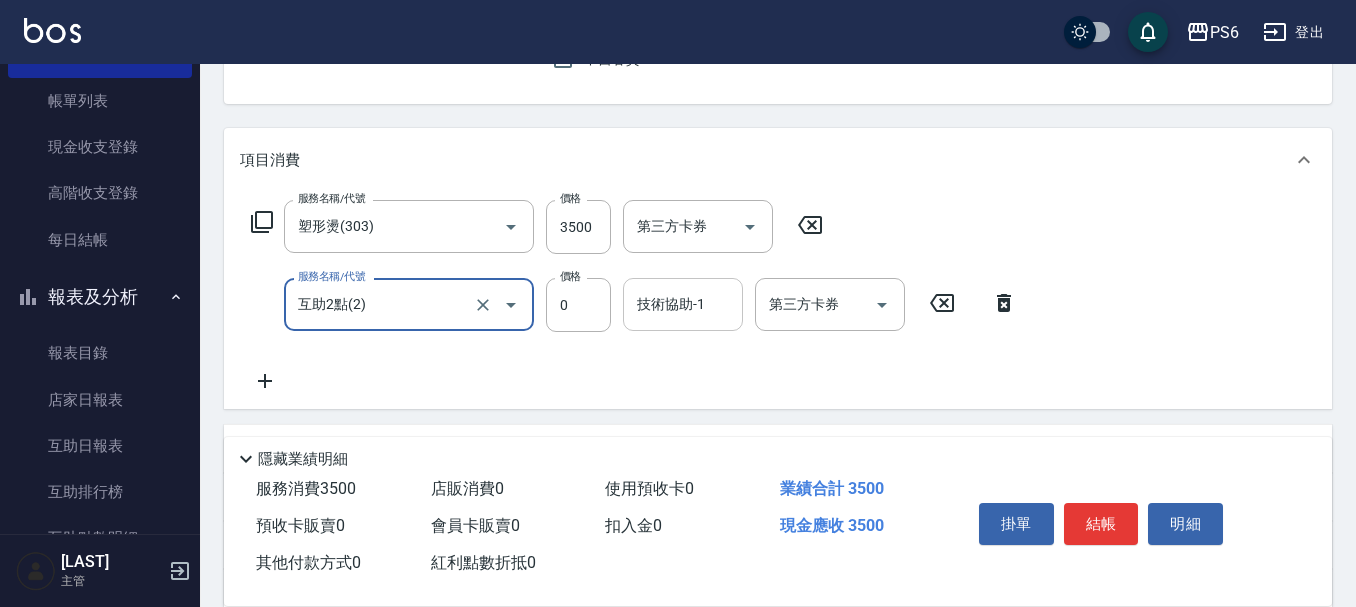 click on "技術協助-1" at bounding box center (683, 304) 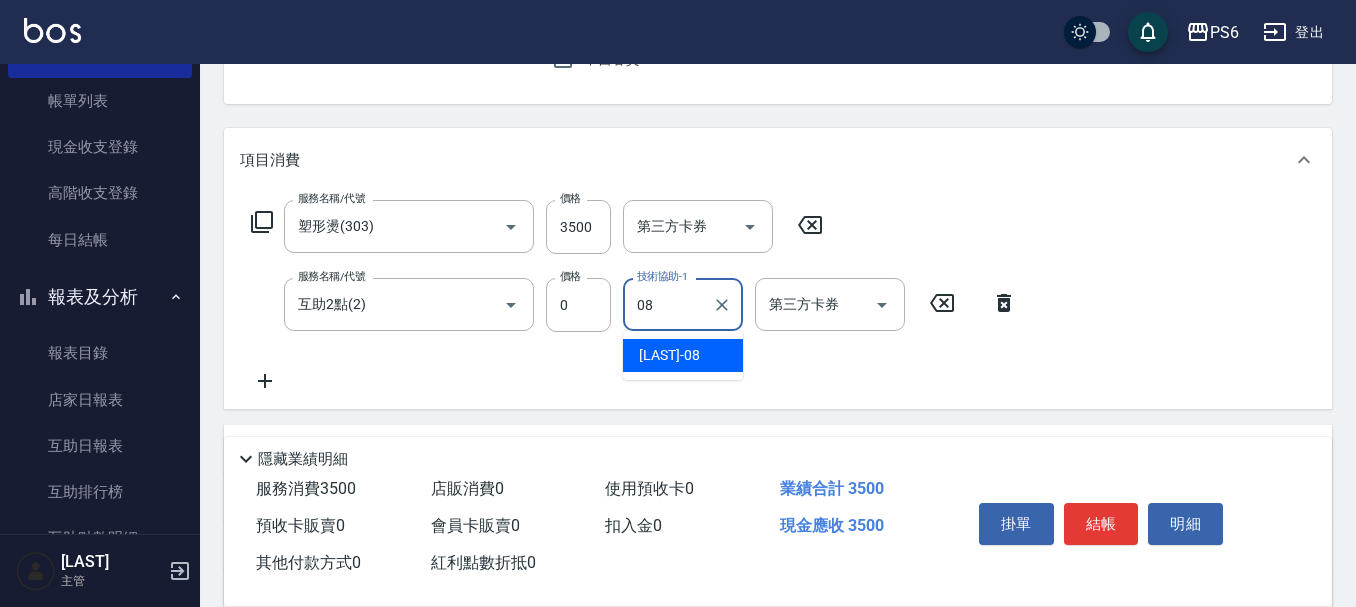 type on "[LAST]-[NUMBER]" 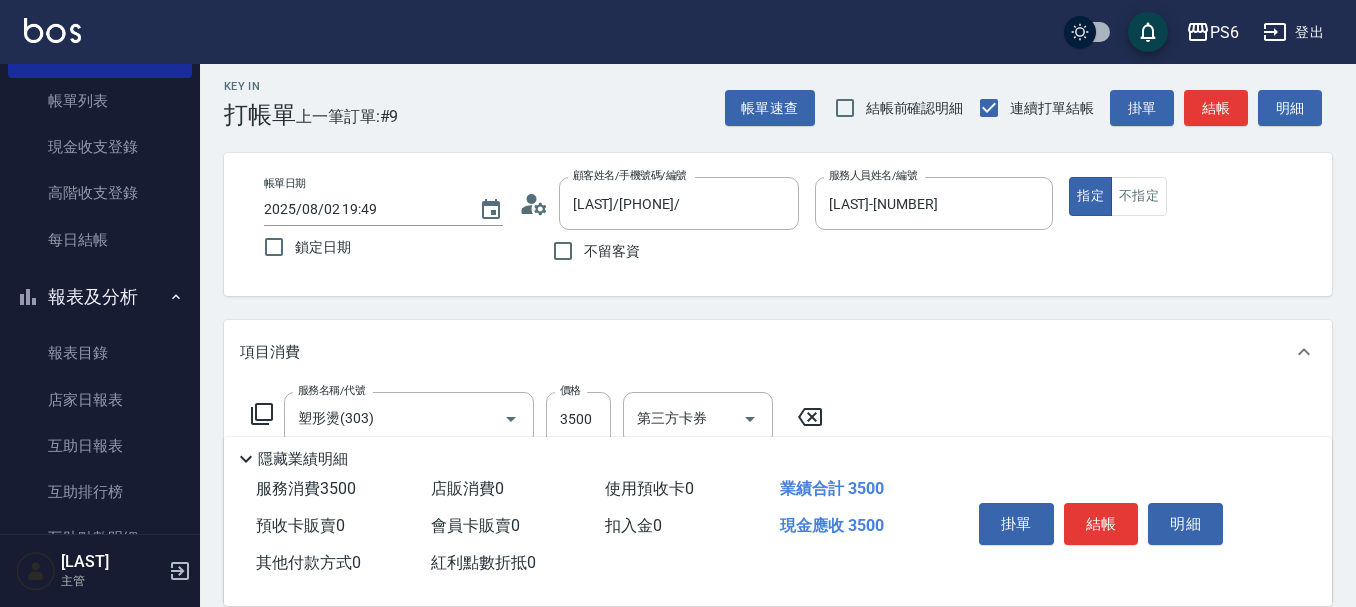 scroll, scrollTop: 0, scrollLeft: 0, axis: both 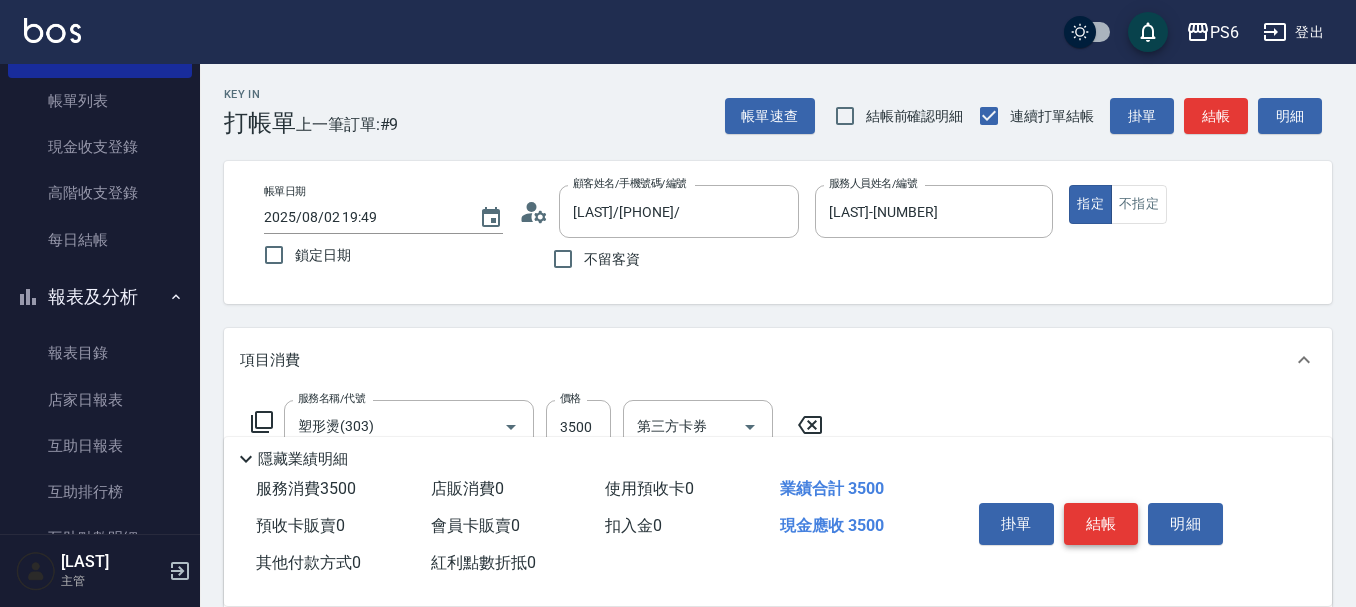 click on "結帳" at bounding box center [1101, 524] 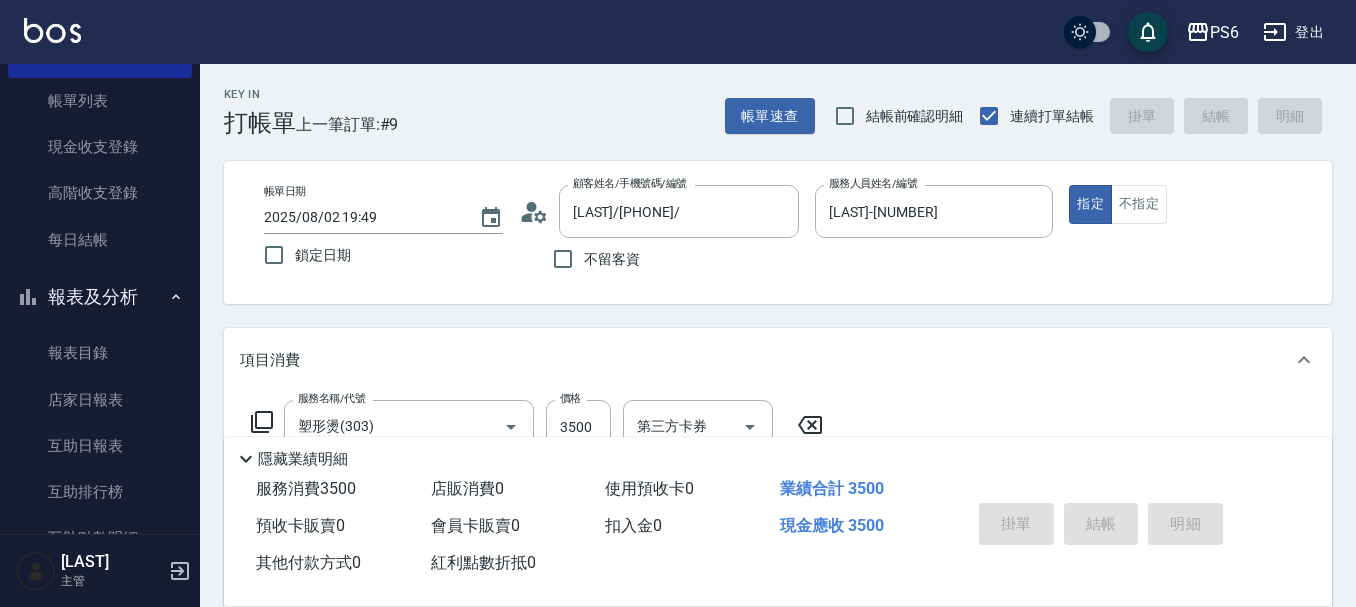 type on "2025/08/02 19:50" 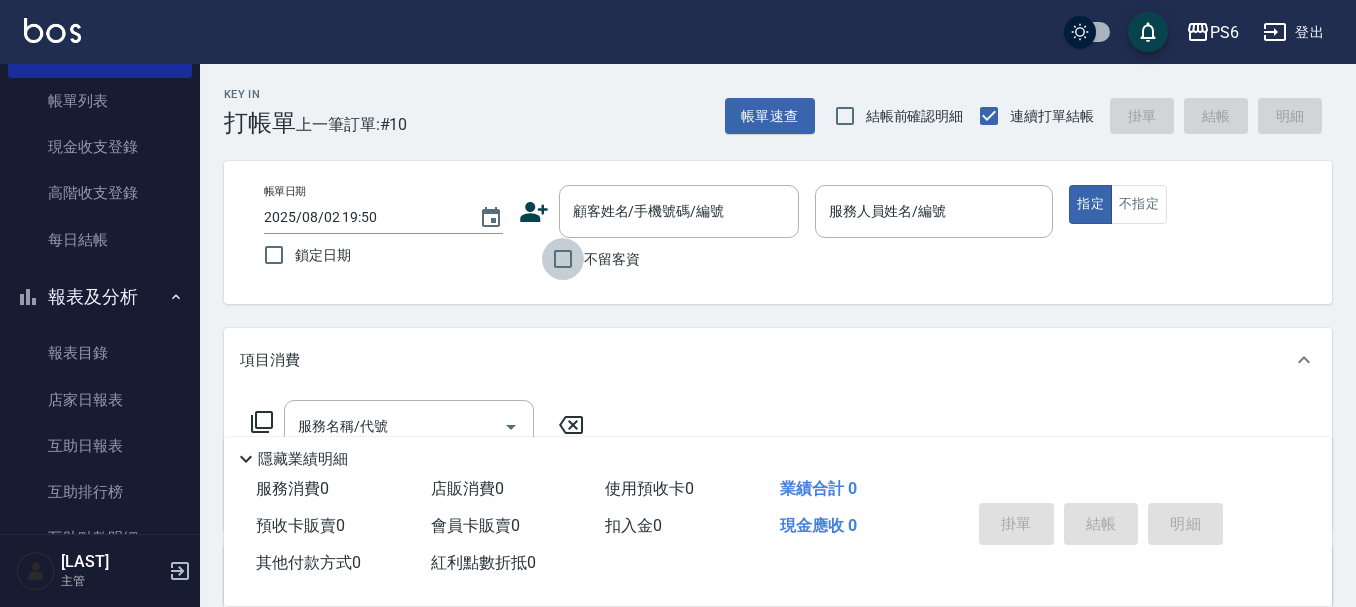 click on "不留客資" at bounding box center (563, 259) 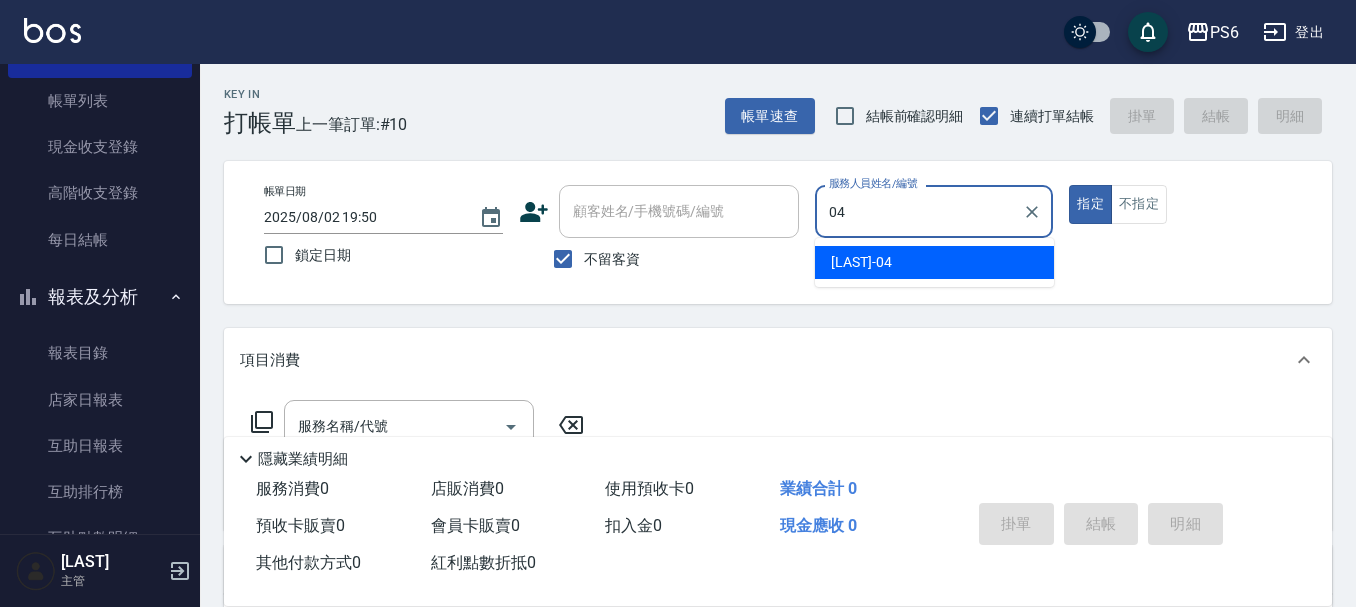 type on "[LAST]-[NUMBER]" 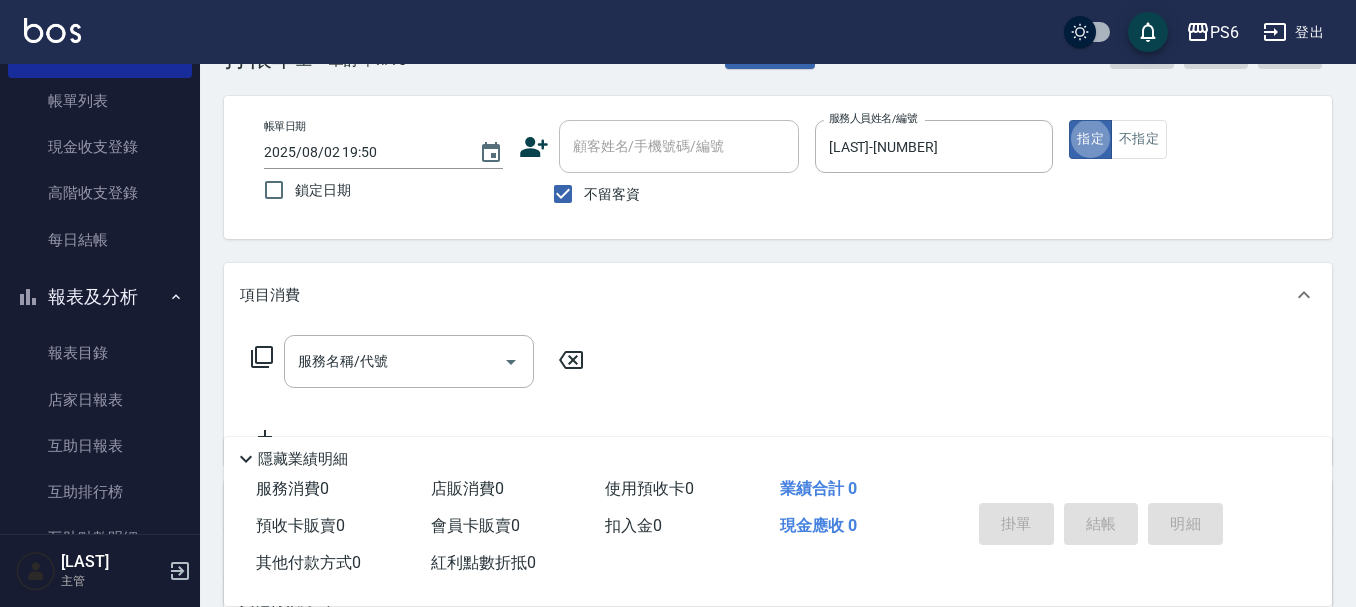 scroll, scrollTop: 100, scrollLeft: 0, axis: vertical 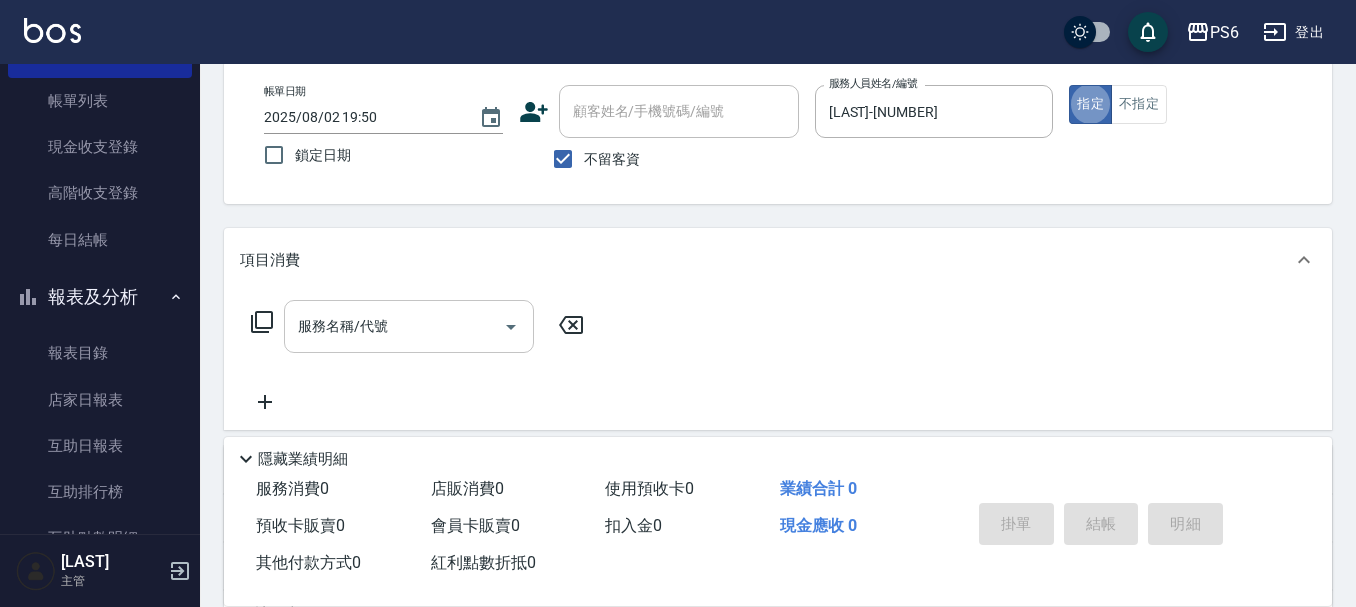 click on "服務名稱/代號" at bounding box center [409, 326] 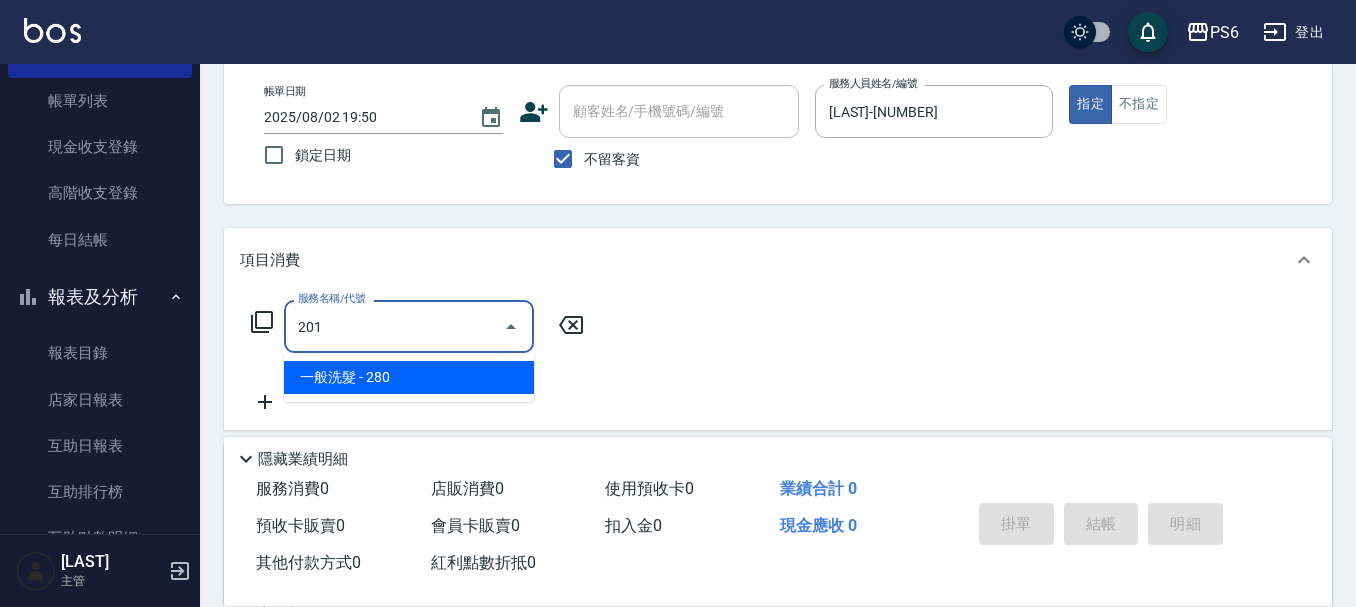 type on "一般洗髮(201)" 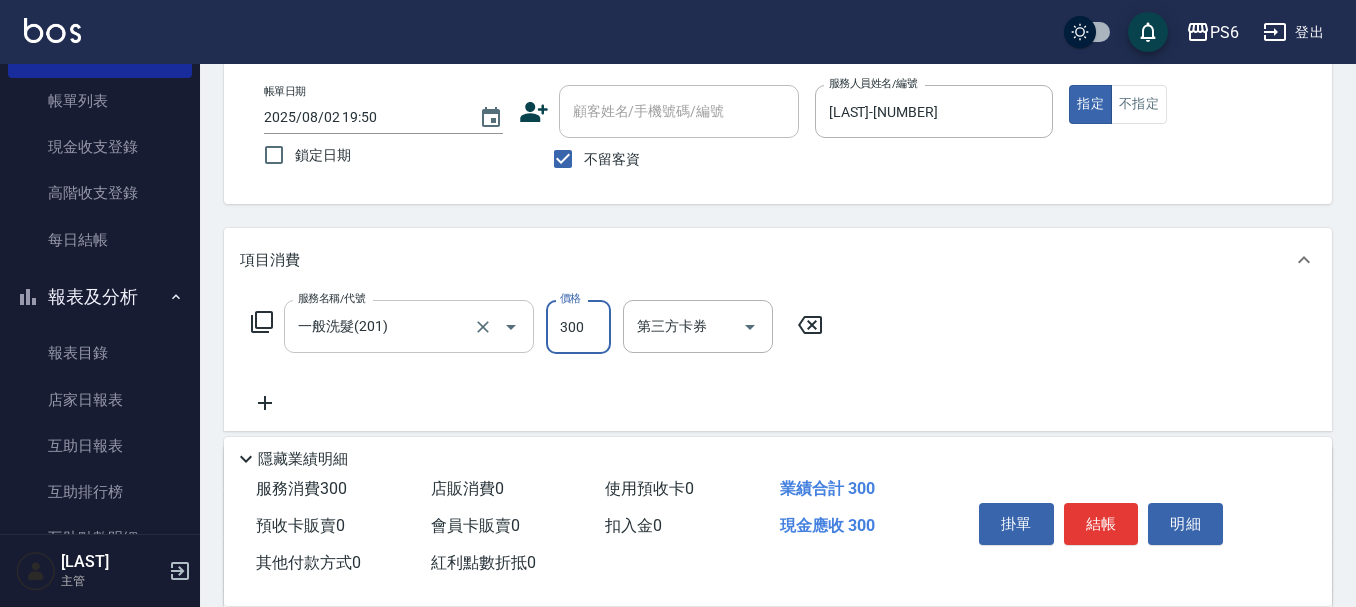 type on "300" 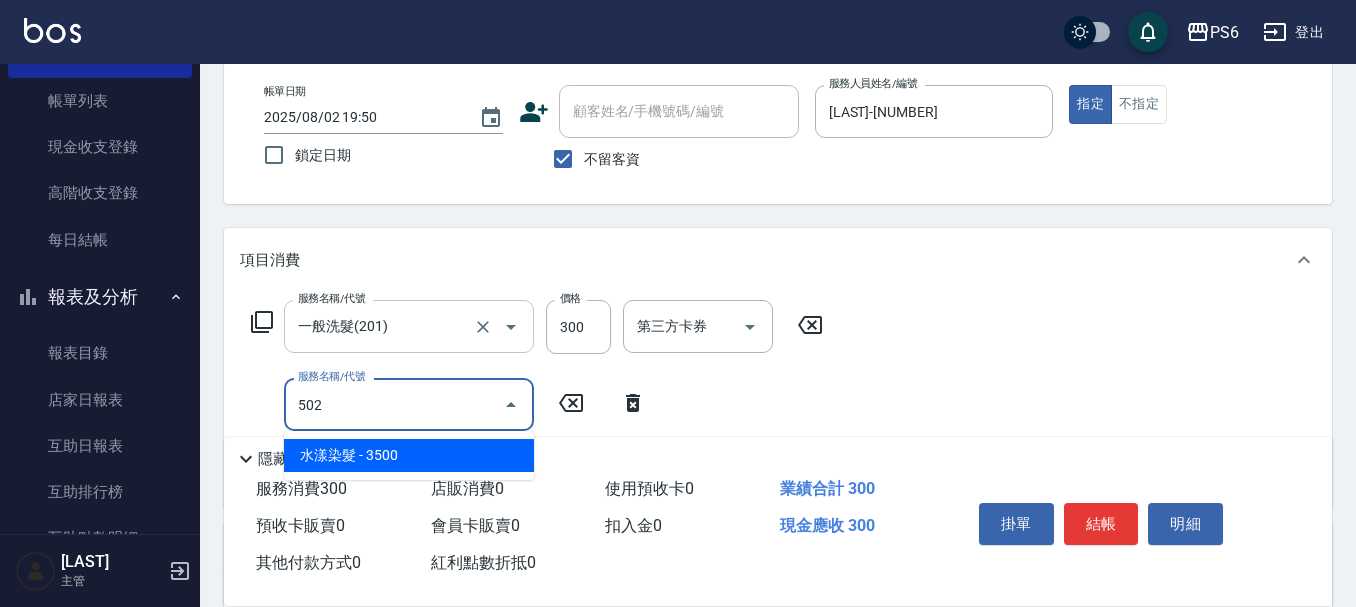 type on "水漾染髮(502)" 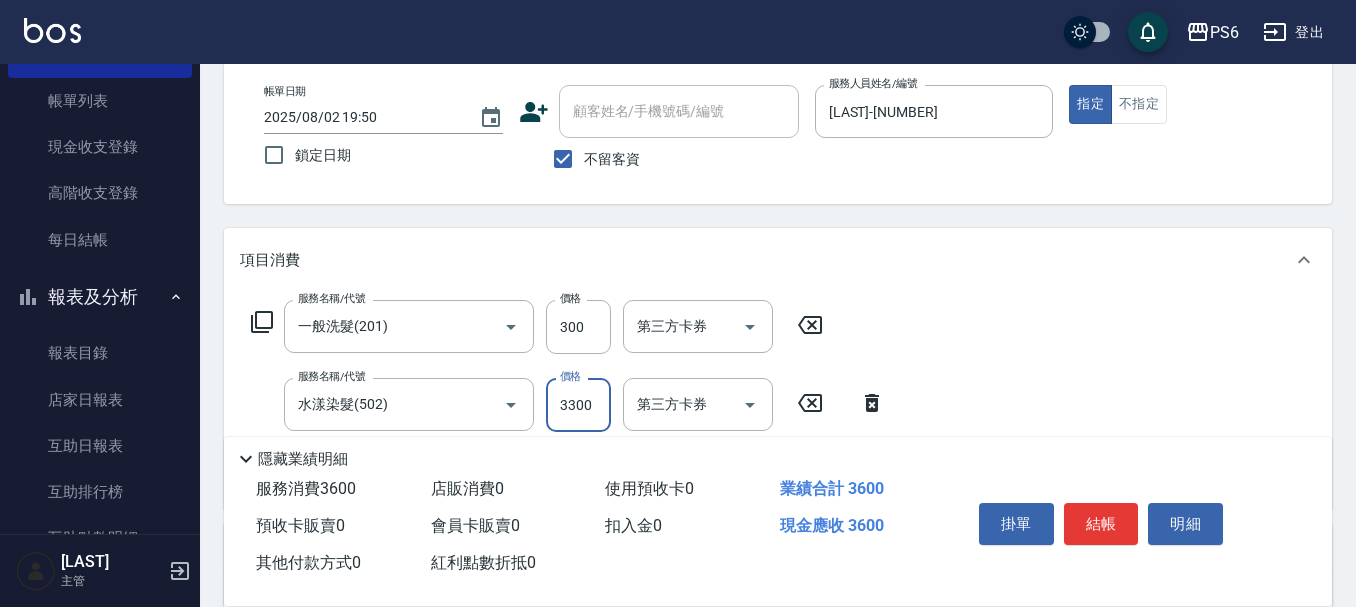 scroll, scrollTop: 0, scrollLeft: 0, axis: both 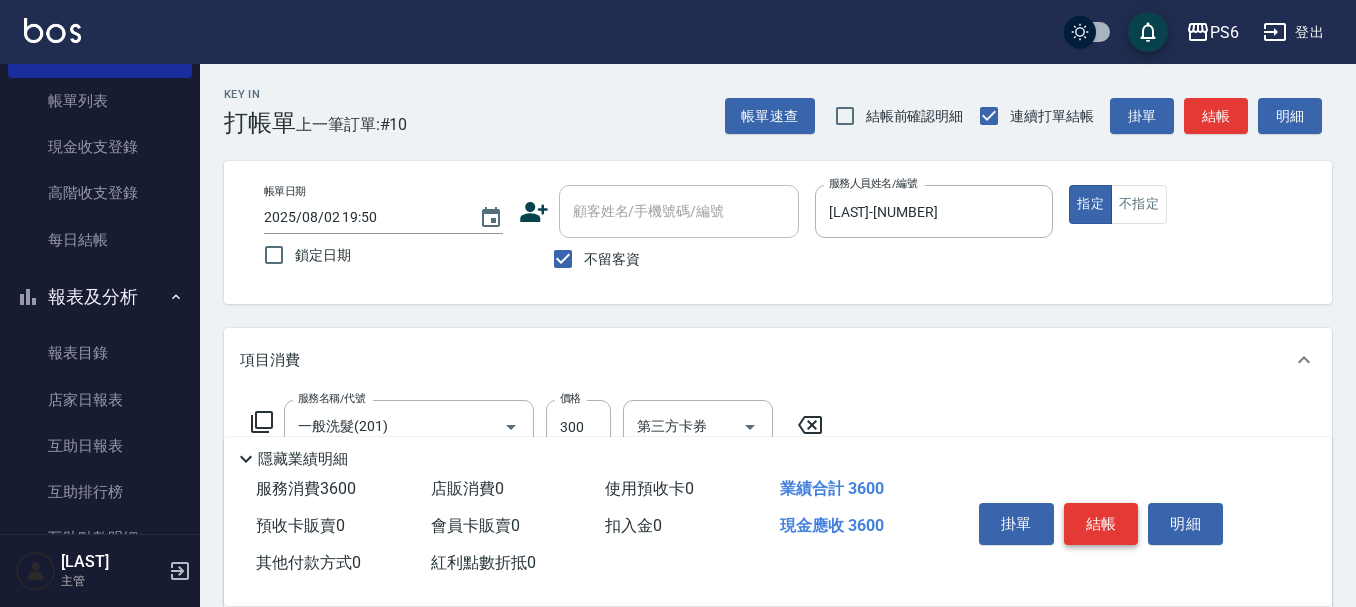 type on "3300" 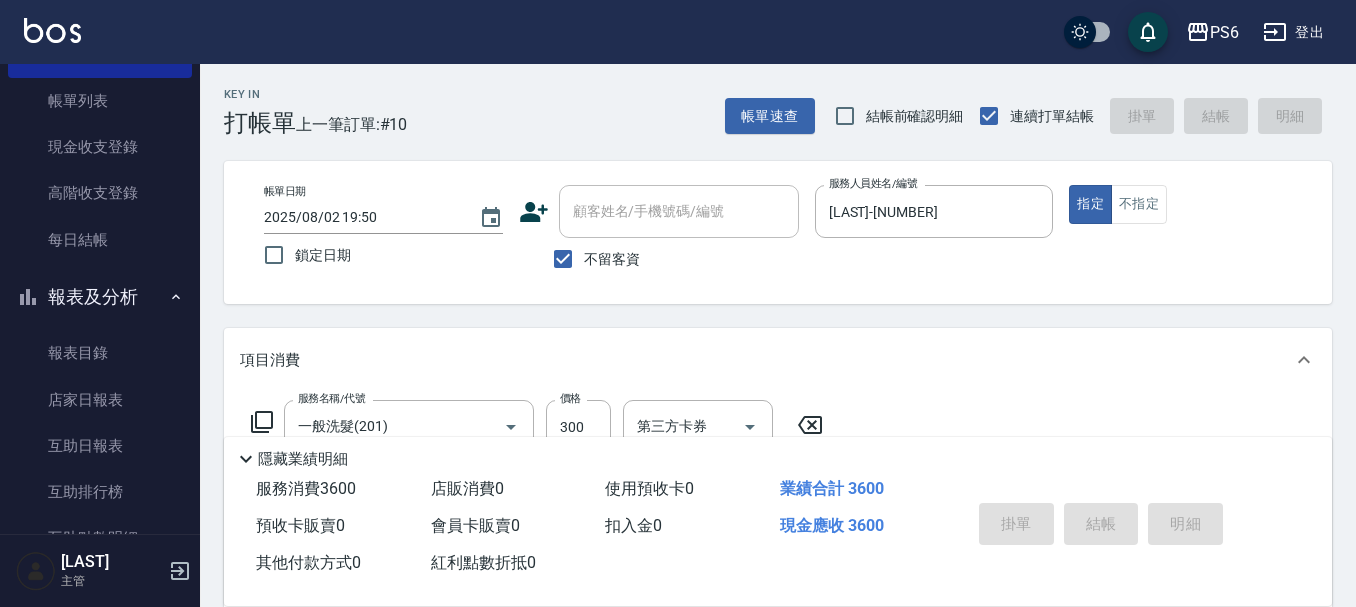 type 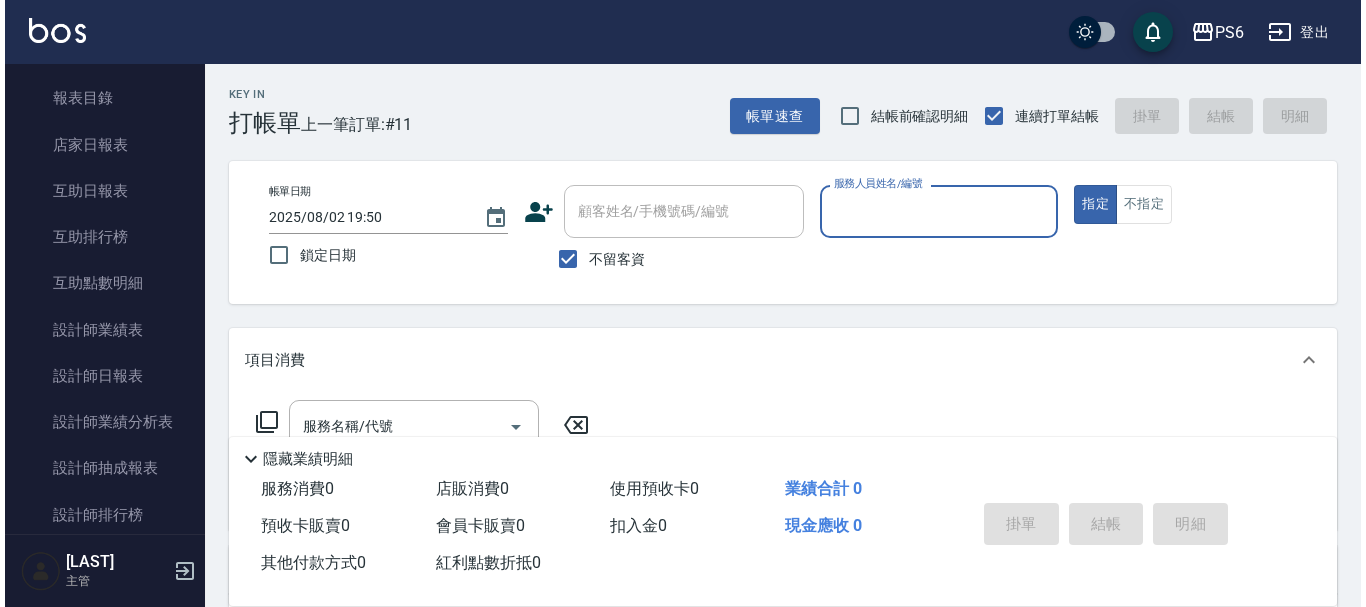 scroll, scrollTop: 400, scrollLeft: 0, axis: vertical 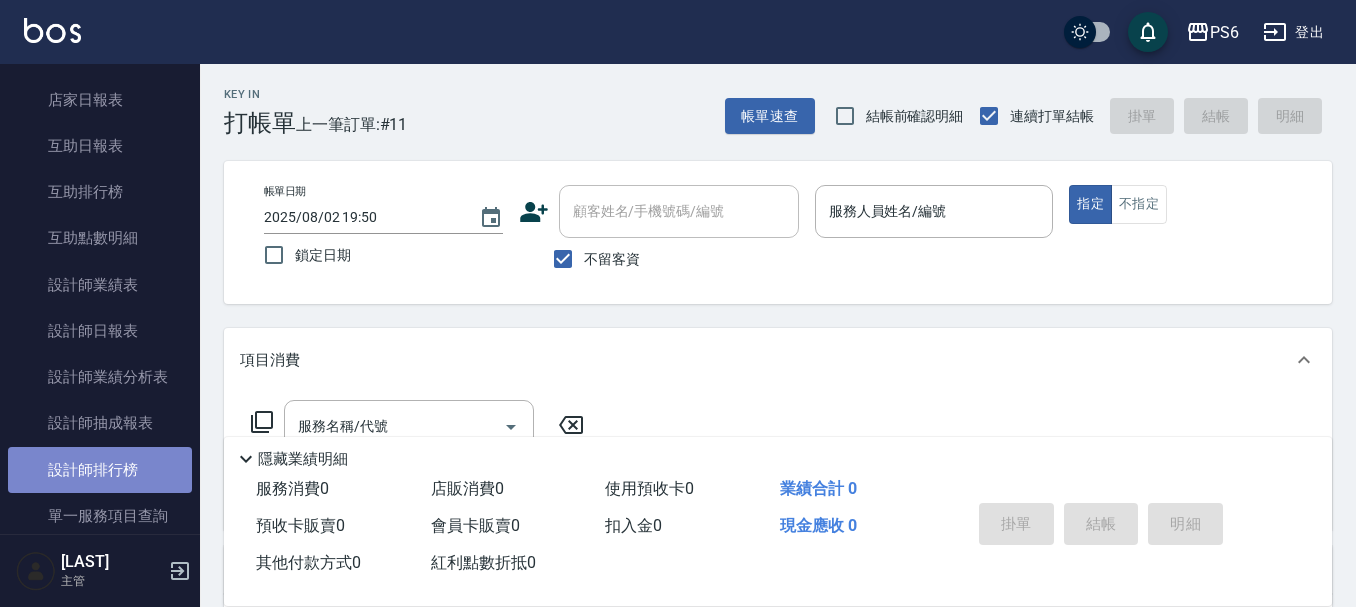 click on "設計師排行榜" at bounding box center [100, 470] 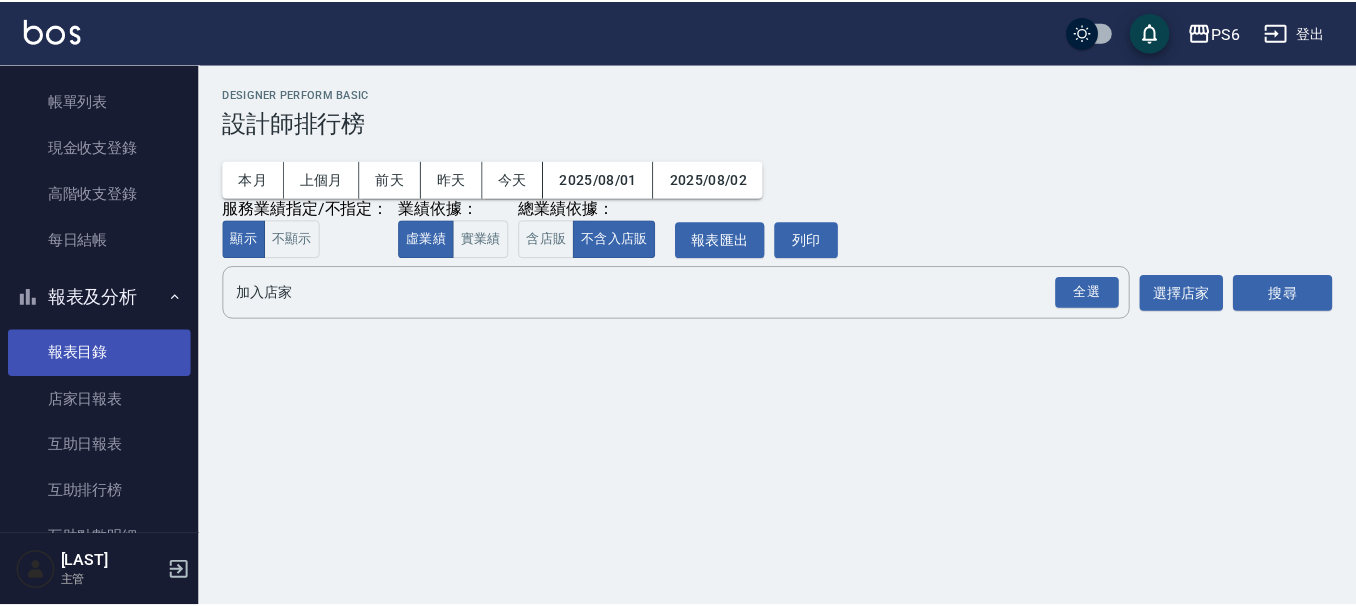 scroll, scrollTop: 0, scrollLeft: 0, axis: both 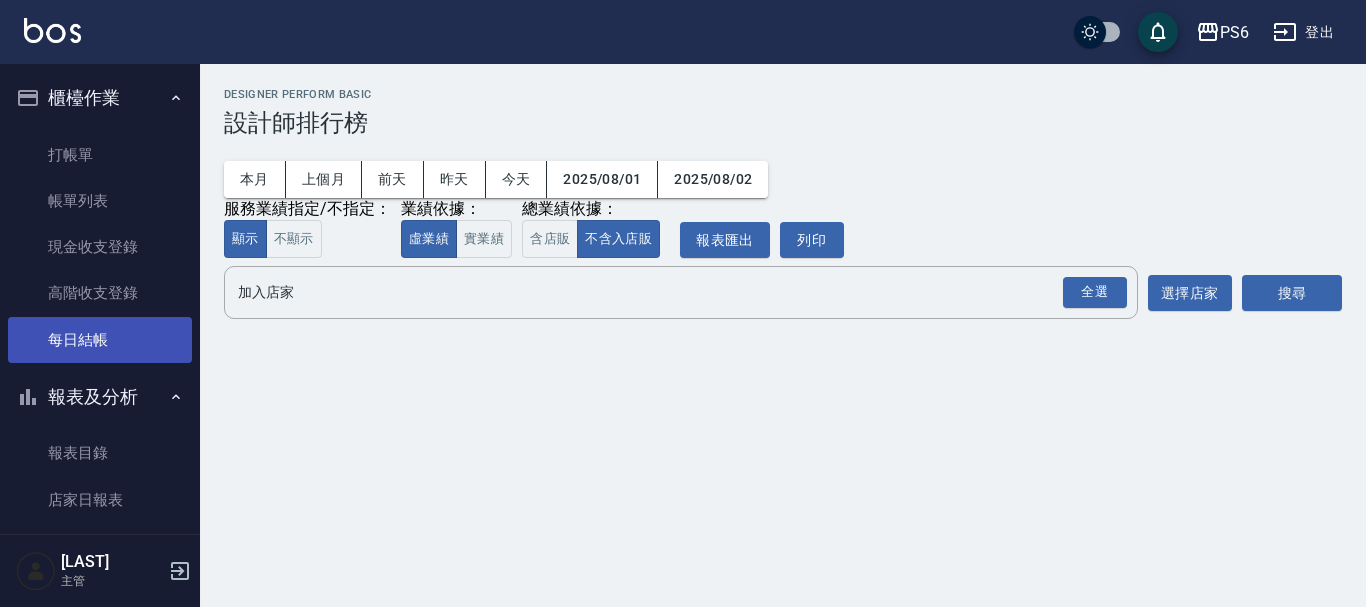 click on "每日結帳" at bounding box center (100, 340) 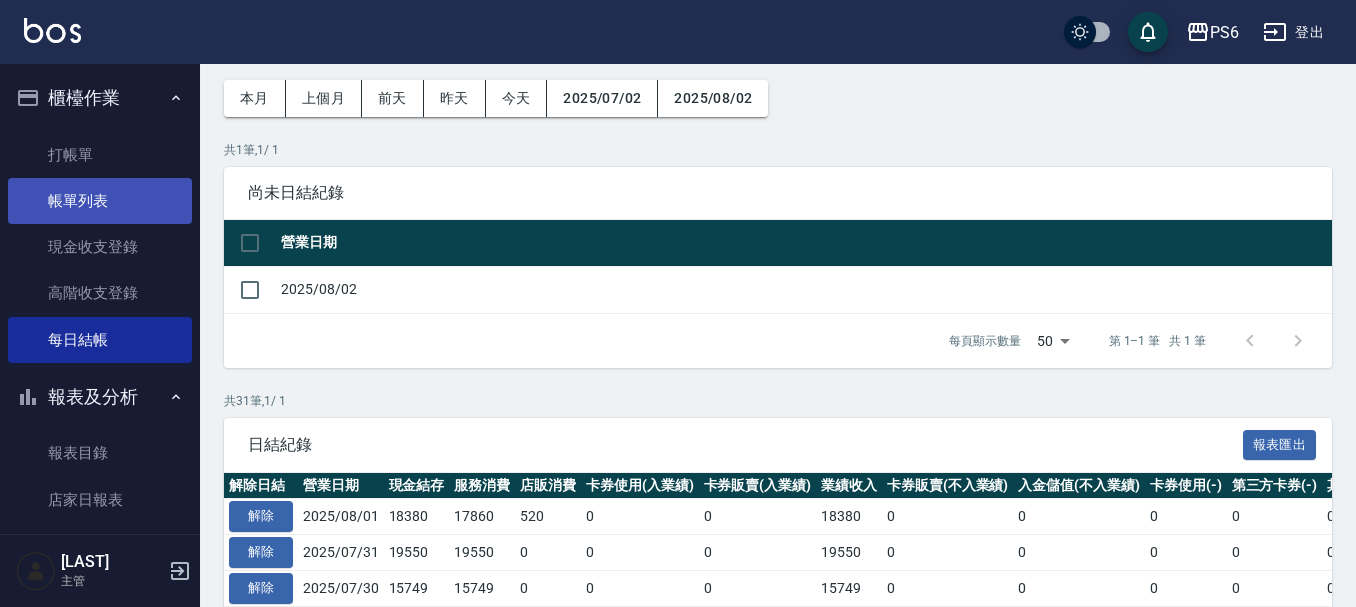 scroll, scrollTop: 0, scrollLeft: 0, axis: both 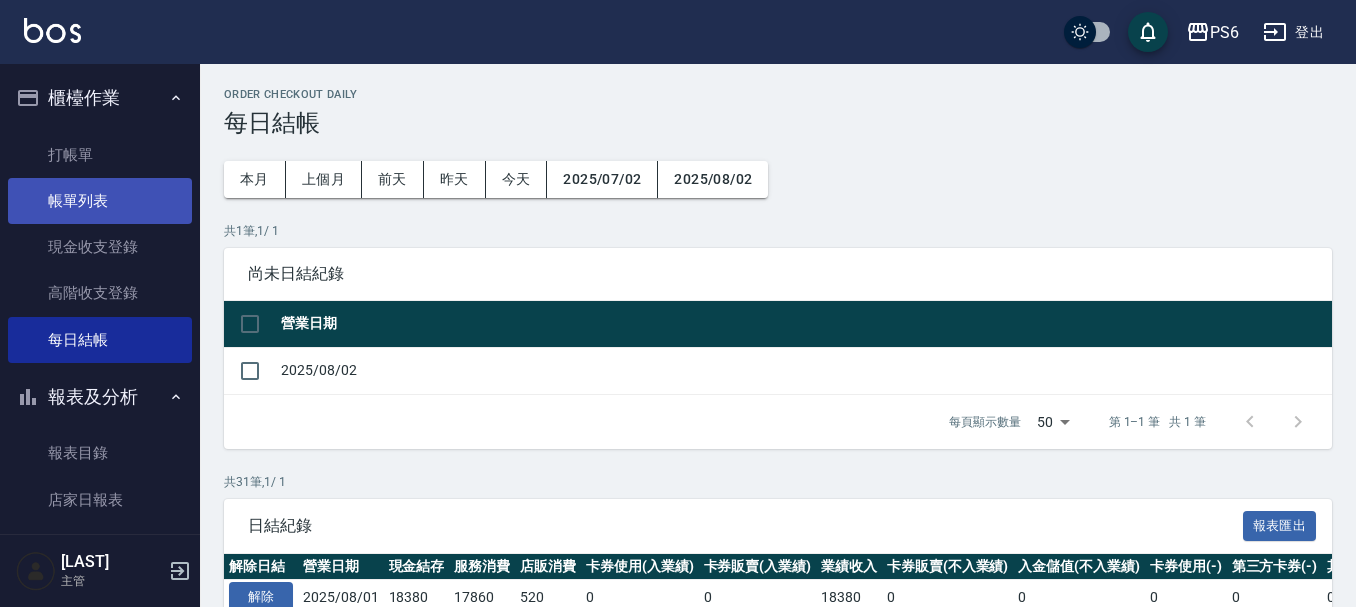 click on "帳單列表" at bounding box center (100, 201) 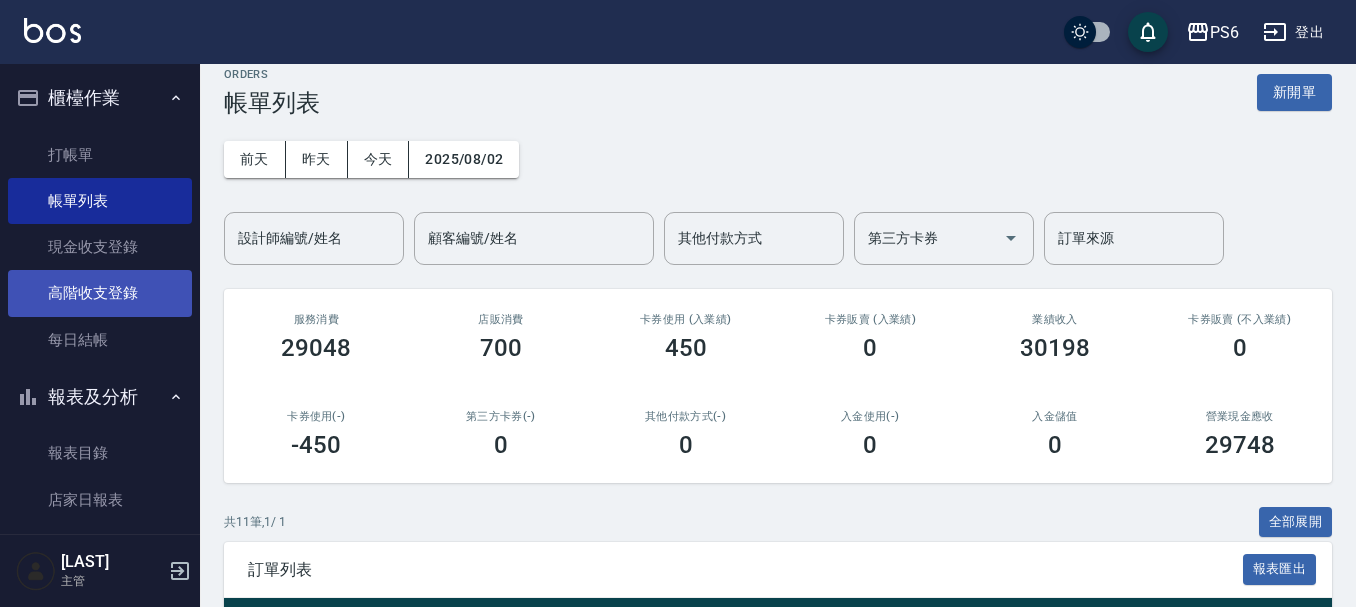 scroll, scrollTop: 0, scrollLeft: 0, axis: both 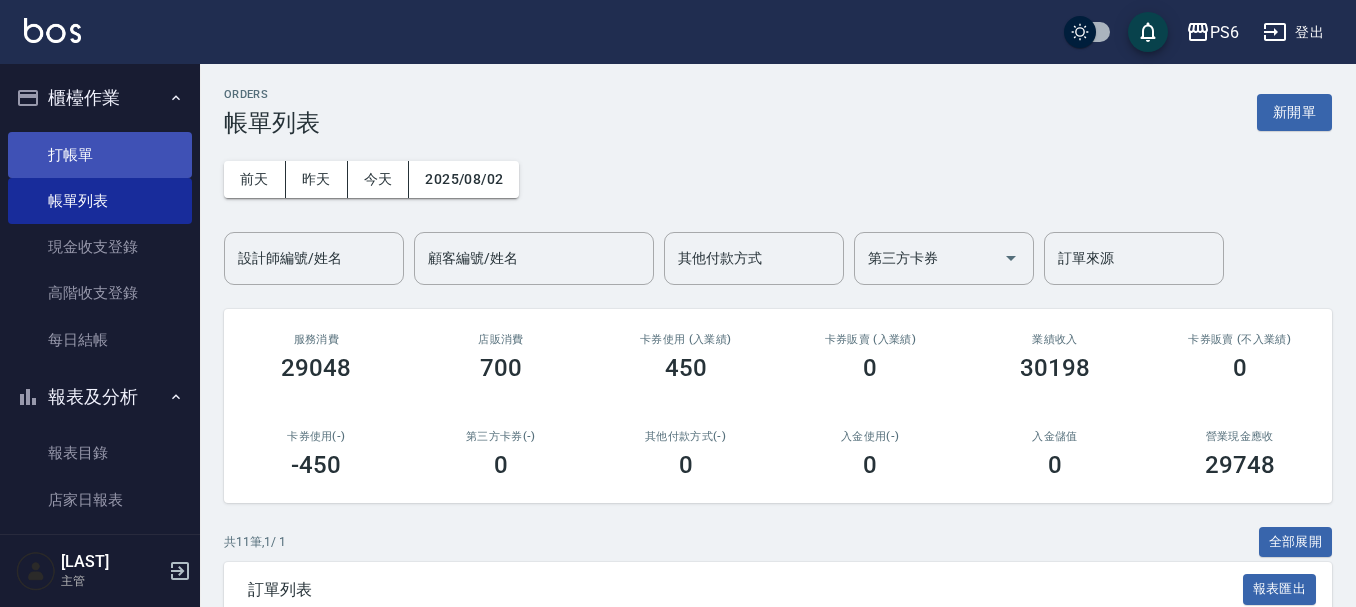 click on "打帳單" at bounding box center [100, 155] 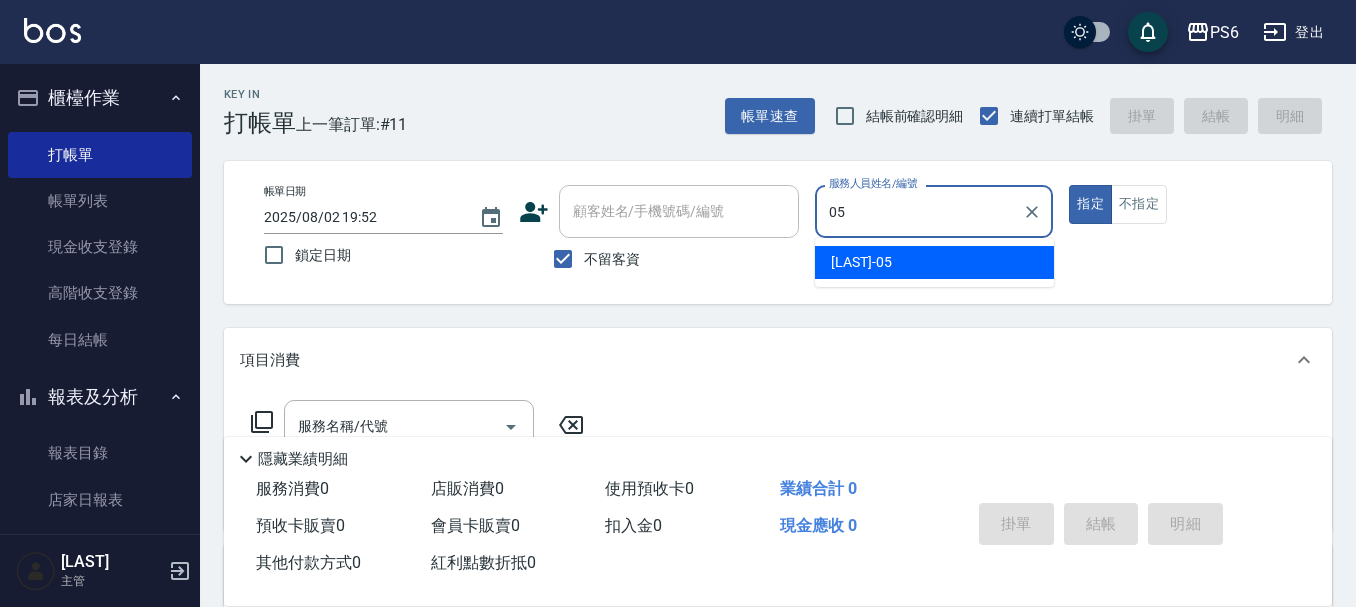 type on "[LAST]-[NUMBER]" 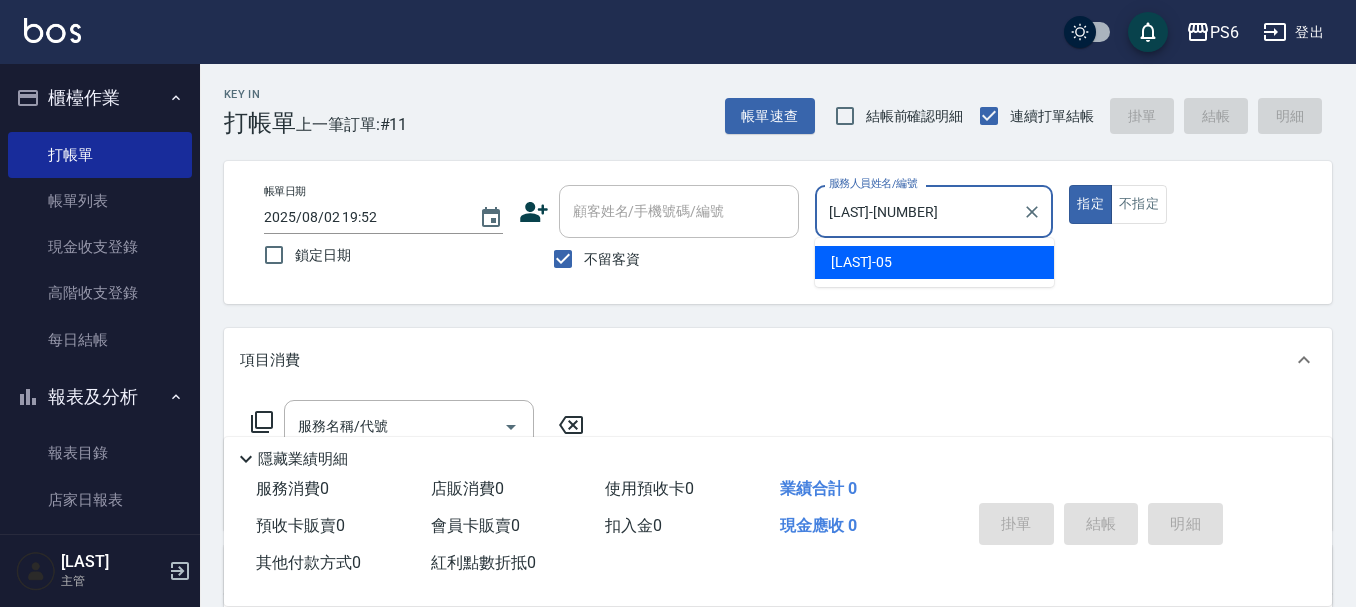 type on "true" 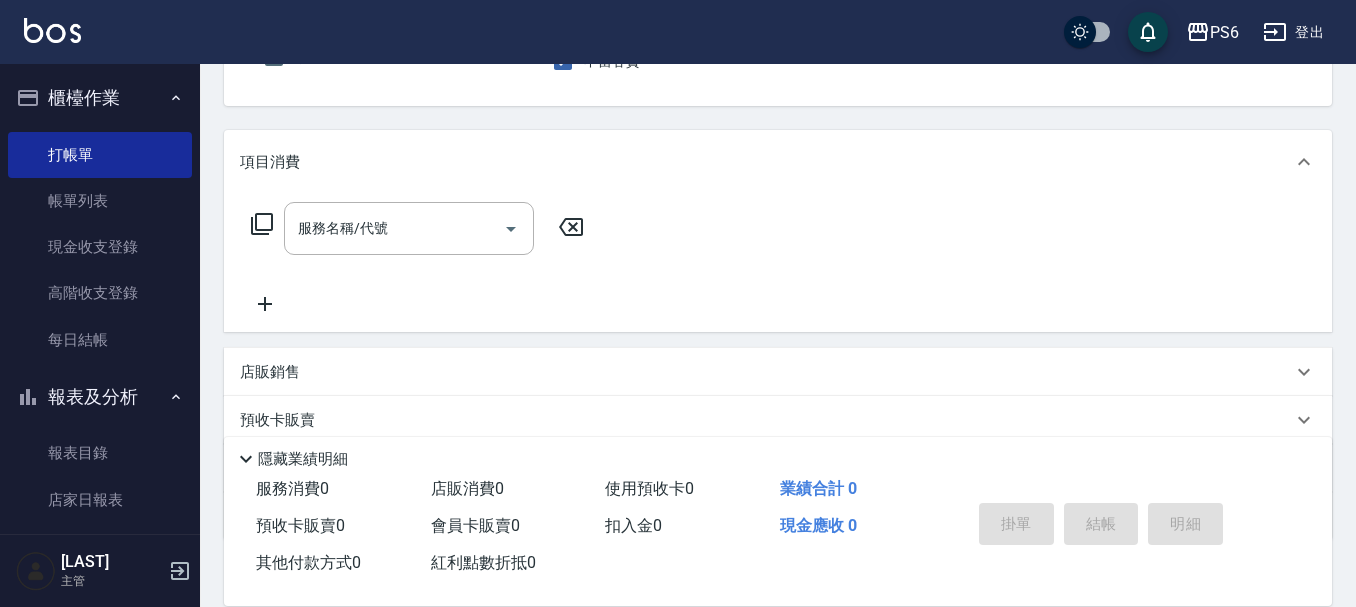 scroll, scrollTop: 200, scrollLeft: 0, axis: vertical 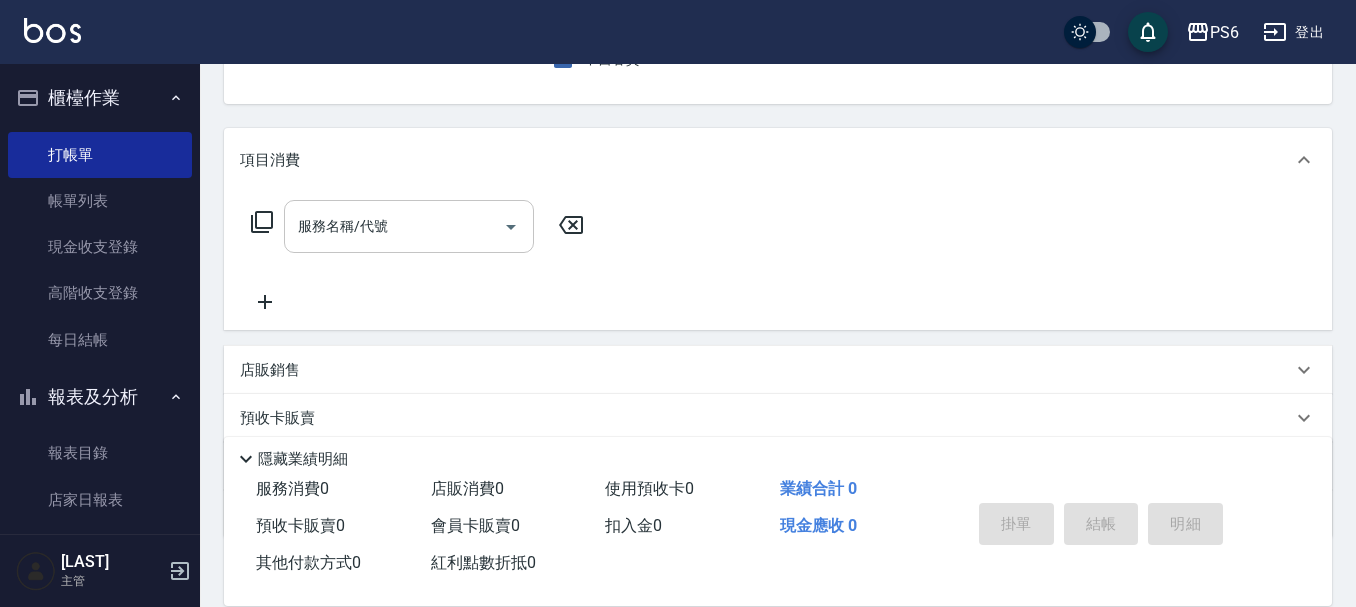 click on "服務名稱/代號" at bounding box center (394, 226) 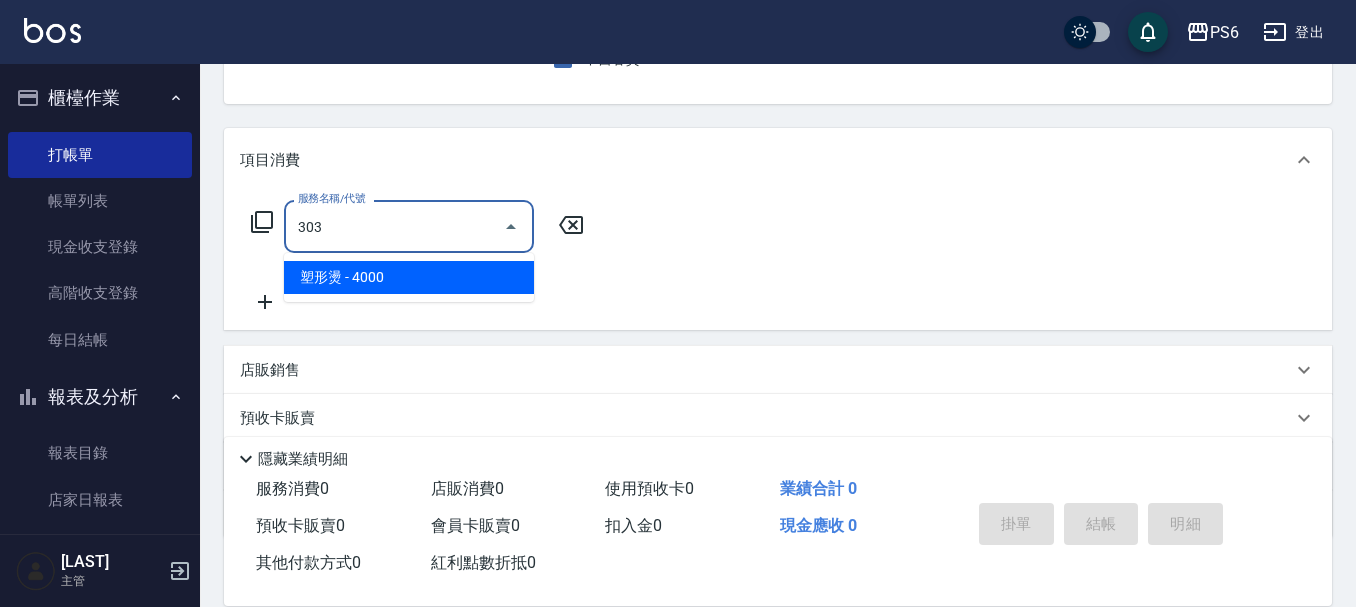 type on "塑形燙(303)" 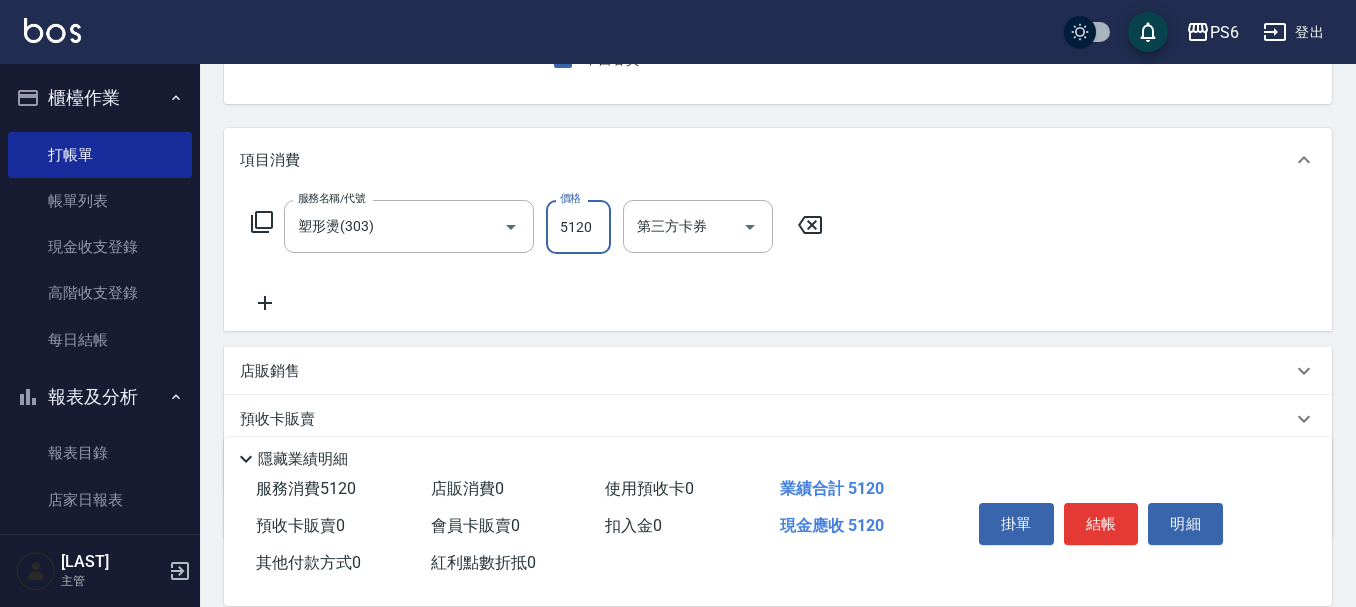type on "5120" 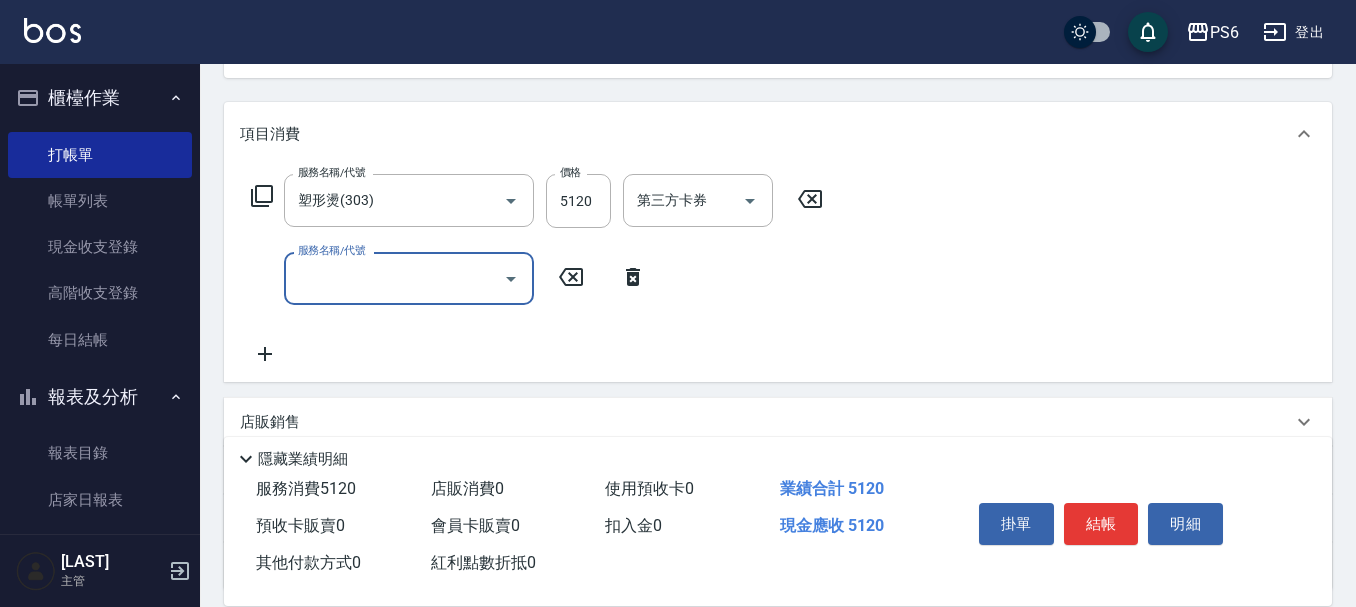 scroll, scrollTop: 300, scrollLeft: 0, axis: vertical 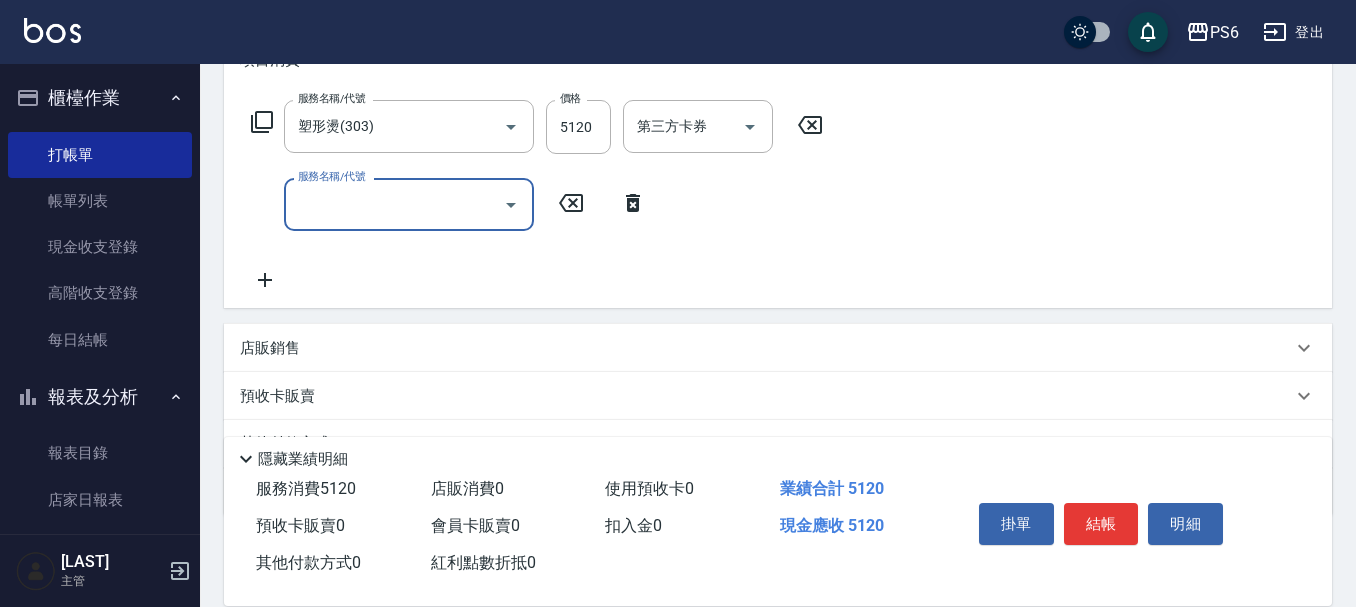 click on "服務名稱/代號" at bounding box center (394, 204) 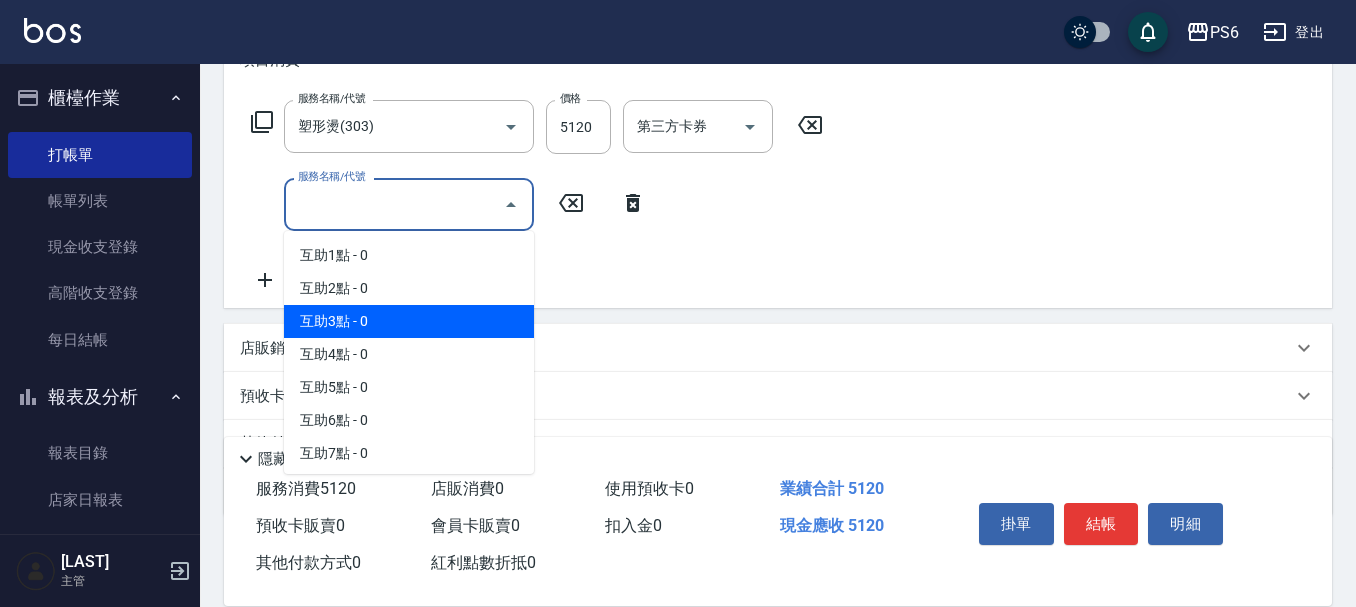 click on "互助3點 - 0" at bounding box center [409, 321] 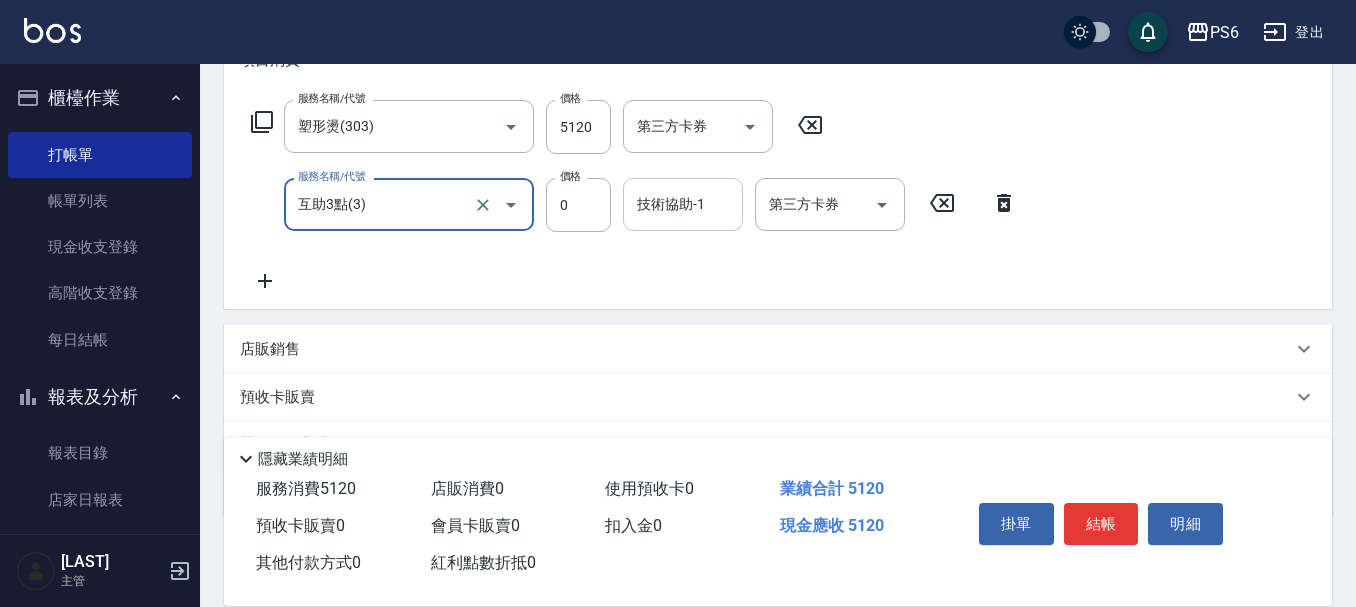 click on "技術協助-1" at bounding box center [683, 204] 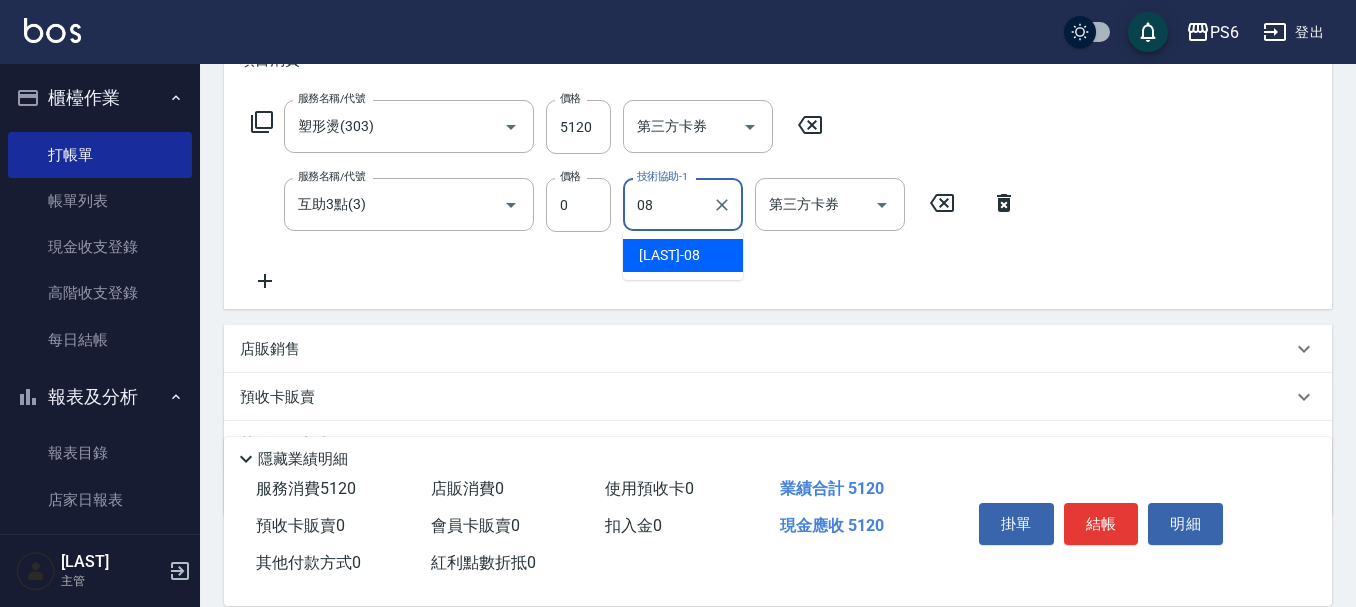 type on "[LAST]-[NUMBER]" 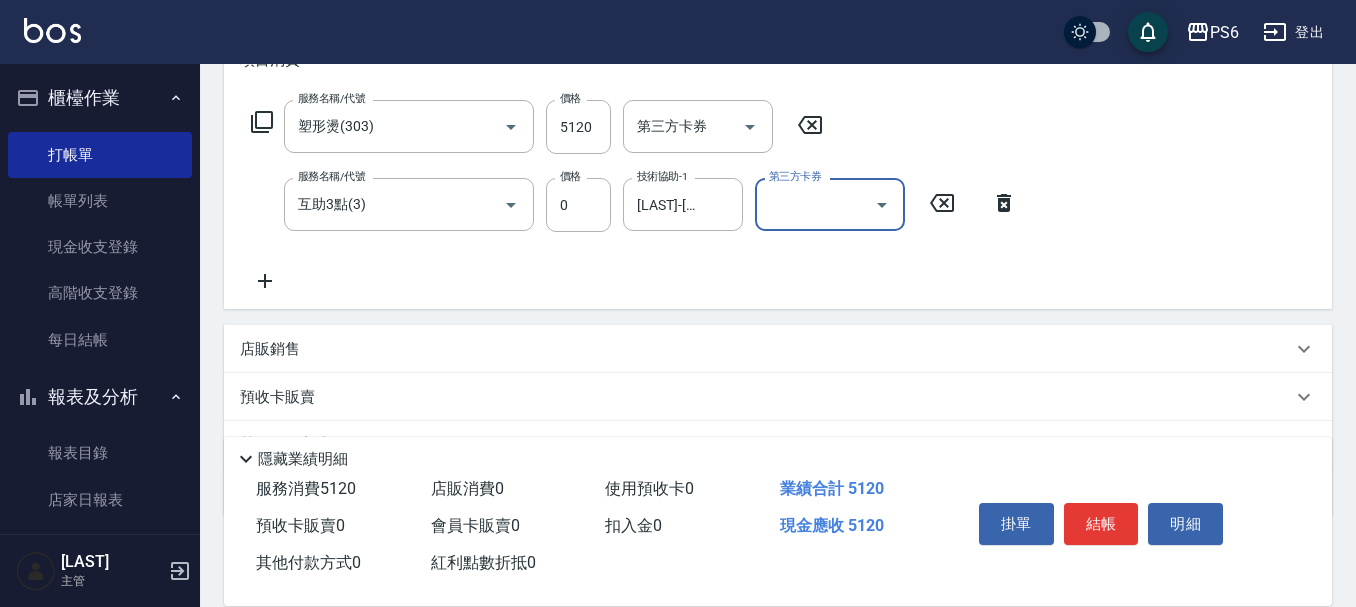 scroll, scrollTop: 0, scrollLeft: 0, axis: both 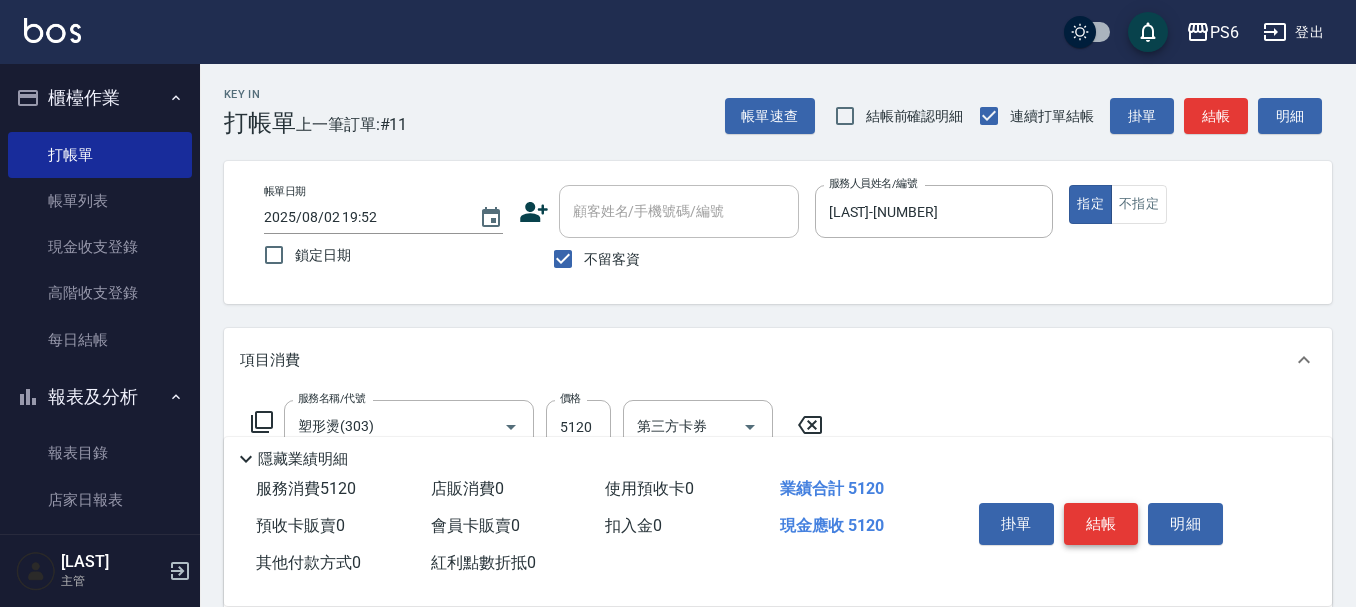 click on "結帳" at bounding box center [1101, 524] 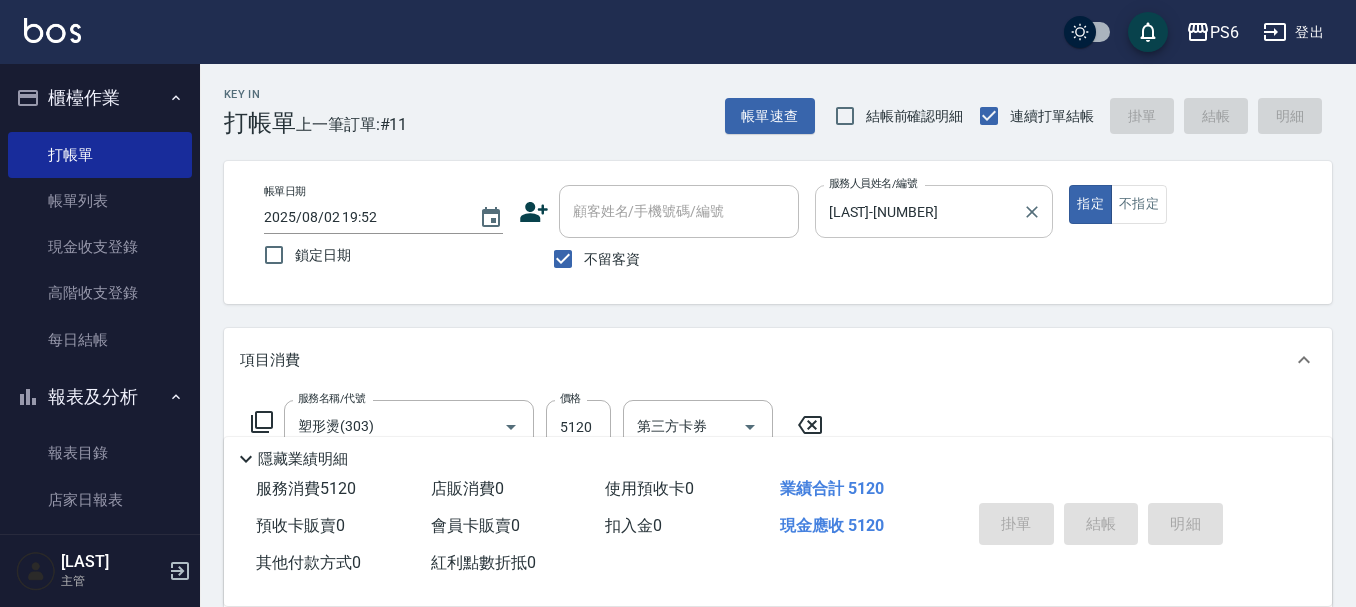 type 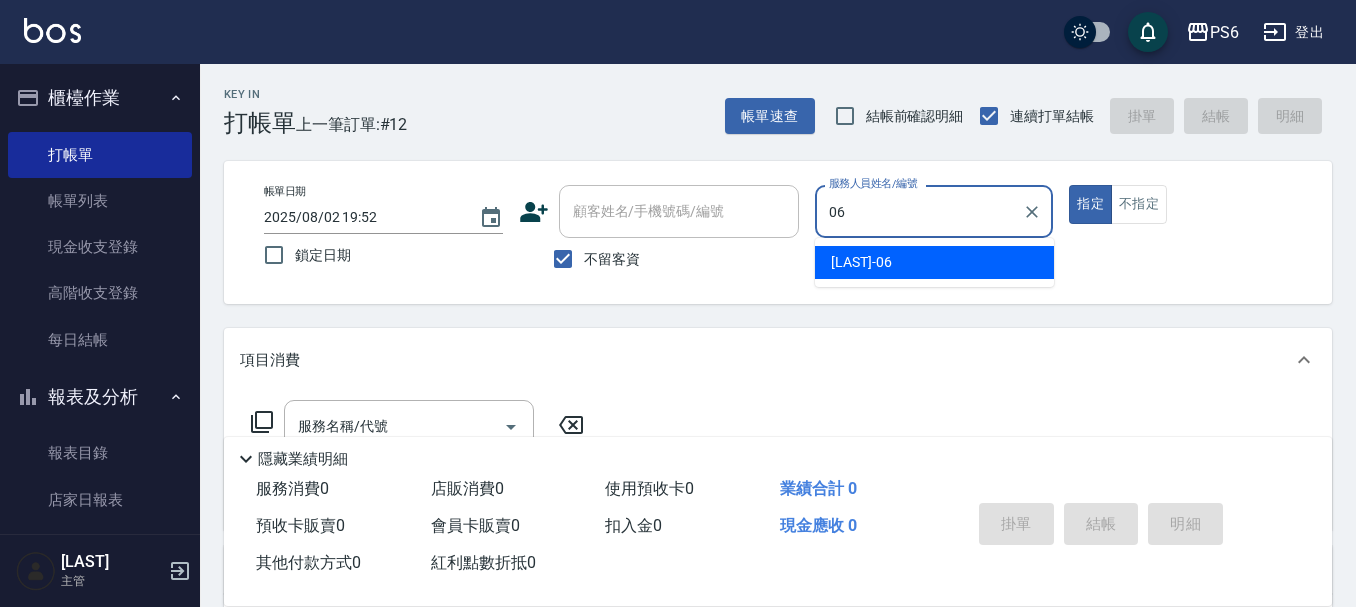 type on "[LAST]-[NUMBER]" 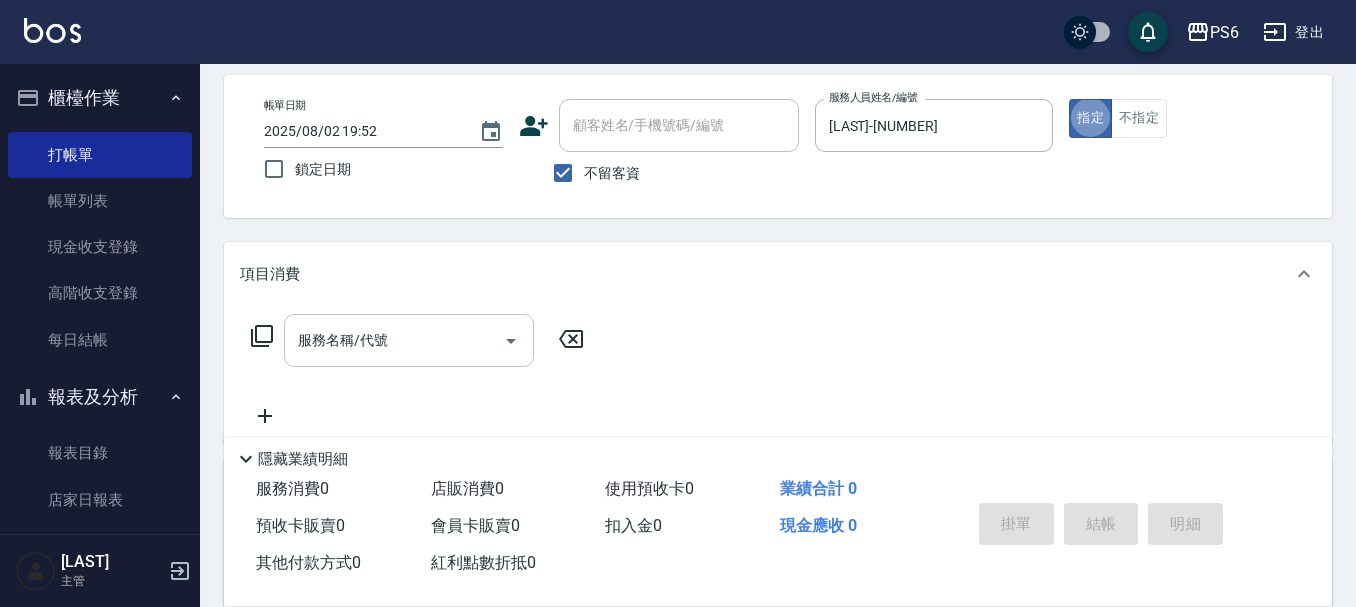 scroll, scrollTop: 200, scrollLeft: 0, axis: vertical 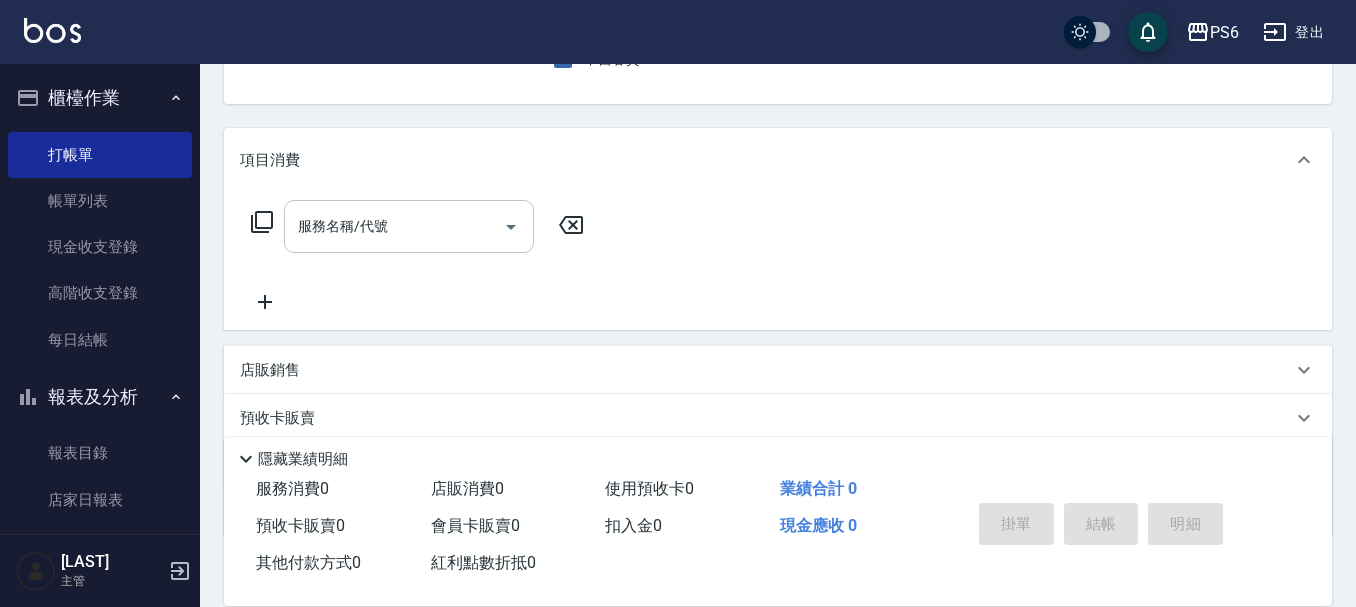 click on "服務名稱/代號" at bounding box center [394, 226] 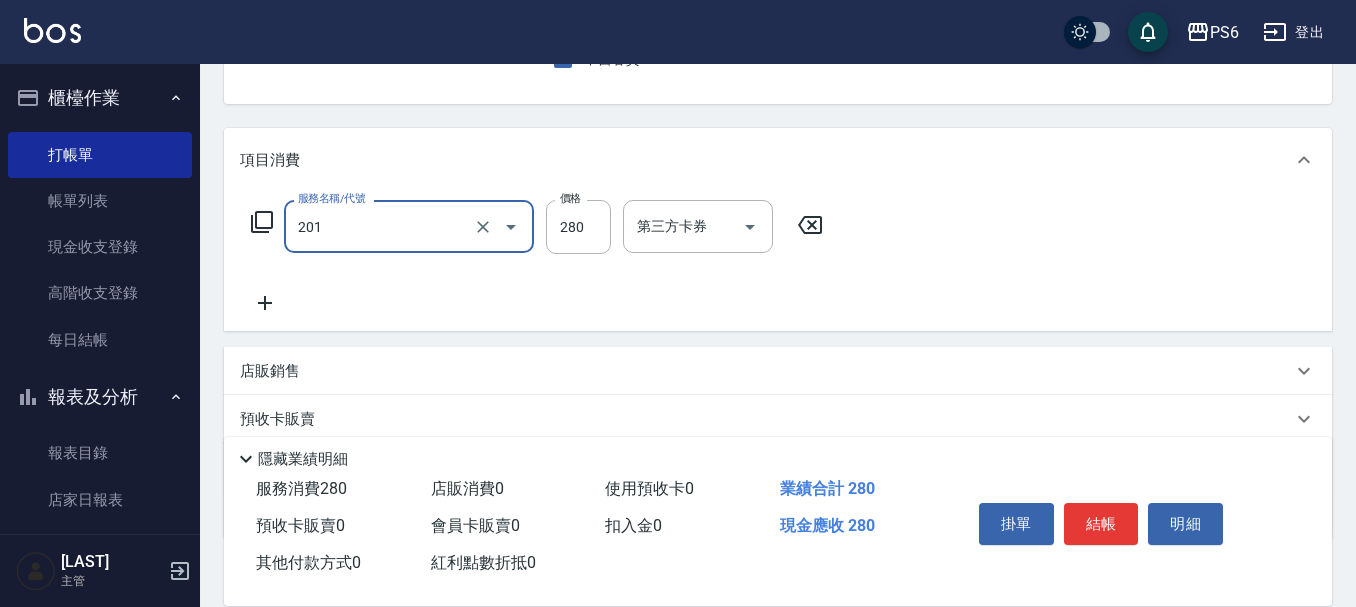 type on "一般洗髮(201)" 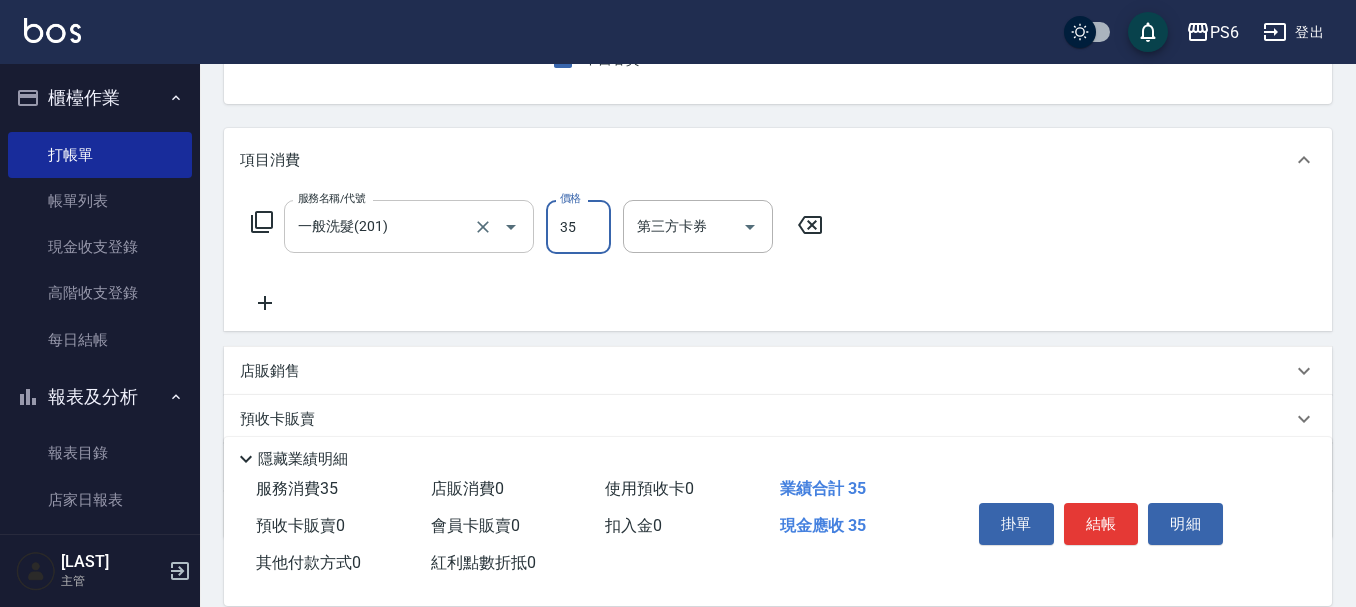 type on "350" 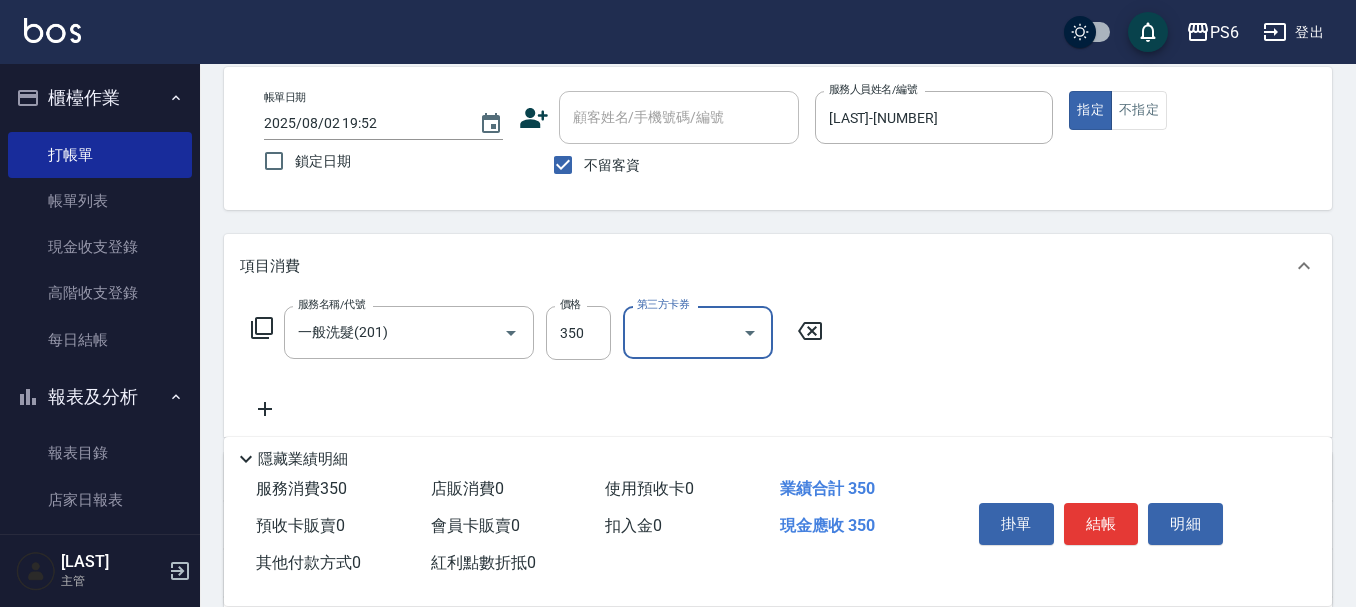 scroll, scrollTop: 0, scrollLeft: 0, axis: both 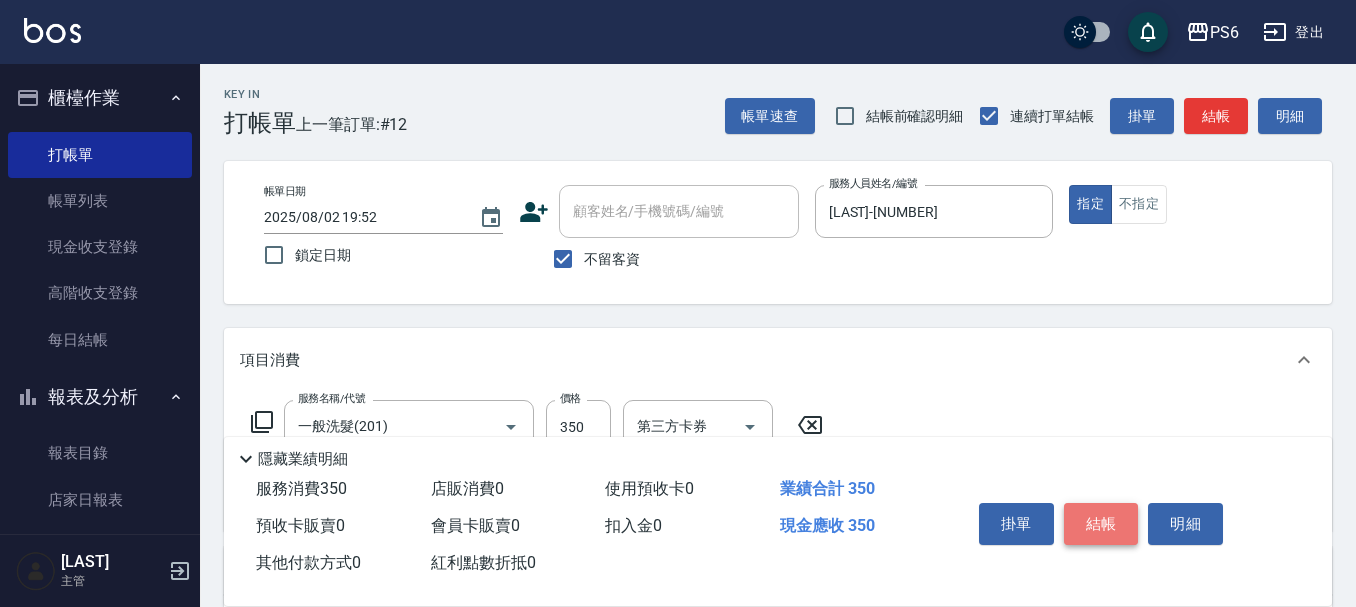 click on "結帳" at bounding box center (1101, 524) 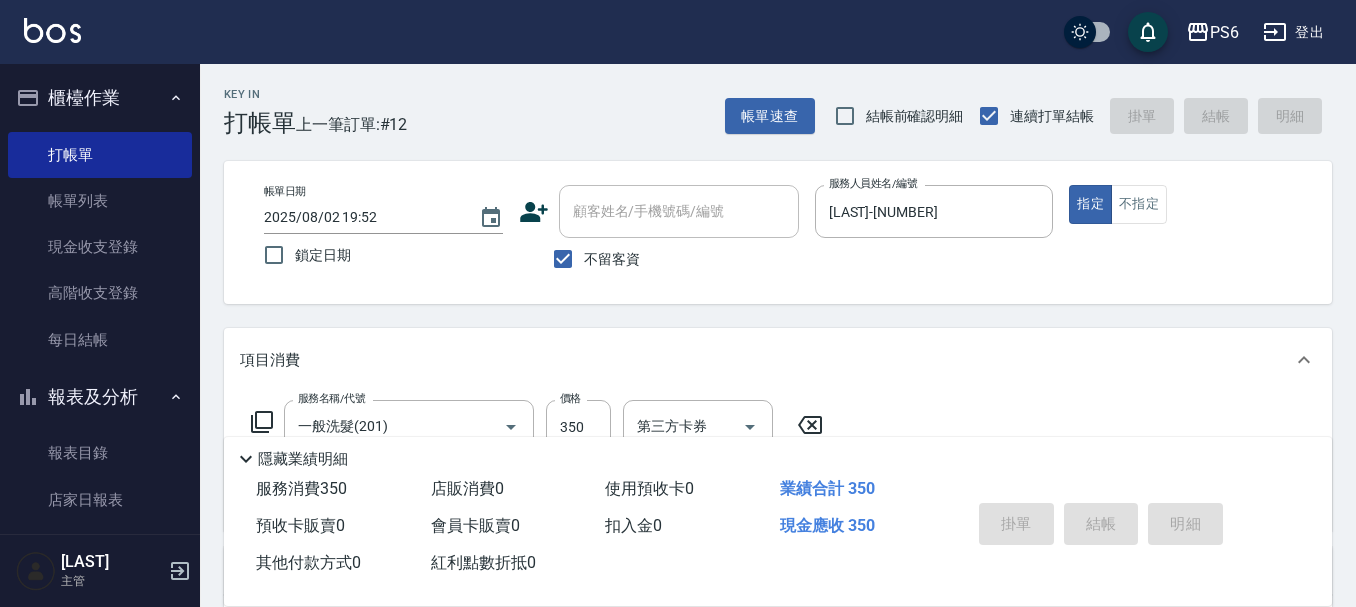 type 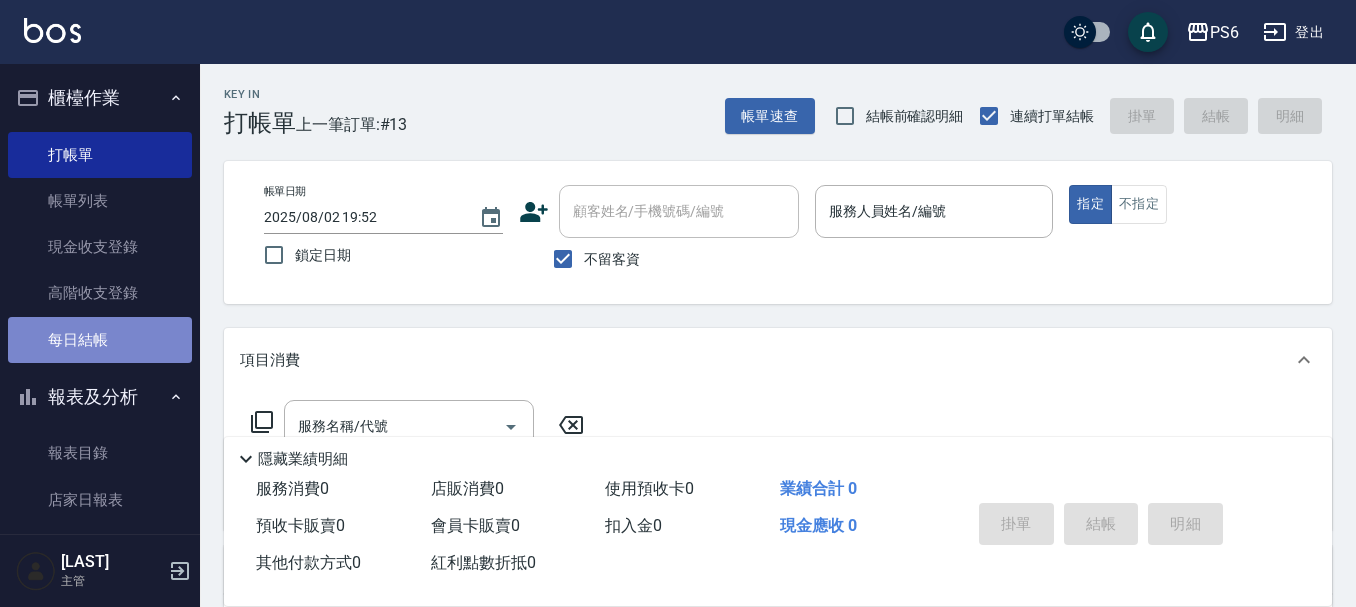 click on "每日結帳" at bounding box center (100, 340) 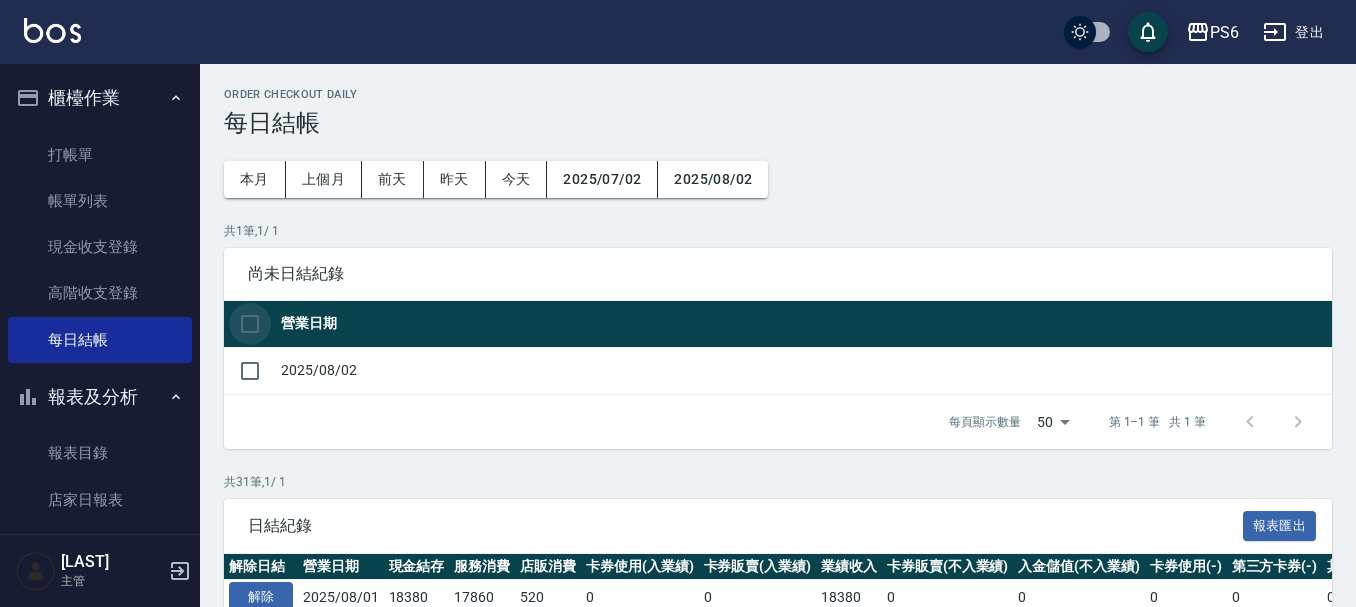 click at bounding box center (250, 324) 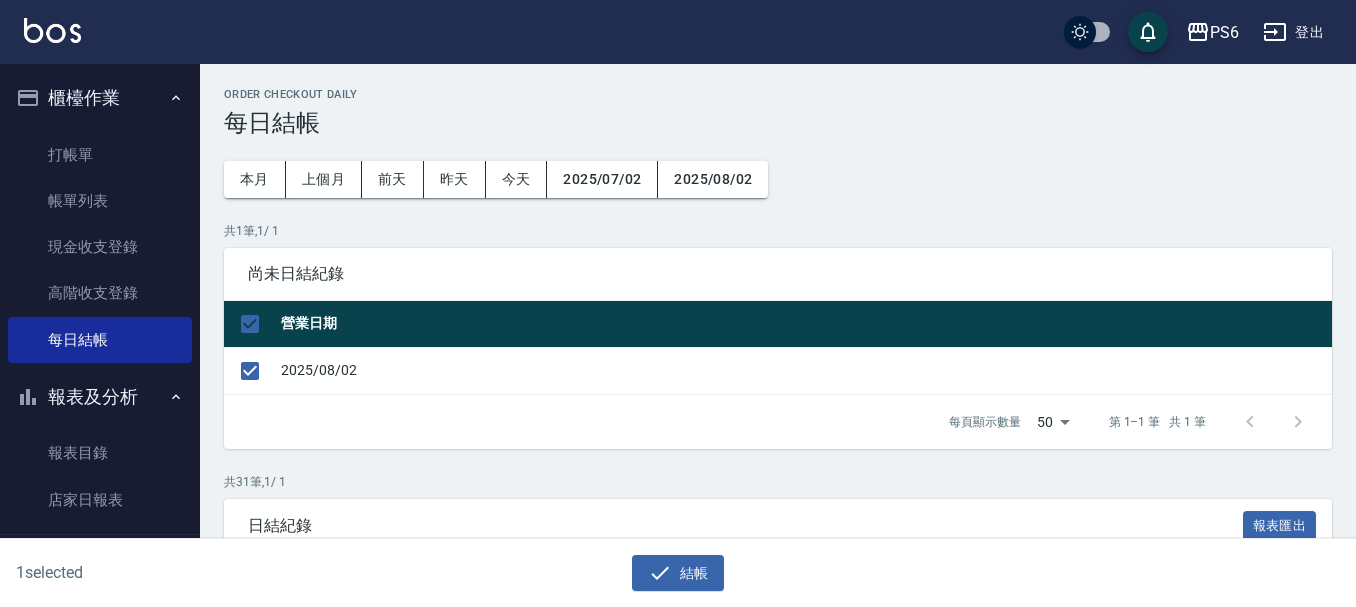 click on "Order checkout daily 每日結帳 本月 上個月 前天 昨天 今天 2025/07/02 2025/08/02 共  1  筆,  1  /   1 尚未日結紀錄 營業日期 2025/08/02 每頁顯示數量 50 50 第 1–1 筆   共 1 筆 1  selected 結帳 共  31  筆,  1  /   1 日結紀錄 報表匯出 解除日結 營業日期 現金結存 服務消費 店販消費 卡券使用(入業績) 卡券販賣(入業績) 業績收入 卡券販賣(不入業績) 入金儲值(不入業績) 卡券使用(-) 第三方卡券(-) 其他付款方式(-) 入金使用(-) 營業現金應收 現金收支收入 現金收支支出(-) 現金自購收入 最後結帳日期 結帳人 解除 2025/08/01 18380 17860 520 0 0 18380 0 0 0 0 0 0 18380 0 0 0 2025/08/01 解除 2025/07/31 19550 19550 0 0 0 19550 0 0 0 0 0 0 19550 0 0 0 2025/08/02 解除 2025/07/30 15749 15749 0 0 0 15749 0 0 0 0 0 0 15749 0 0 0 2025/07/31 解除 2025/07/29 9097 12697 0 0 0 12697 0 0 0 0 -3600 0 9097 0 0 0 2025/07/29 解除 2025/07/28 31739 31739 0 0 0 31739 0 0 0 0 0 0 31739 0 0 0" at bounding box center [778, 928] 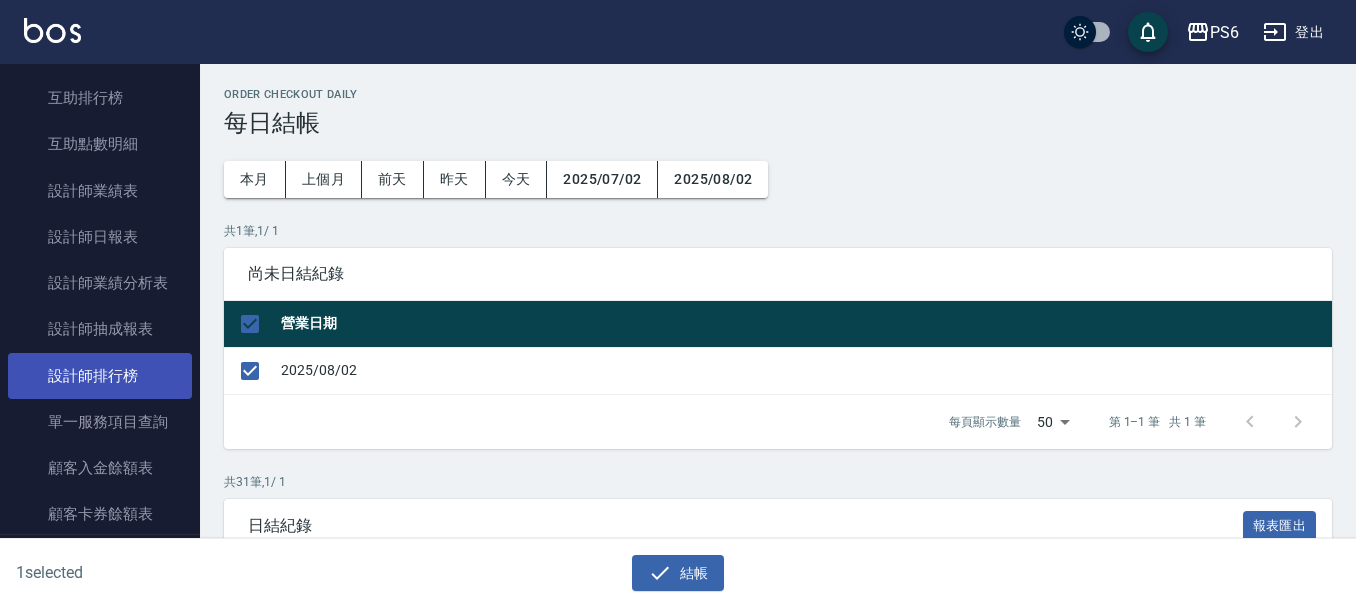 scroll, scrollTop: 500, scrollLeft: 0, axis: vertical 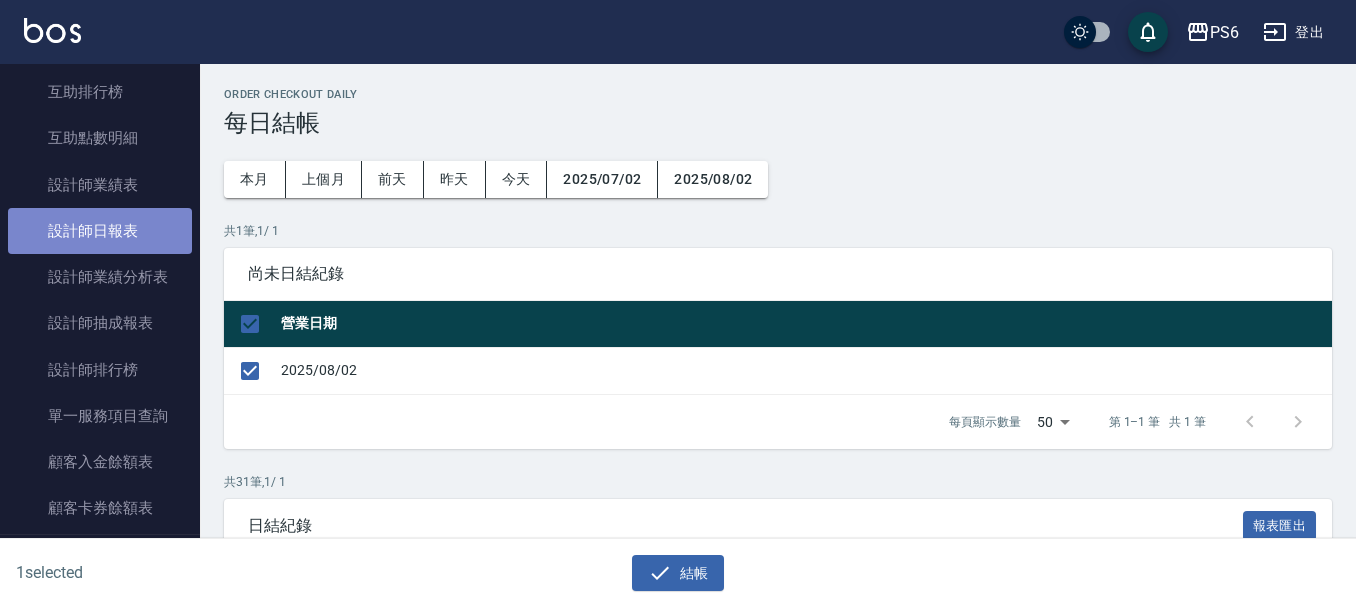 click on "設計師日報表" at bounding box center (100, 231) 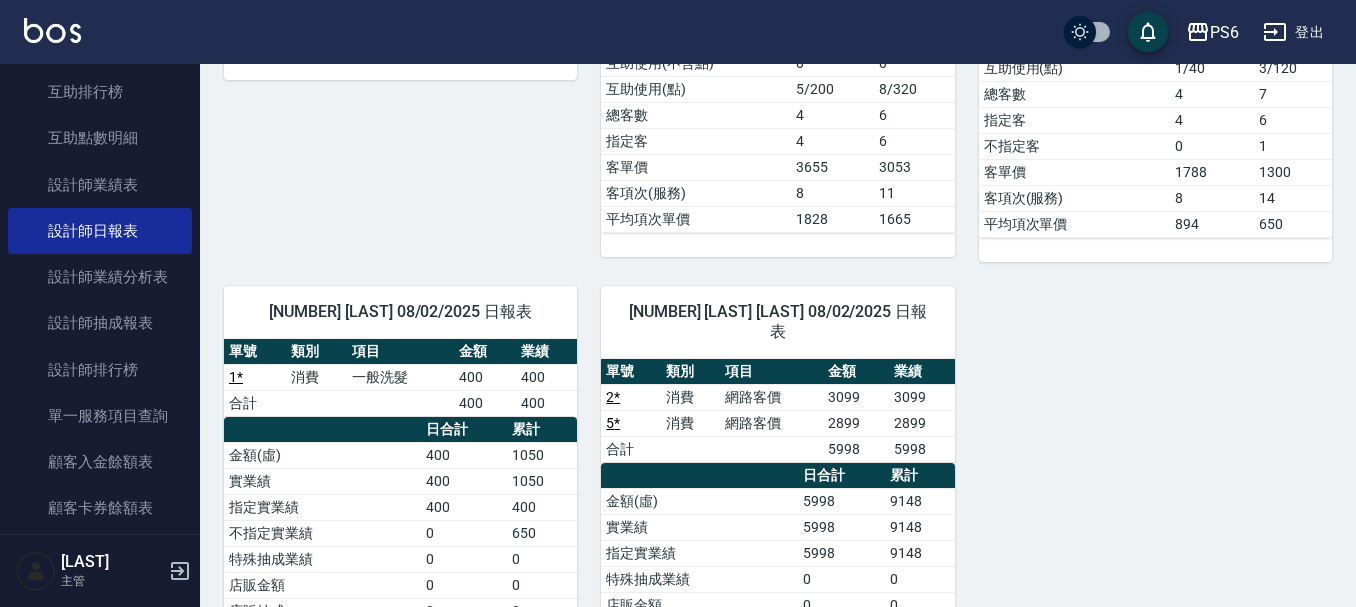 scroll, scrollTop: 800, scrollLeft: 0, axis: vertical 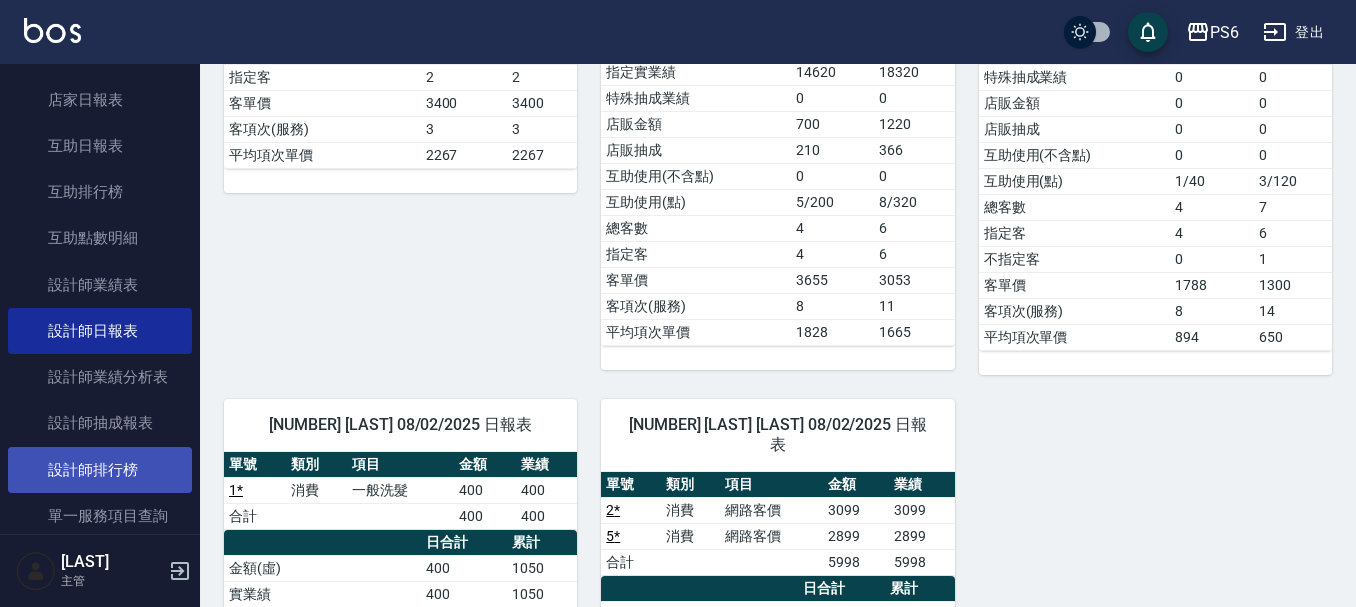 click on "設計師排行榜" at bounding box center [100, 470] 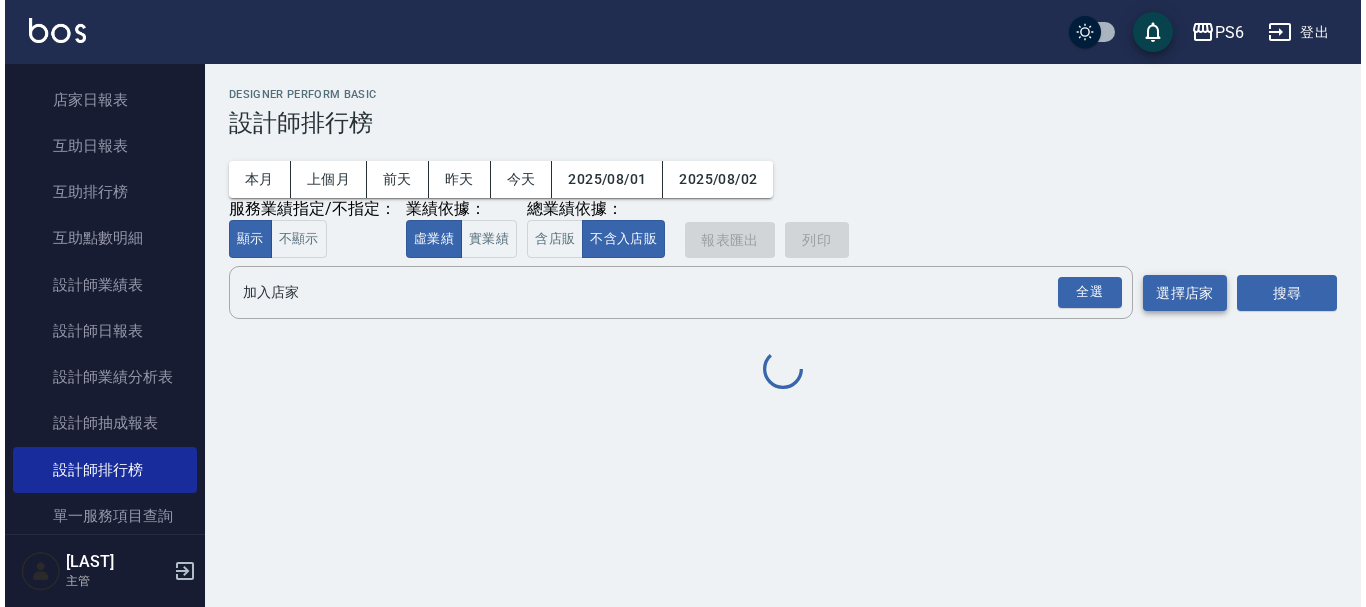 scroll, scrollTop: 0, scrollLeft: 0, axis: both 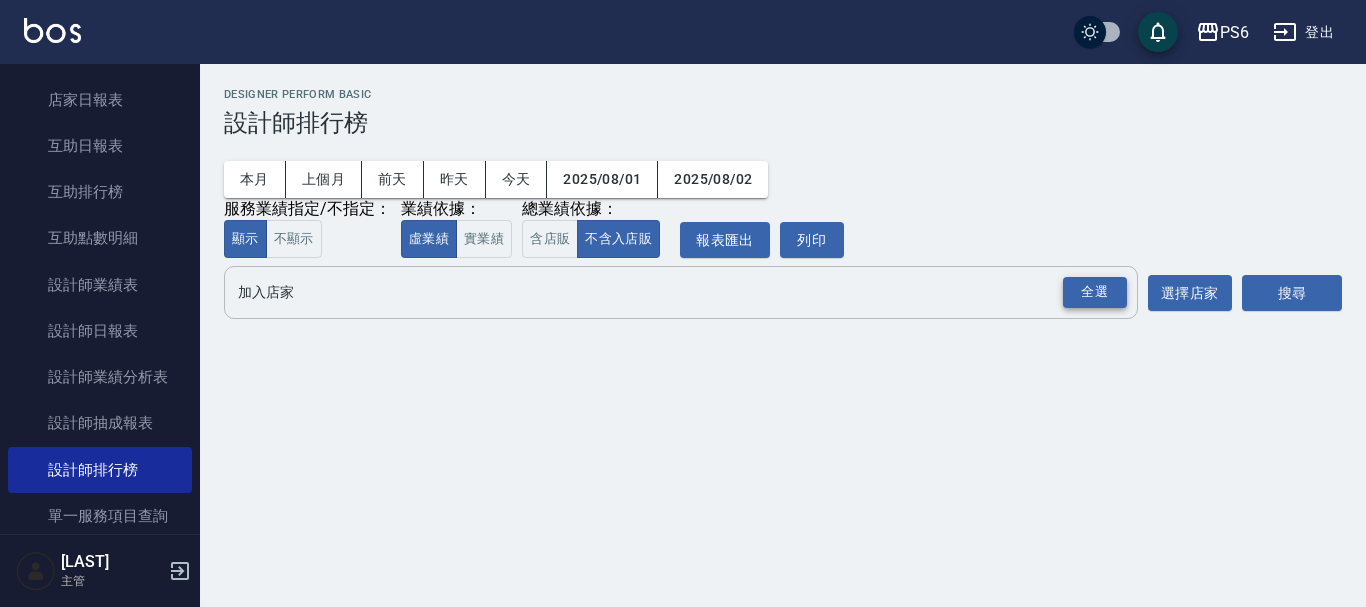click on "全選" at bounding box center (1095, 292) 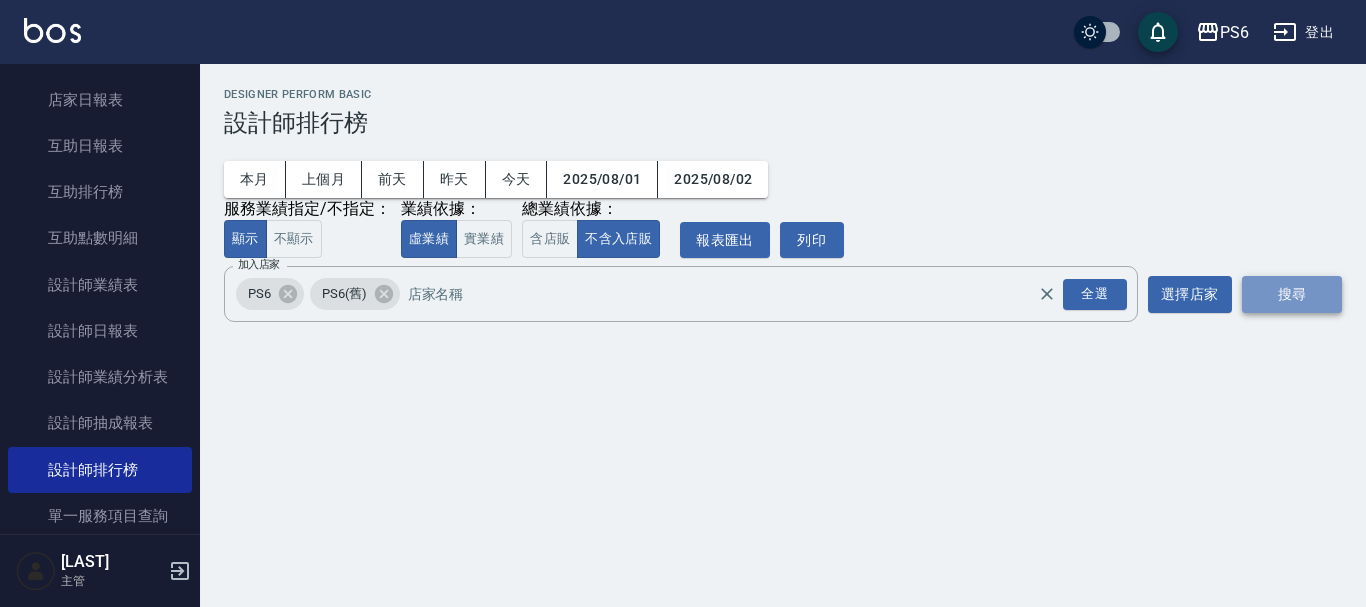 click on "搜尋" at bounding box center (1292, 294) 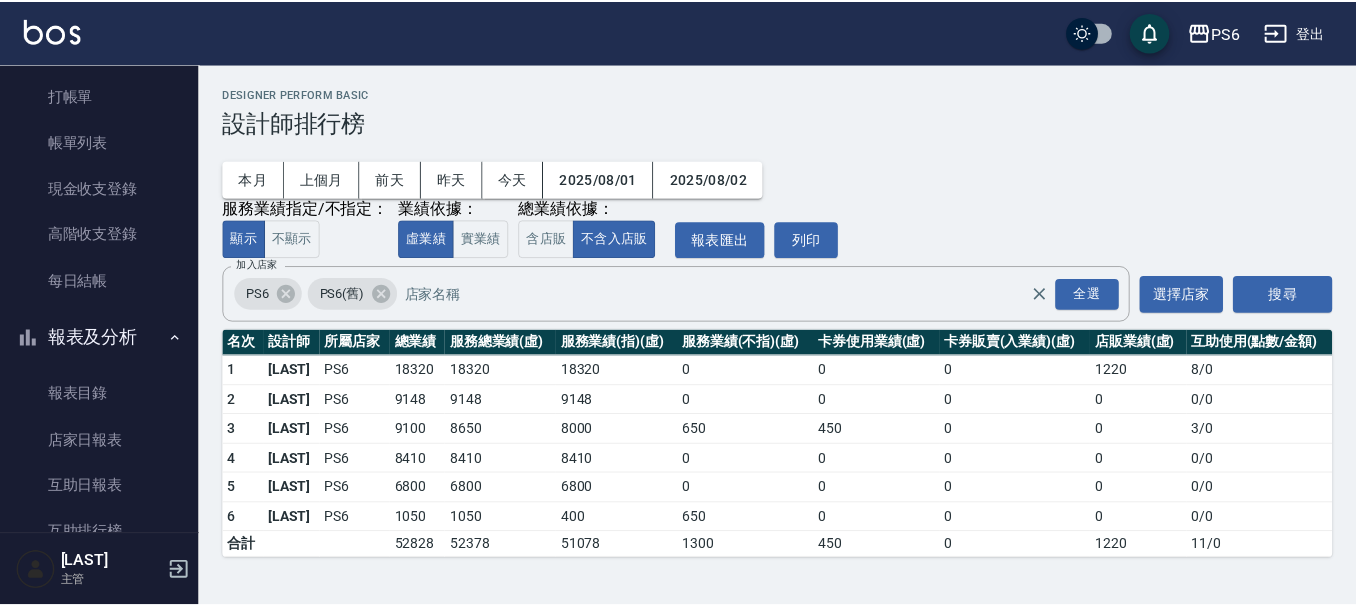 scroll, scrollTop: 0, scrollLeft: 0, axis: both 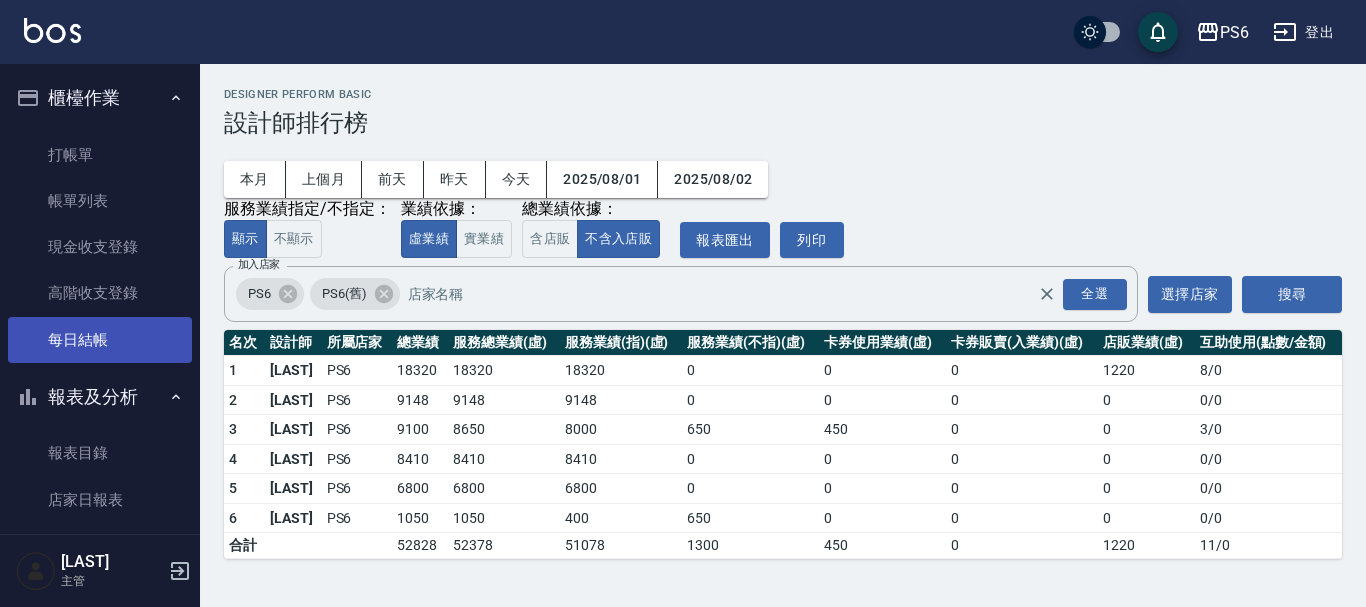 click on "每日結帳" at bounding box center [100, 340] 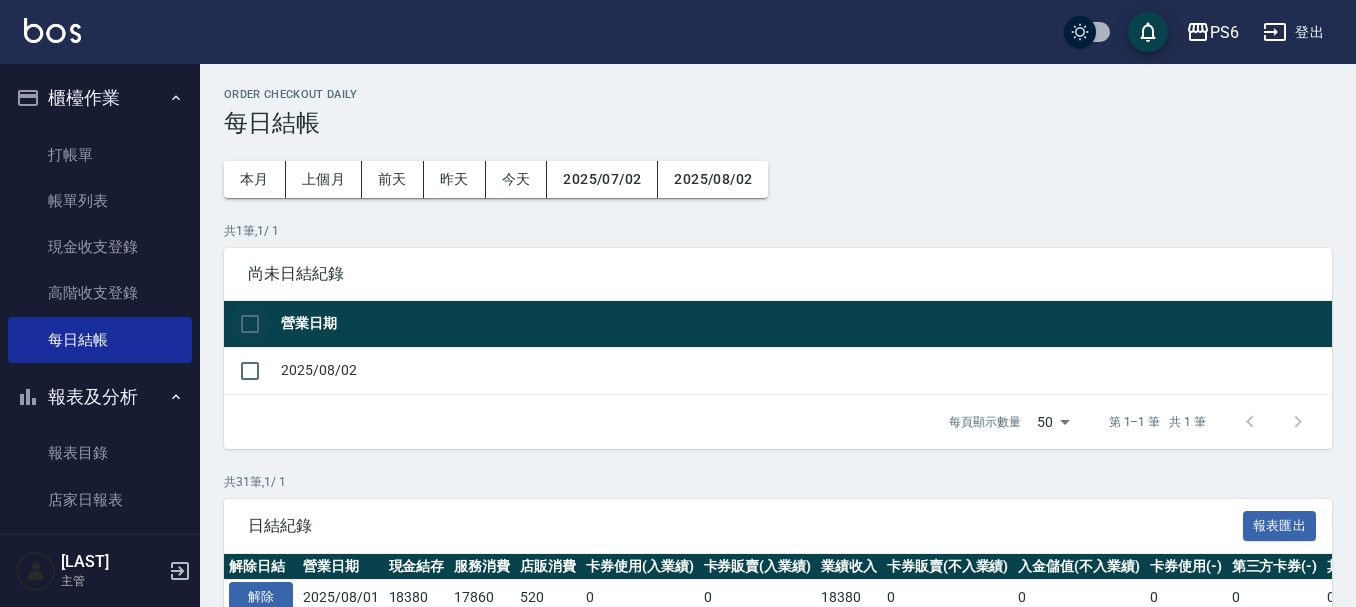 click at bounding box center (250, 324) 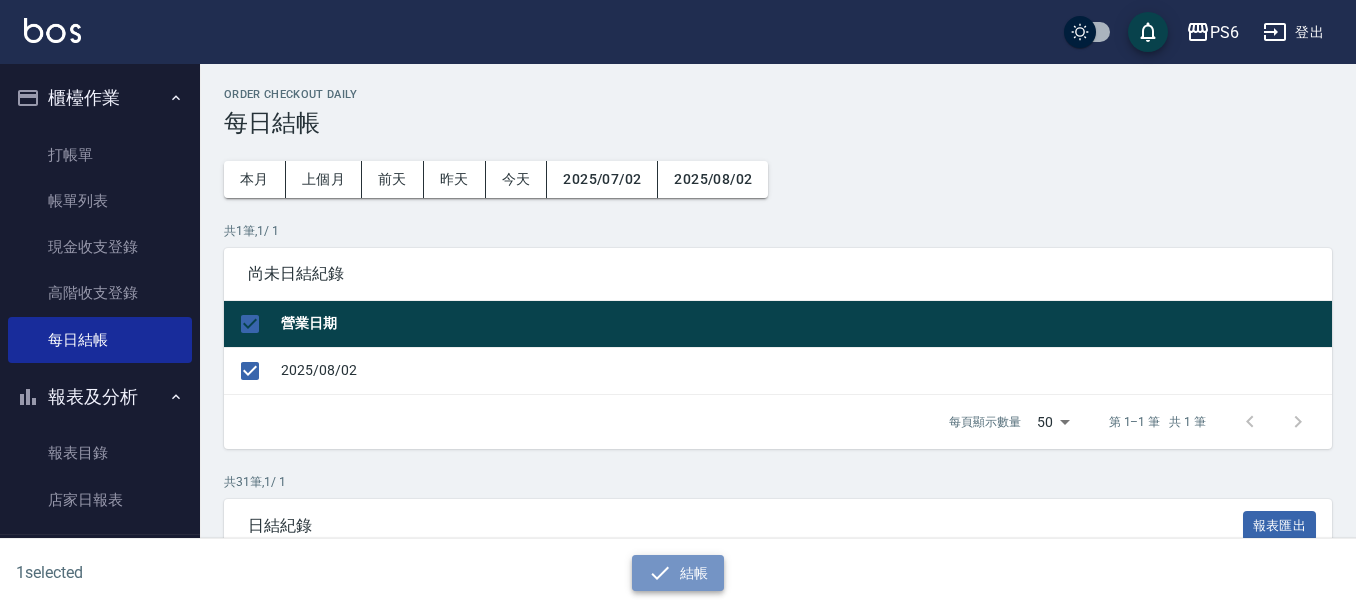 click on "結帳" at bounding box center (678, 573) 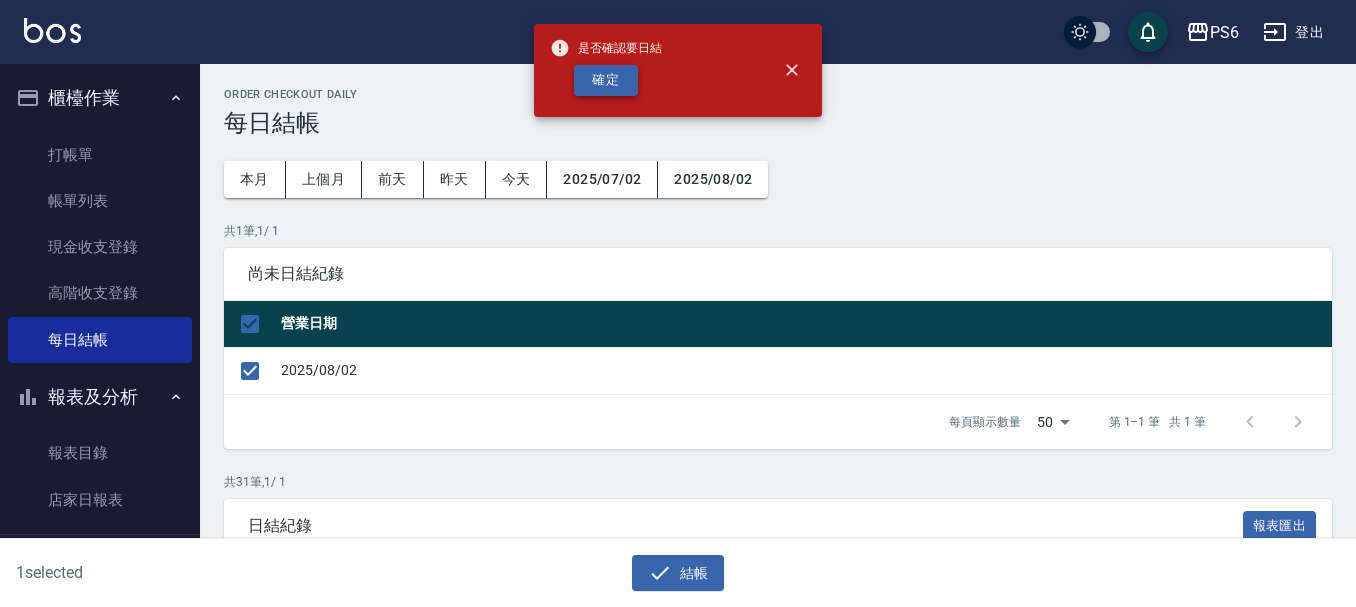 click on "確定" at bounding box center (606, 80) 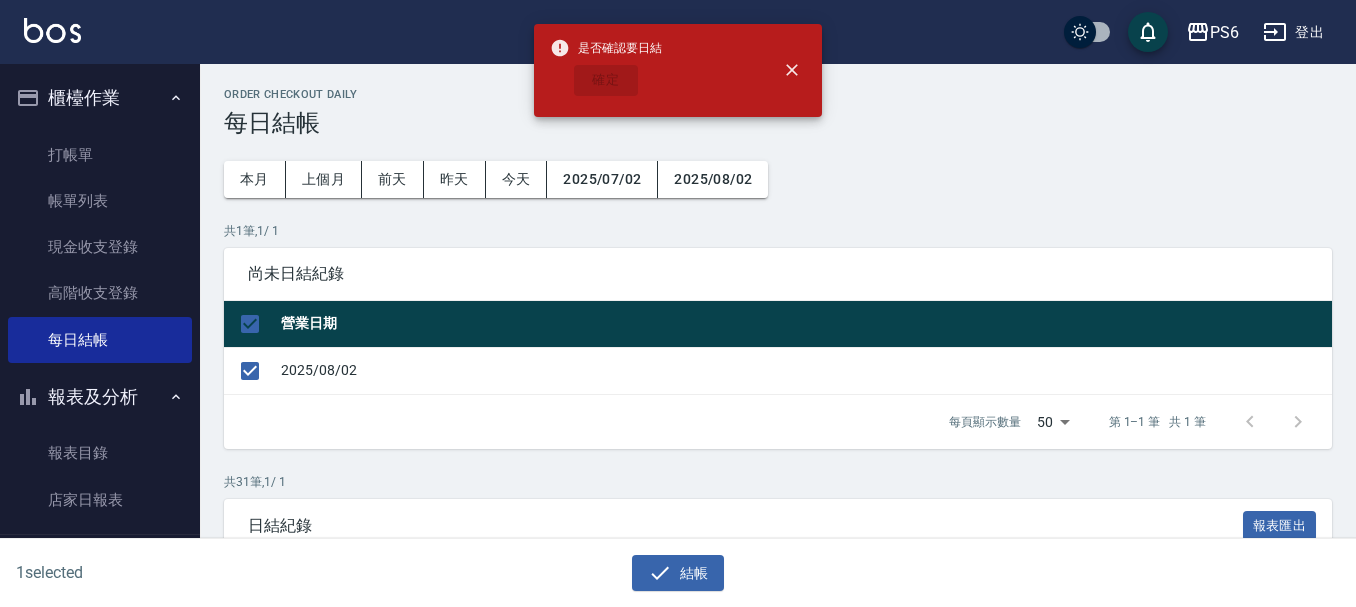 checkbox on "false" 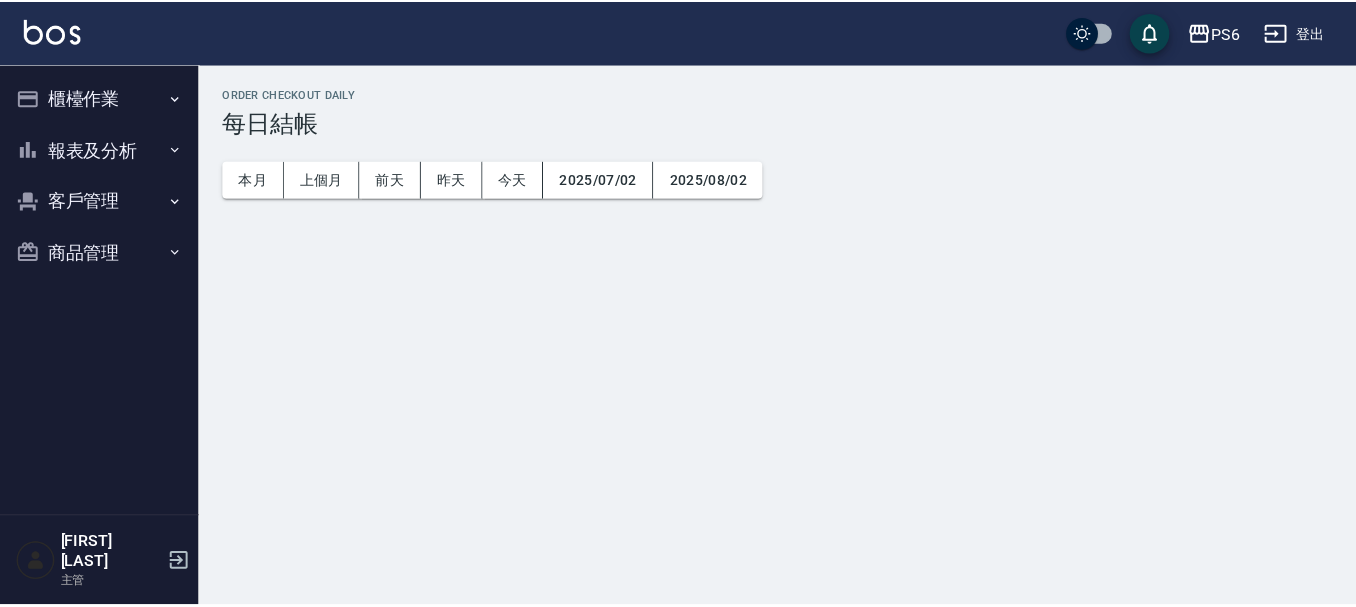 scroll, scrollTop: 0, scrollLeft: 0, axis: both 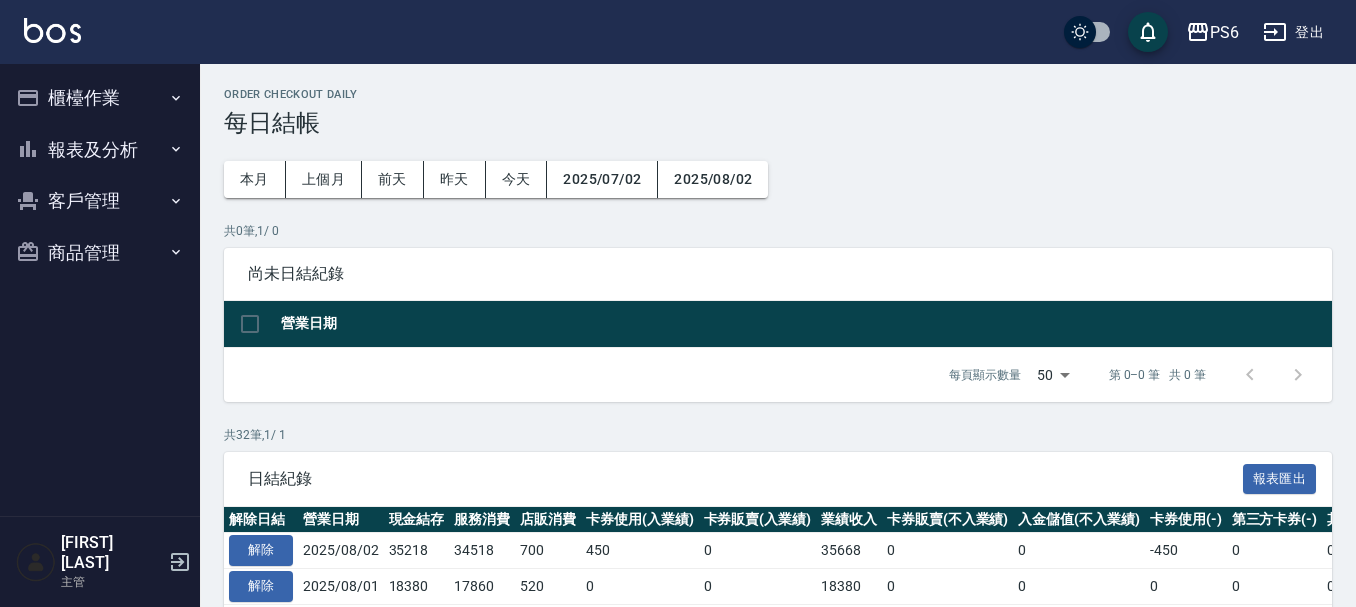 click on "報表及分析" at bounding box center [100, 150] 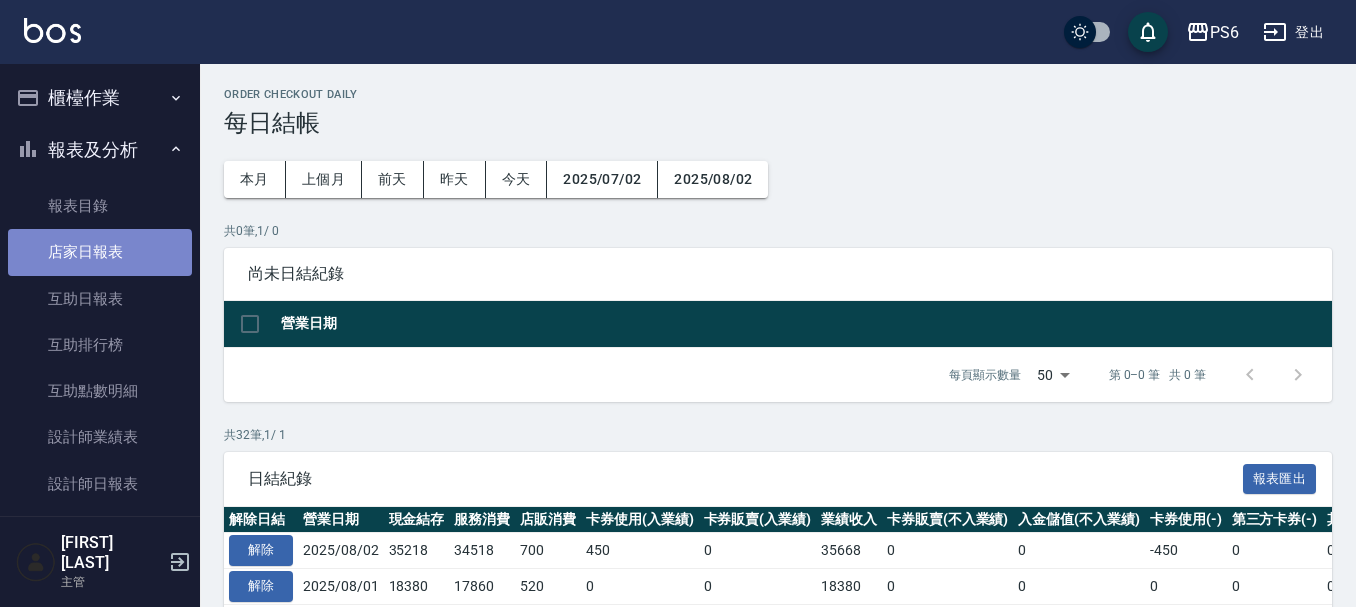 click on "店家日報表" at bounding box center (100, 252) 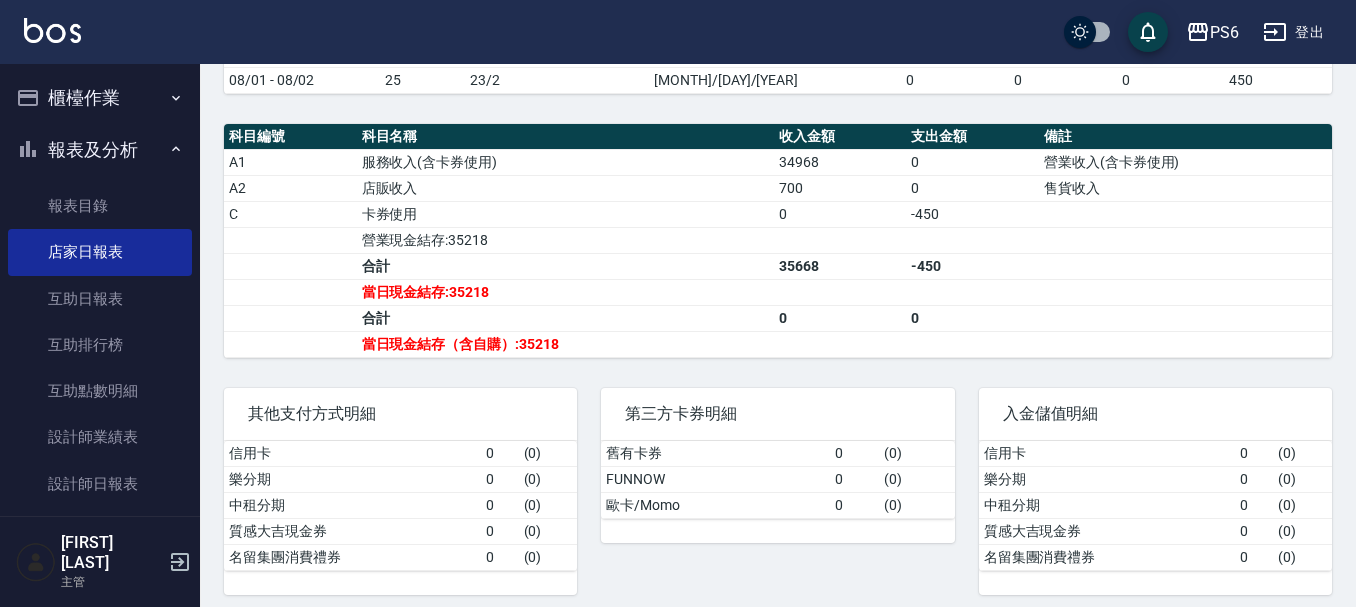 scroll, scrollTop: 600, scrollLeft: 0, axis: vertical 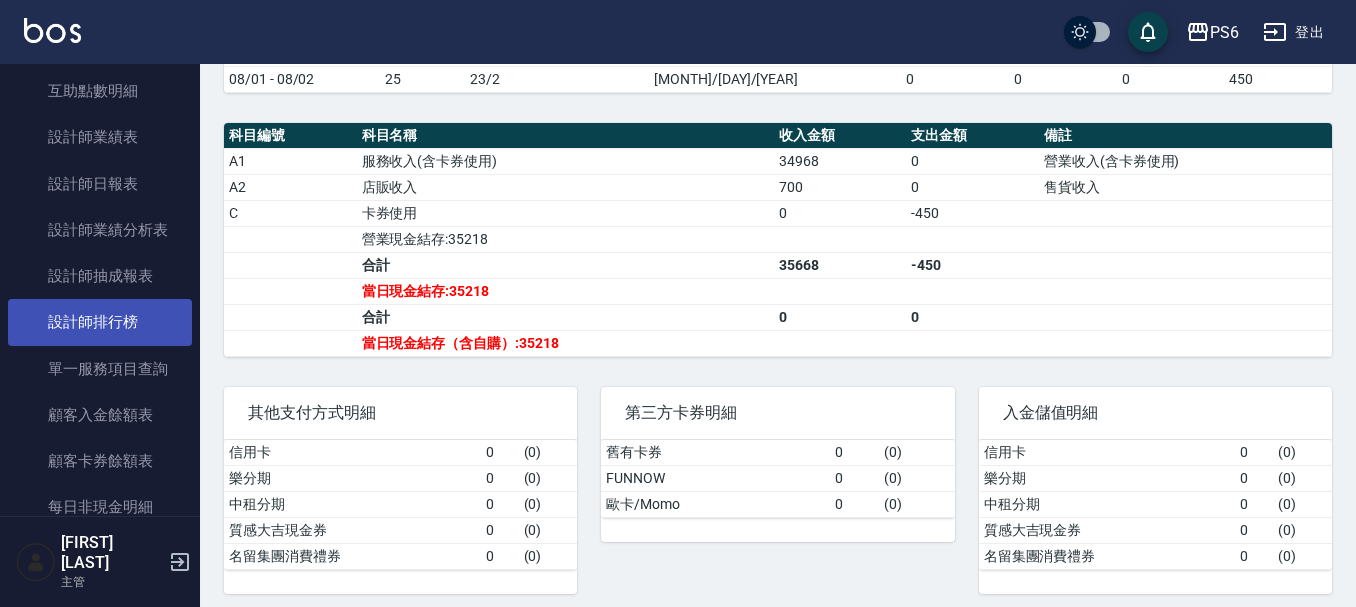 click on "設計師排行榜" at bounding box center [100, 322] 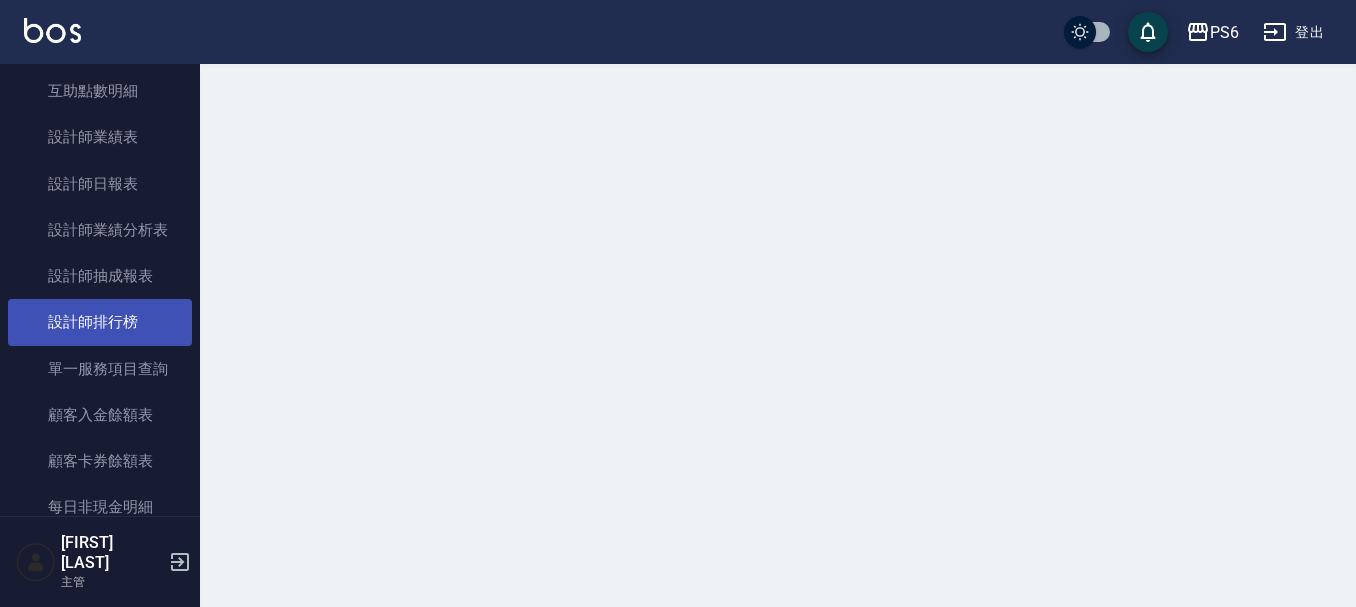 scroll, scrollTop: 0, scrollLeft: 0, axis: both 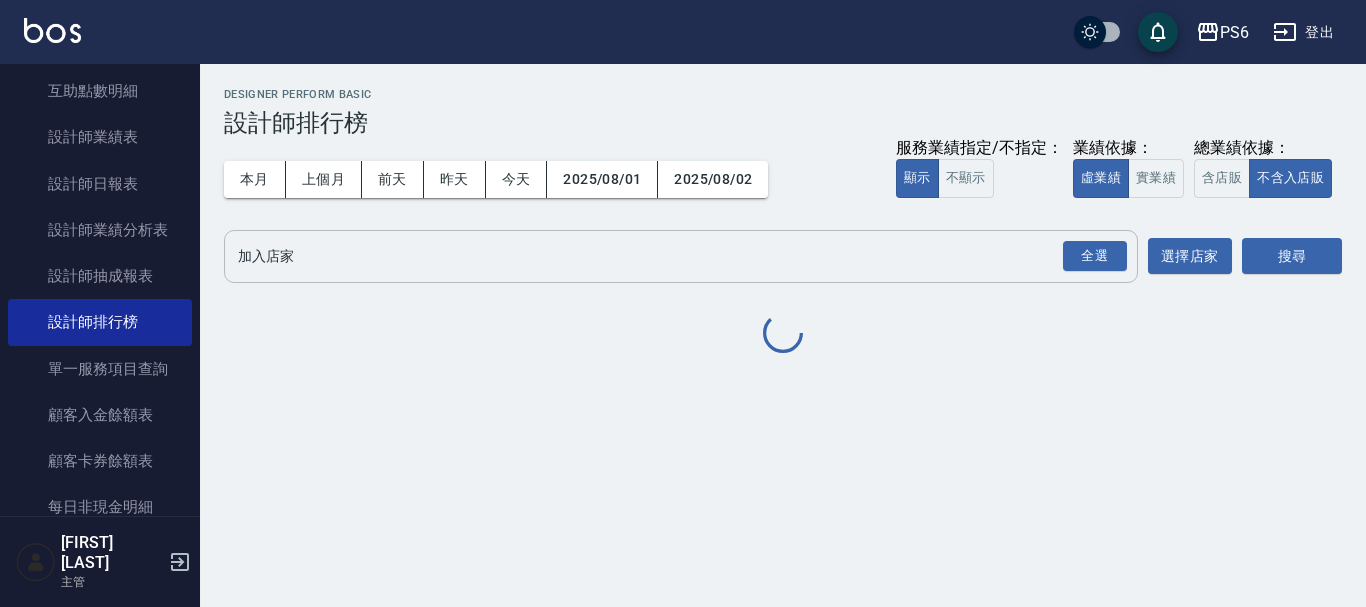 click on "加入店家" at bounding box center [666, 256] 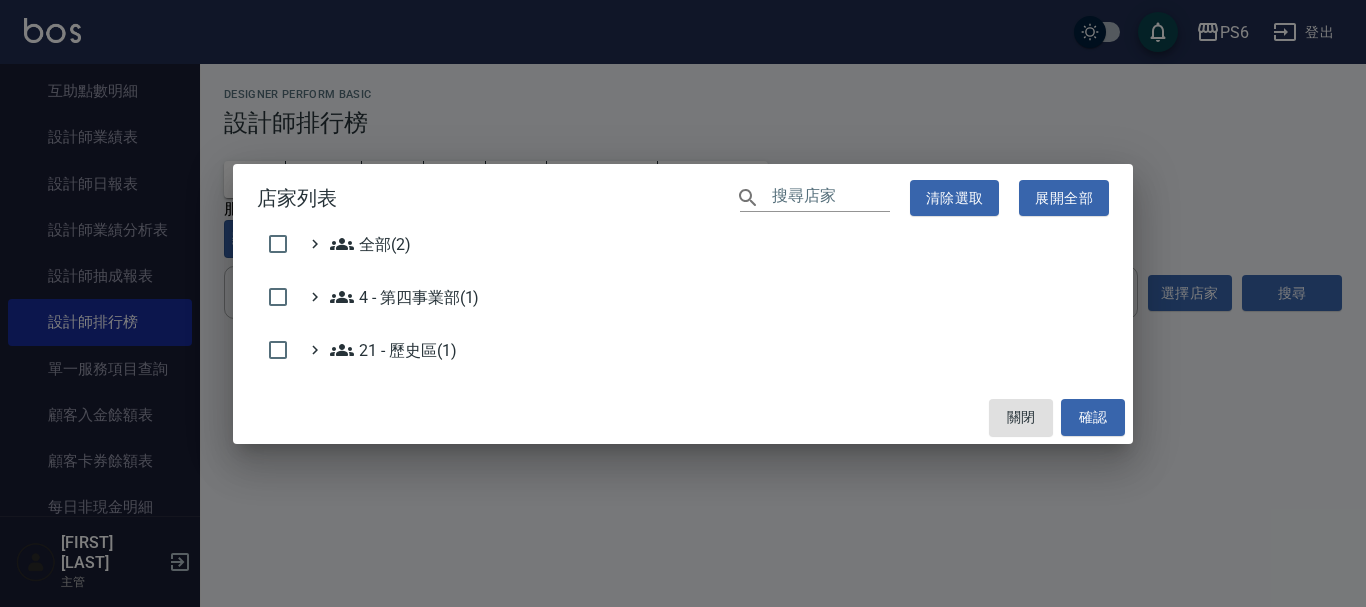 drag, startPoint x: 1082, startPoint y: 130, endPoint x: 1033, endPoint y: 261, distance: 139.86423 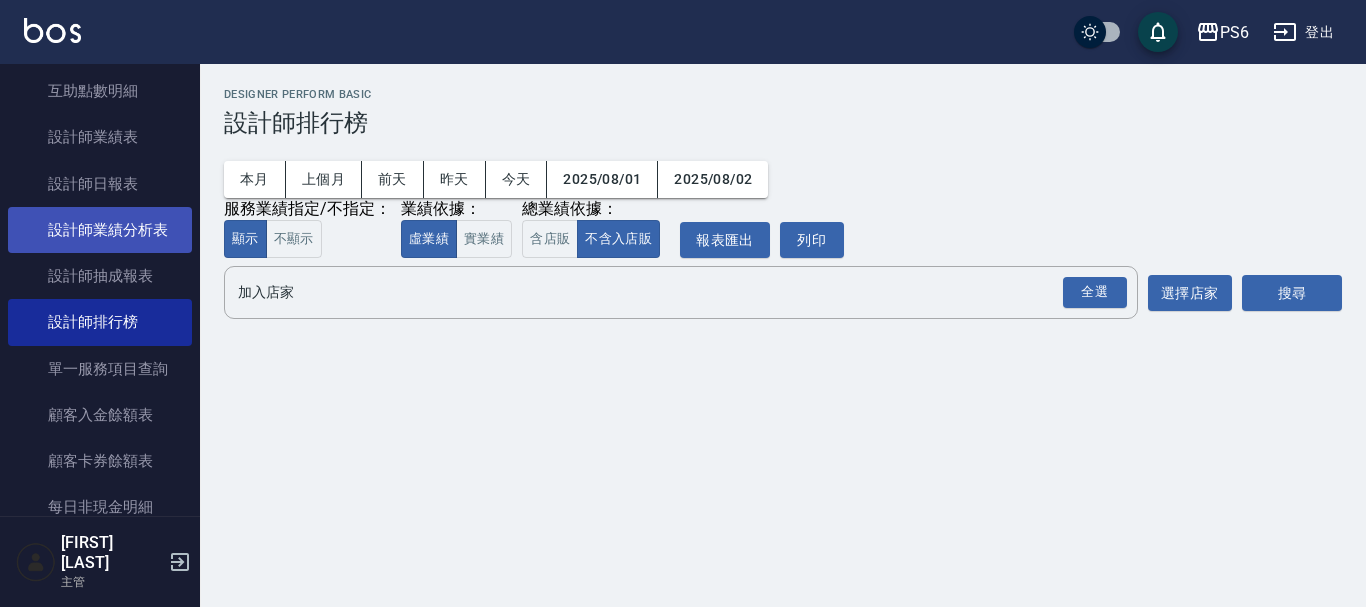 click on "設計師業績分析表" at bounding box center [100, 230] 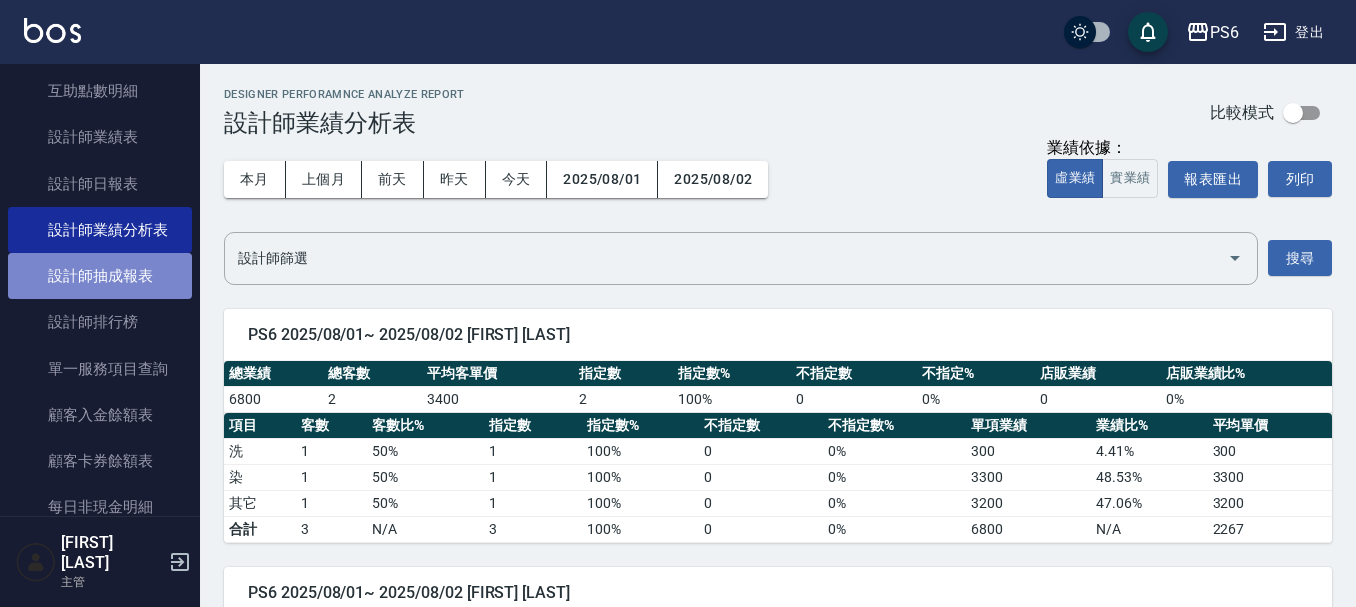 click on "設計師抽成報表" at bounding box center (100, 276) 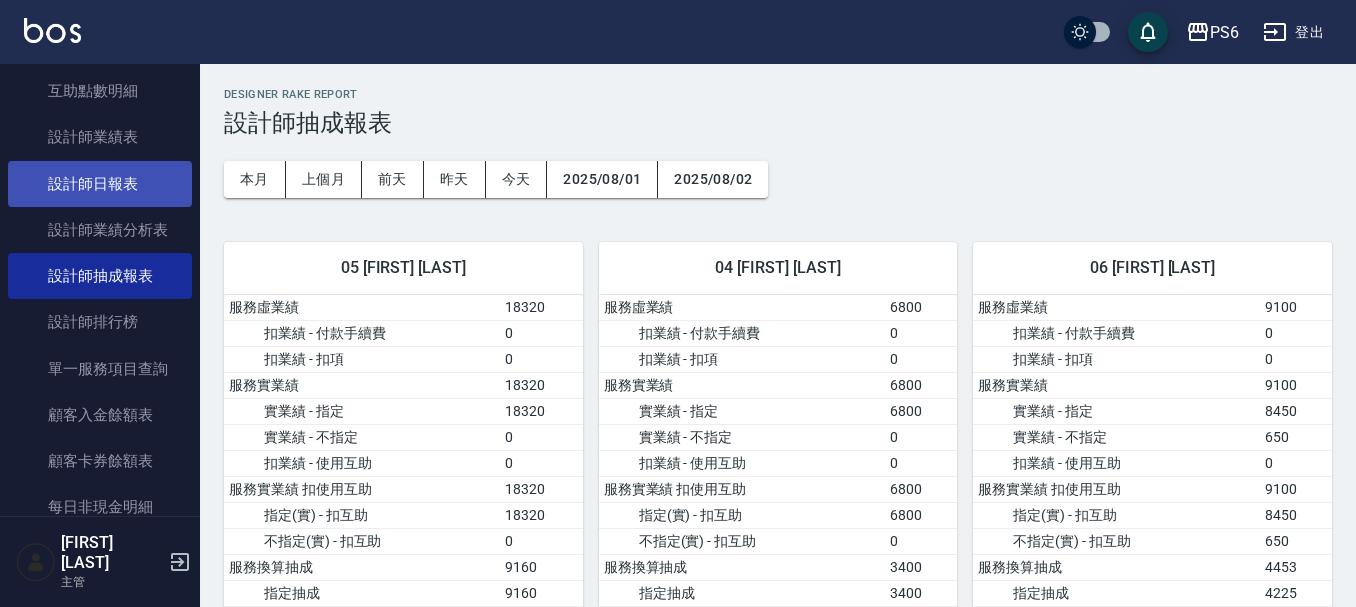 click on "設計師日報表" at bounding box center [100, 184] 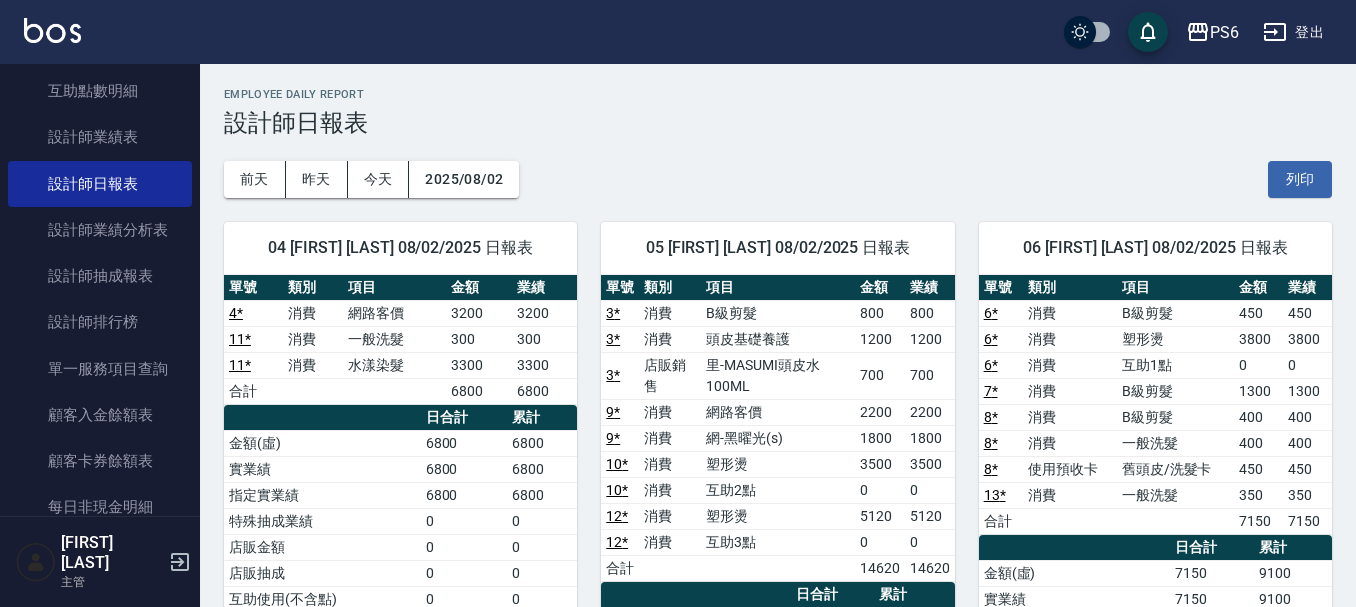 scroll, scrollTop: 100, scrollLeft: 0, axis: vertical 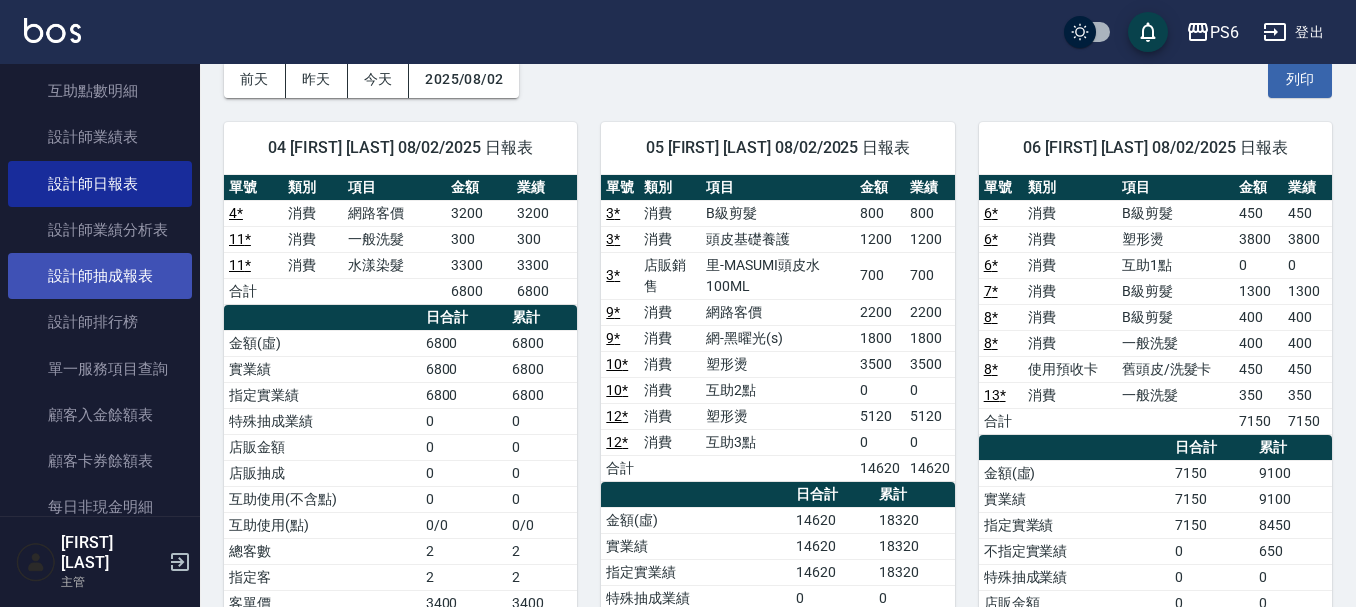 click on "設計師抽成報表" at bounding box center [100, 276] 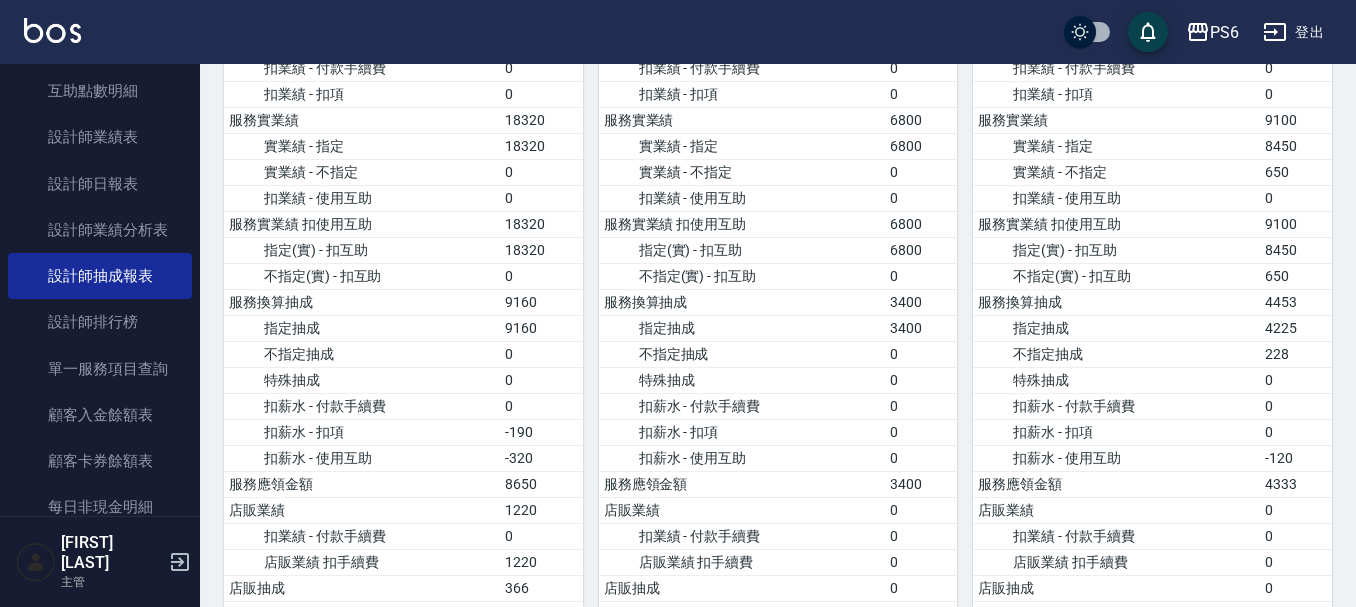 scroll, scrollTop: 300, scrollLeft: 0, axis: vertical 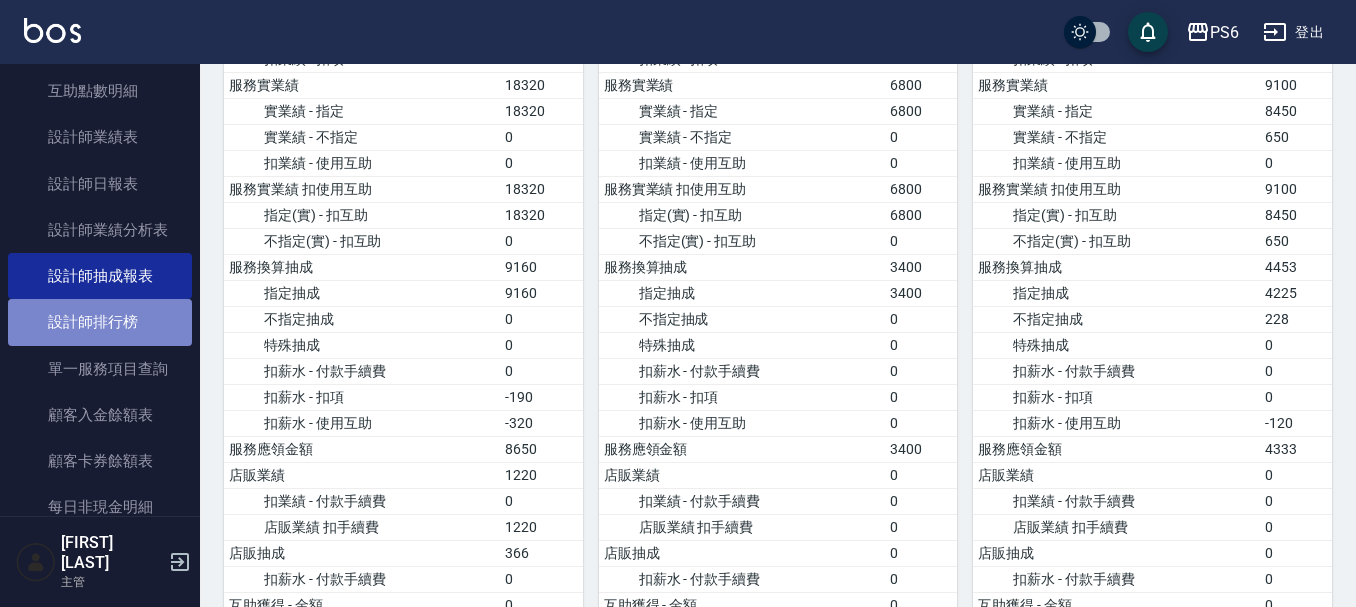 click on "設計師排行榜" at bounding box center (100, 322) 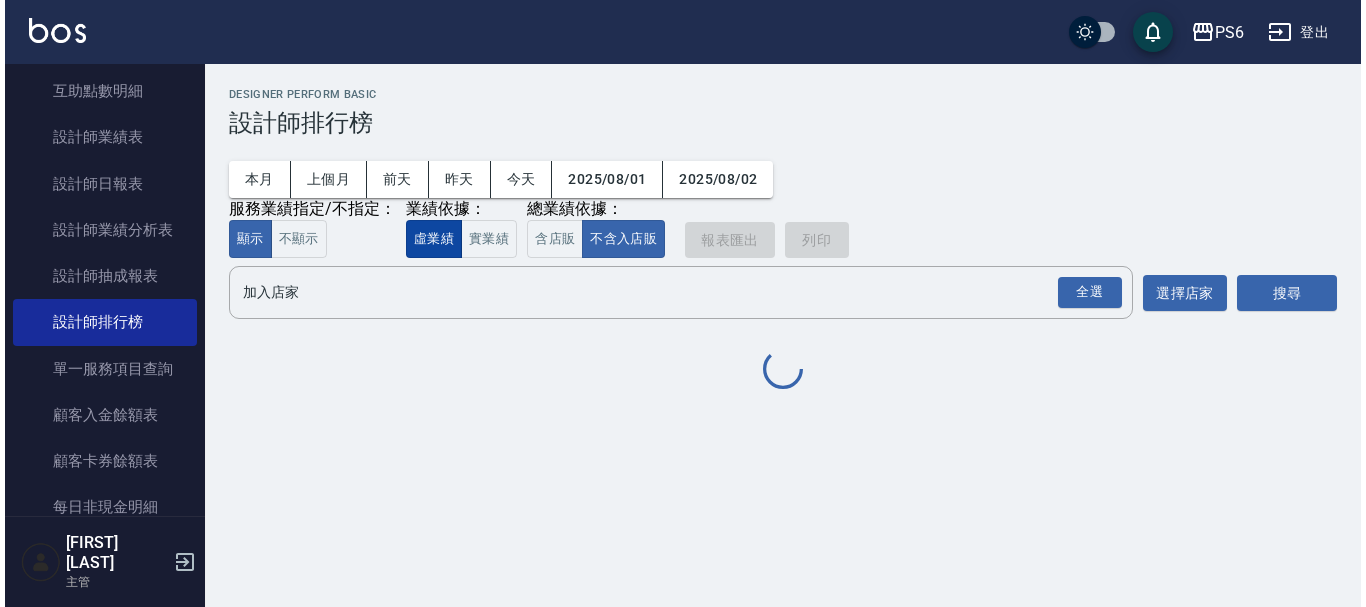 scroll, scrollTop: 0, scrollLeft: 0, axis: both 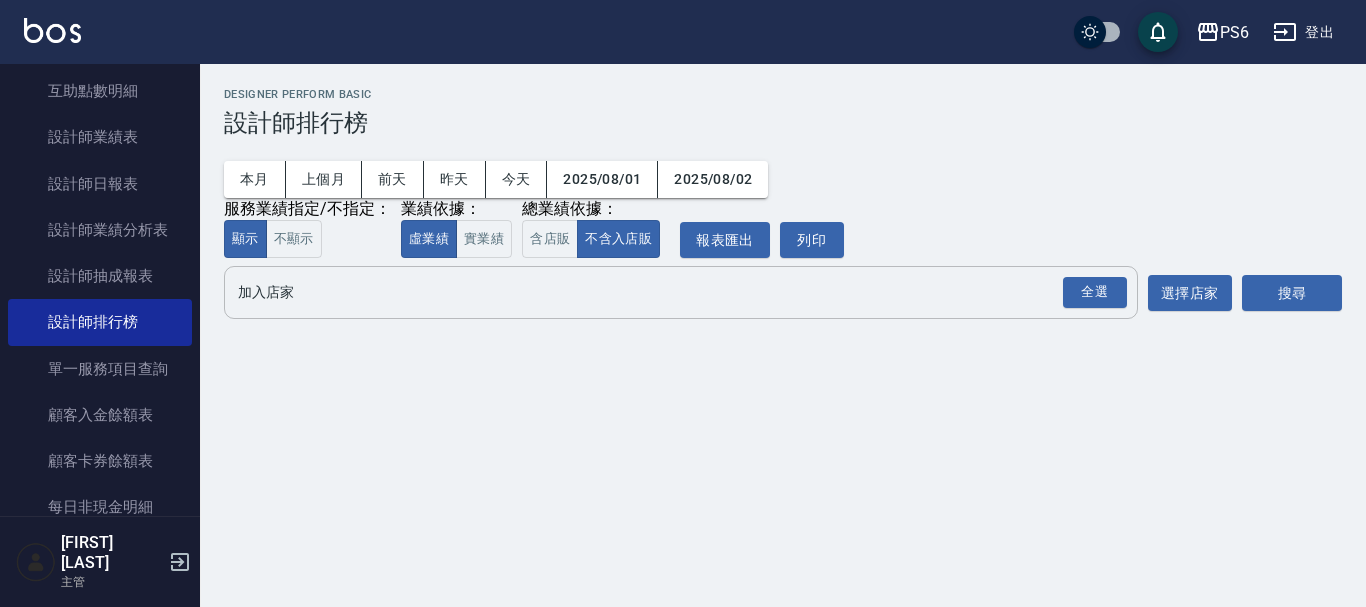 click on "加入店家" at bounding box center (666, 292) 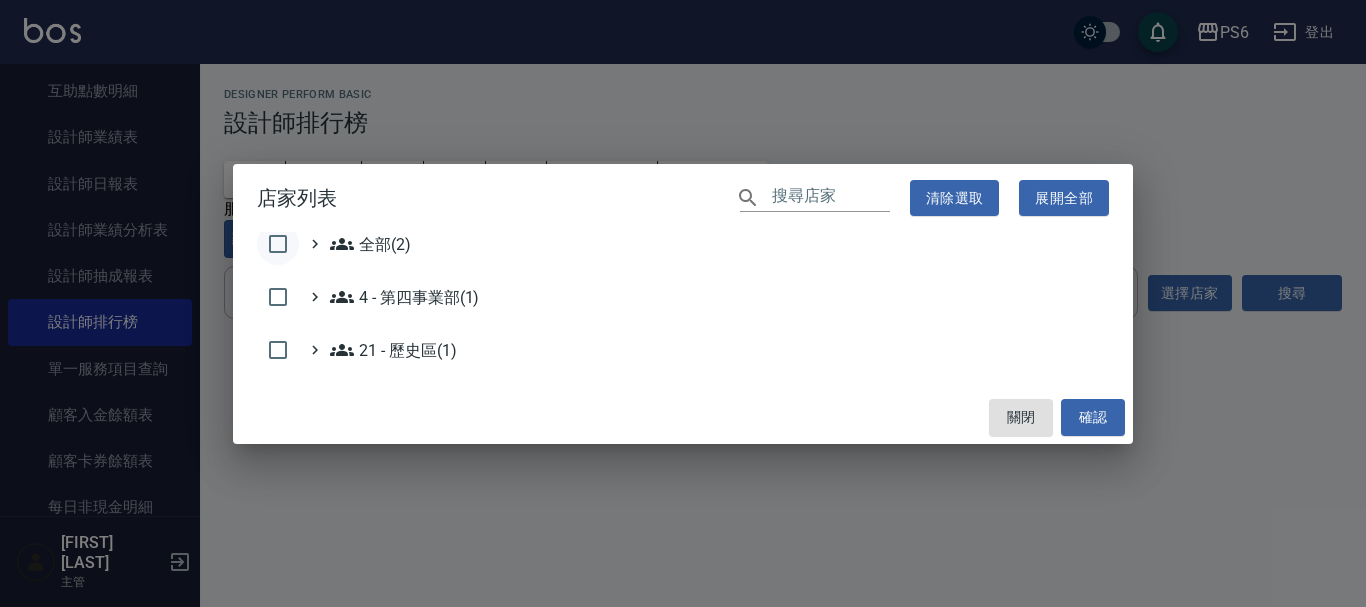 click at bounding box center (278, 244) 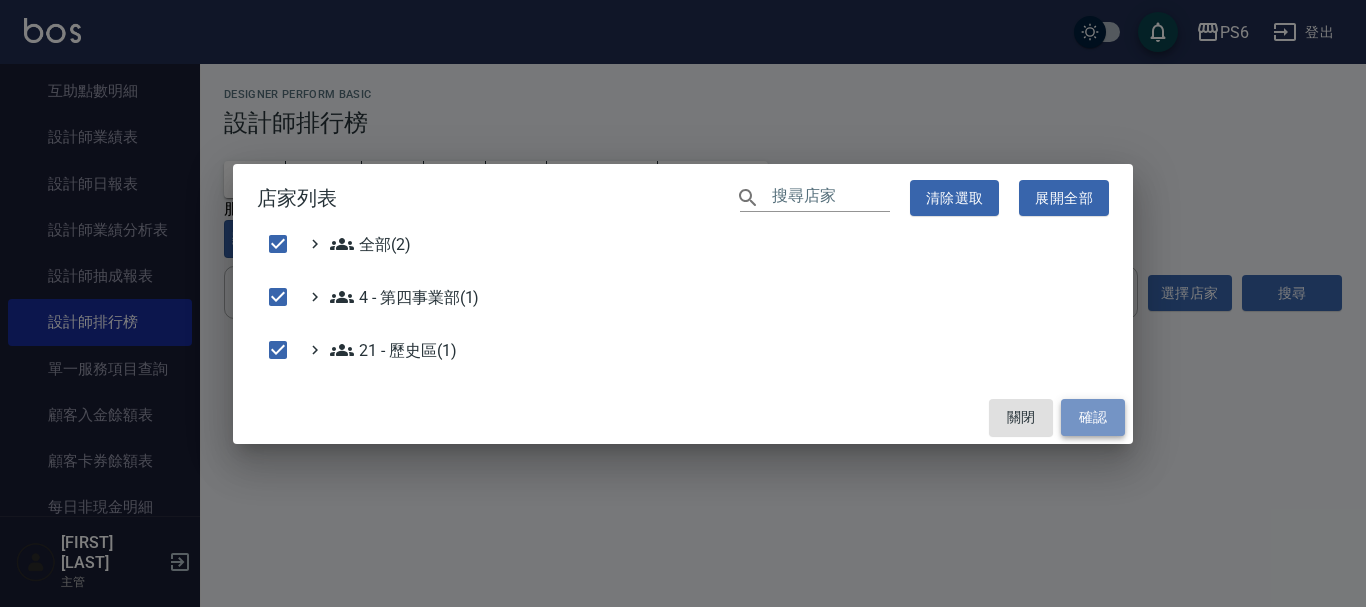 click on "確認" at bounding box center (1093, 417) 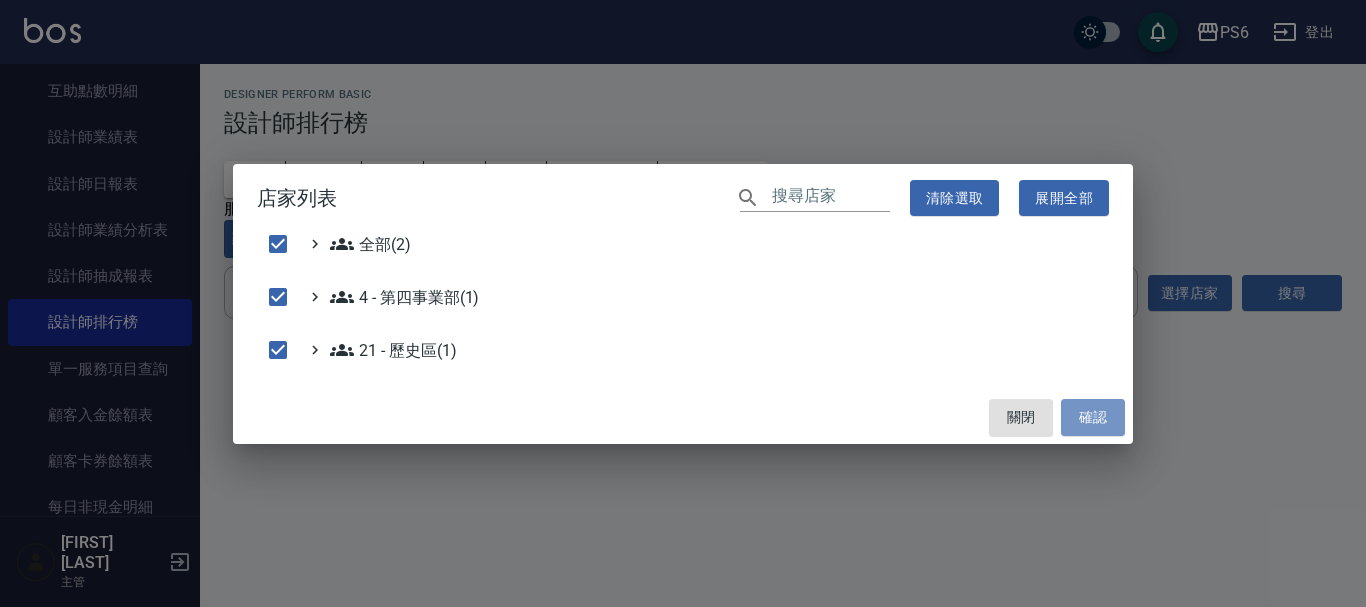 checkbox on "false" 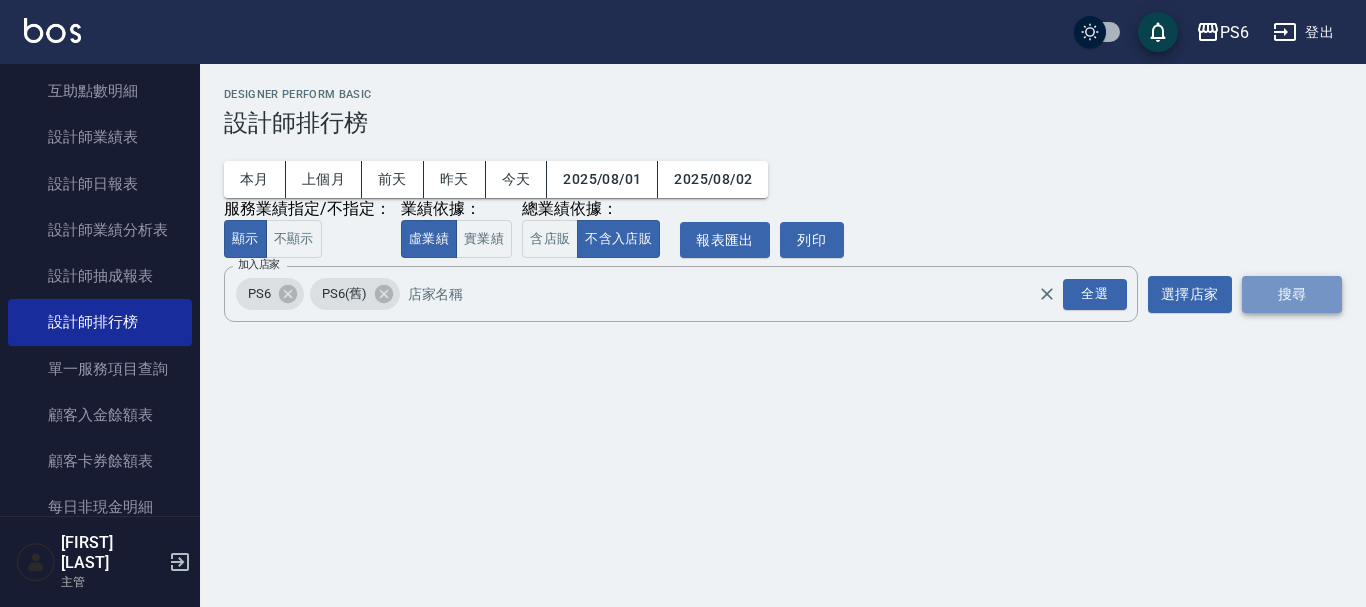 click on "搜尋" at bounding box center (1292, 294) 